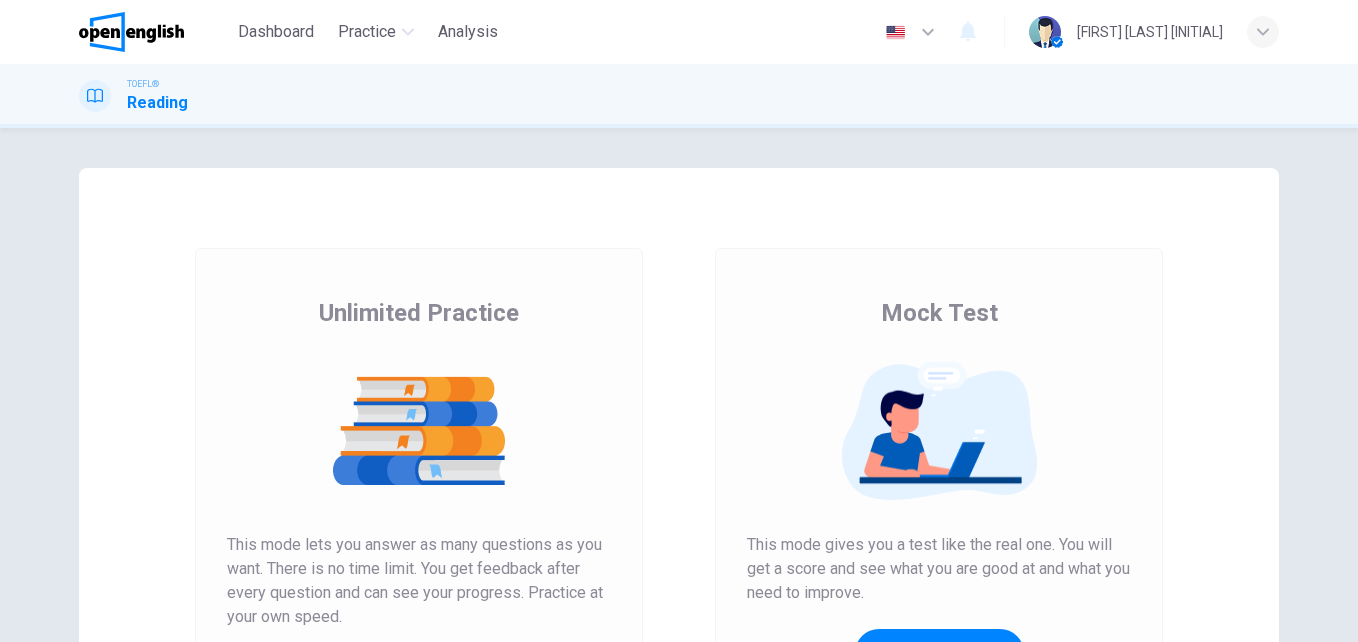 scroll, scrollTop: 0, scrollLeft: 0, axis: both 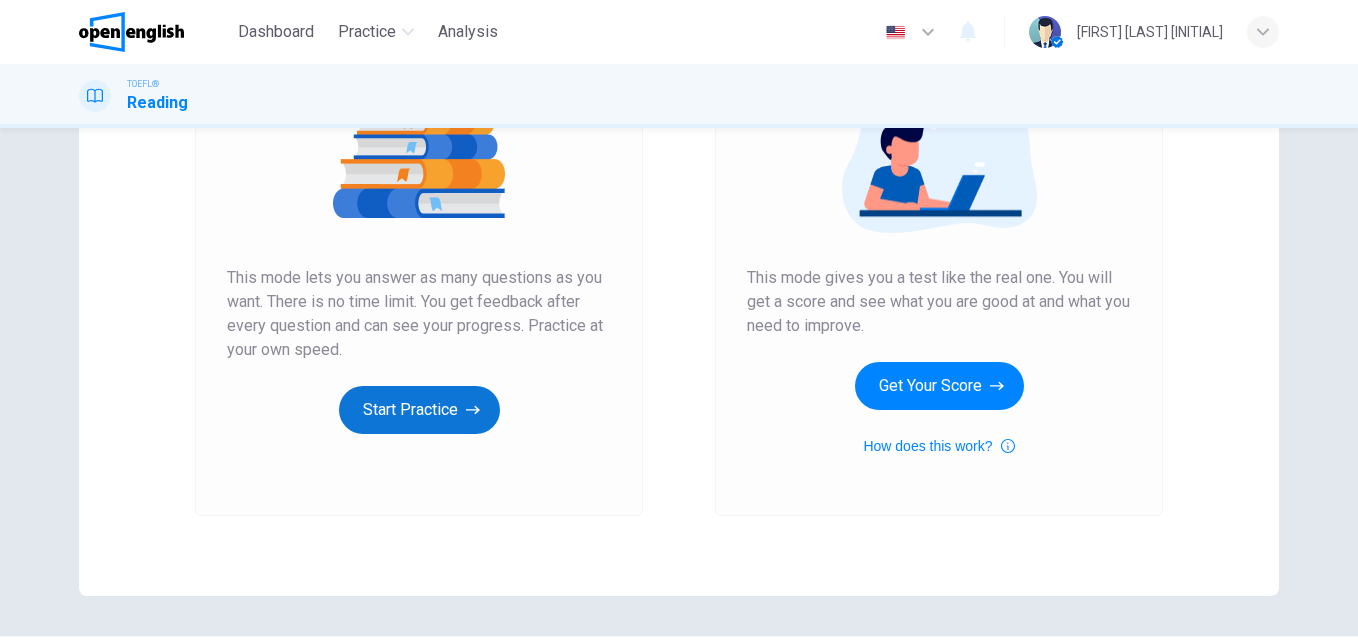 click on "Start Practice" at bounding box center [419, 410] 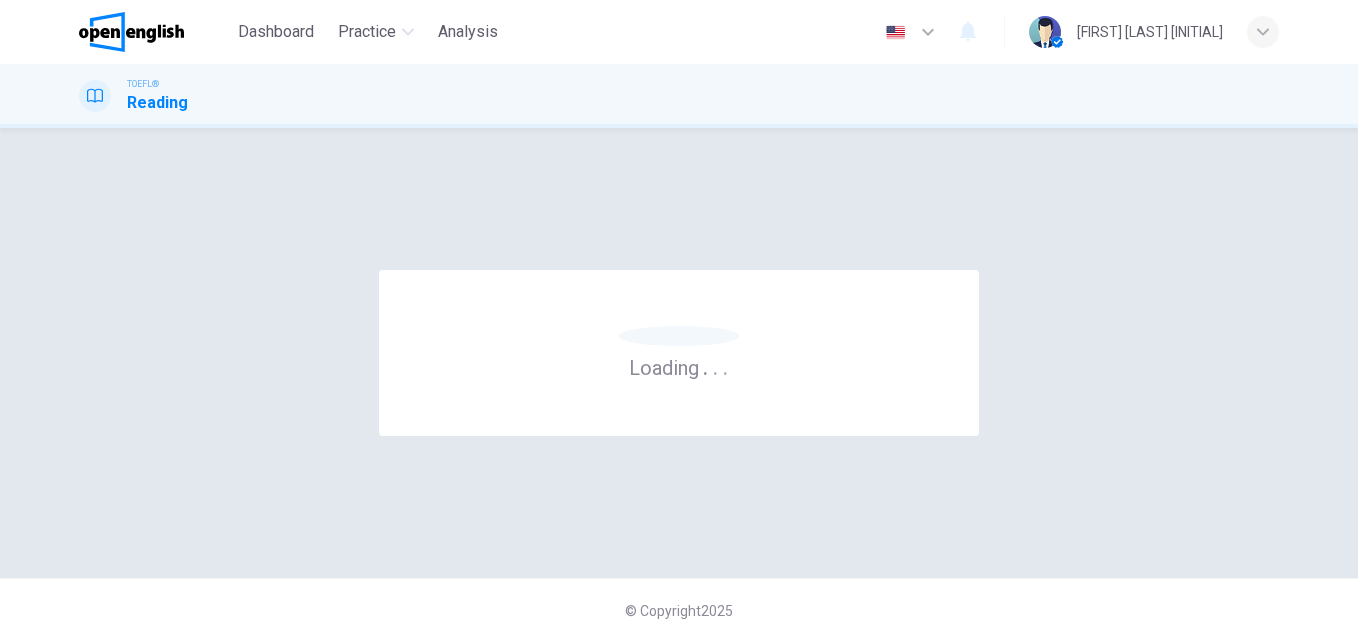 scroll, scrollTop: 0, scrollLeft: 0, axis: both 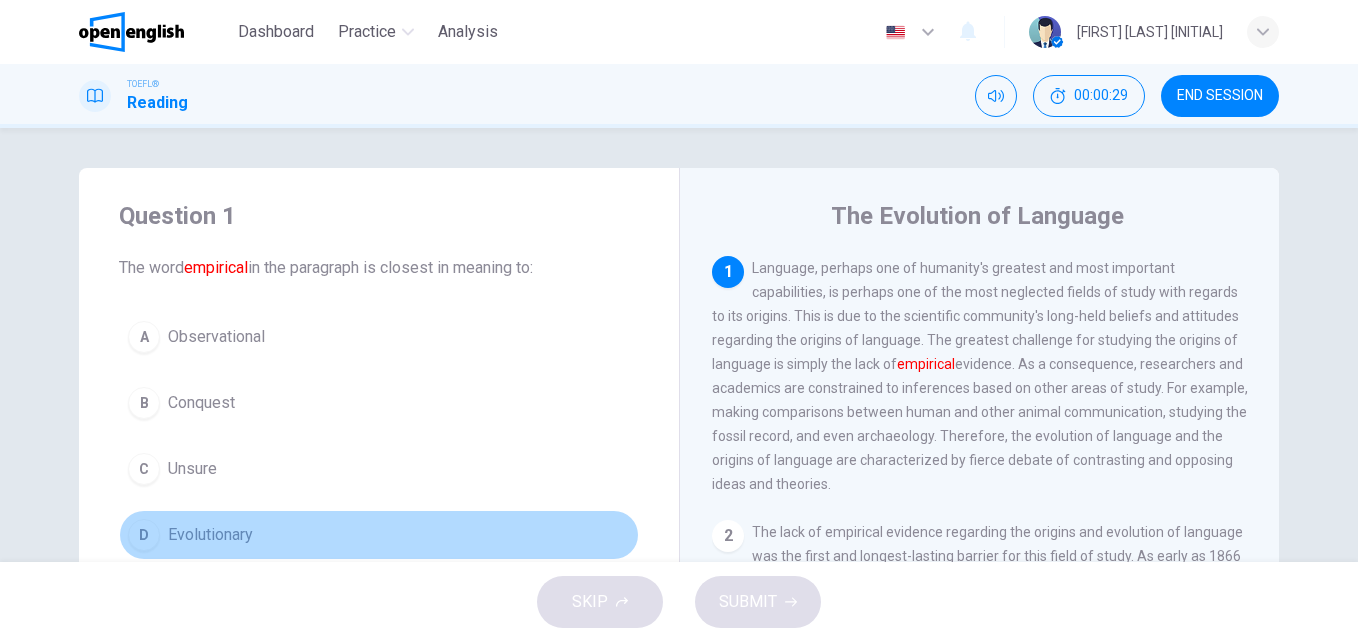 click on "D Evolutionary" at bounding box center (379, 535) 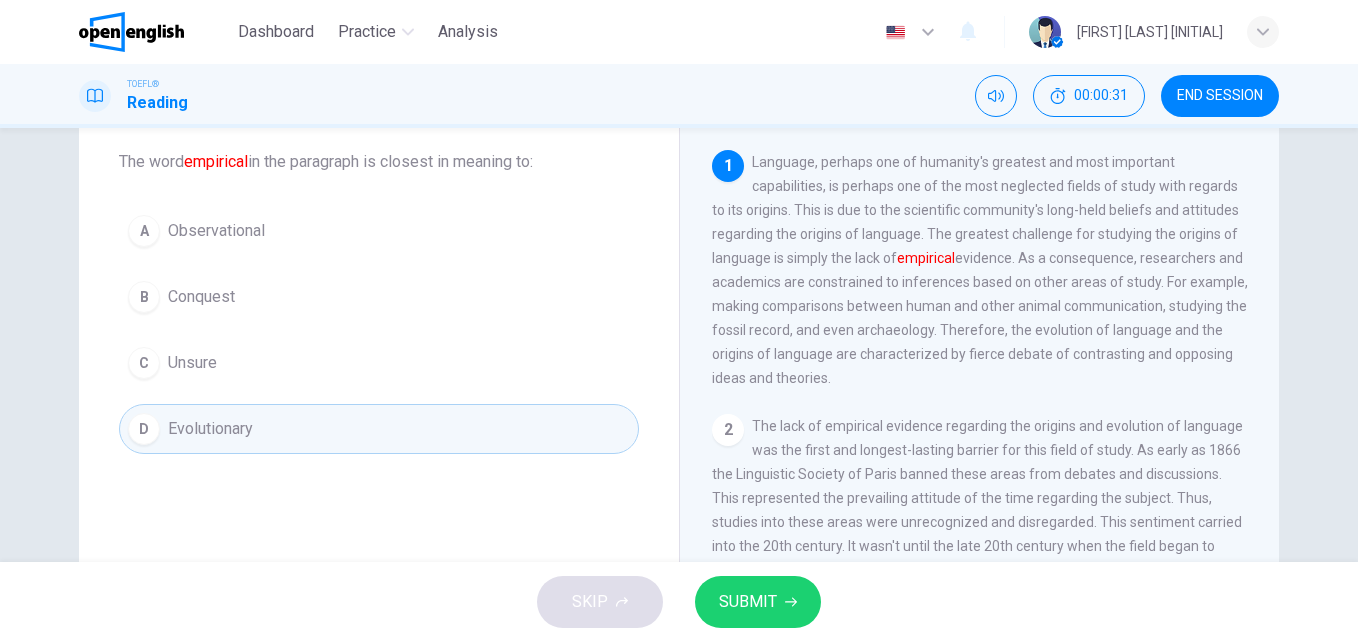 scroll, scrollTop: 133, scrollLeft: 0, axis: vertical 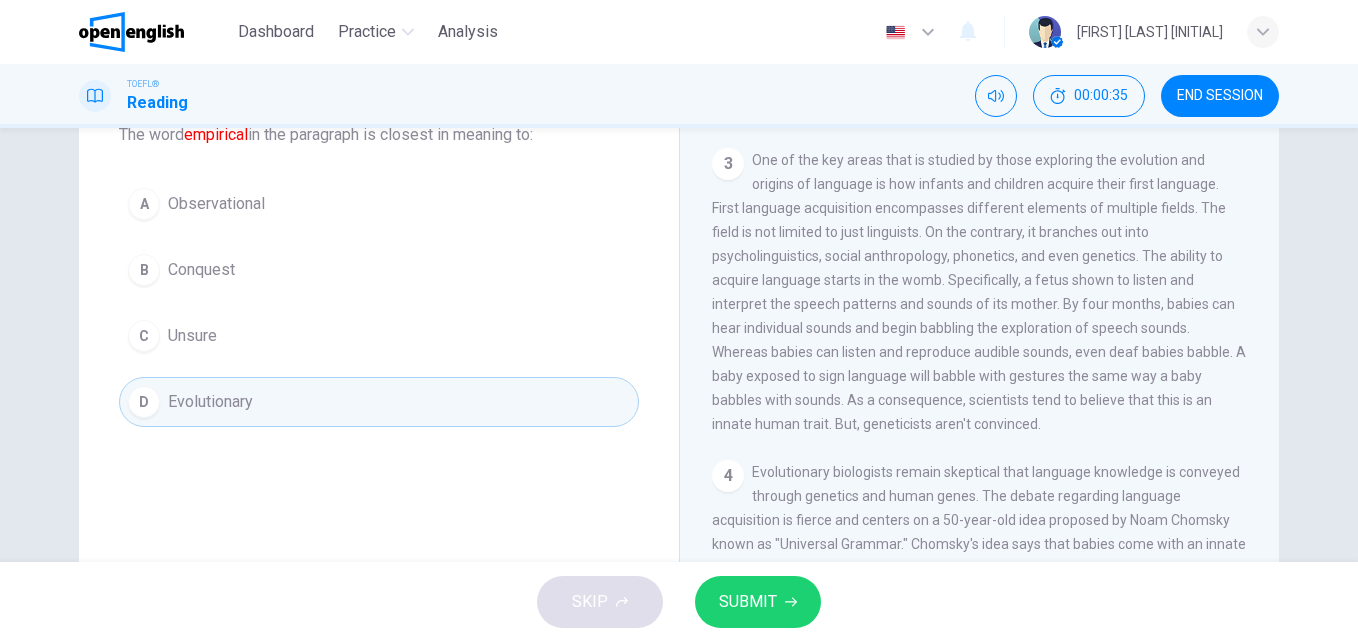 click on "SUBMIT" at bounding box center (758, 602) 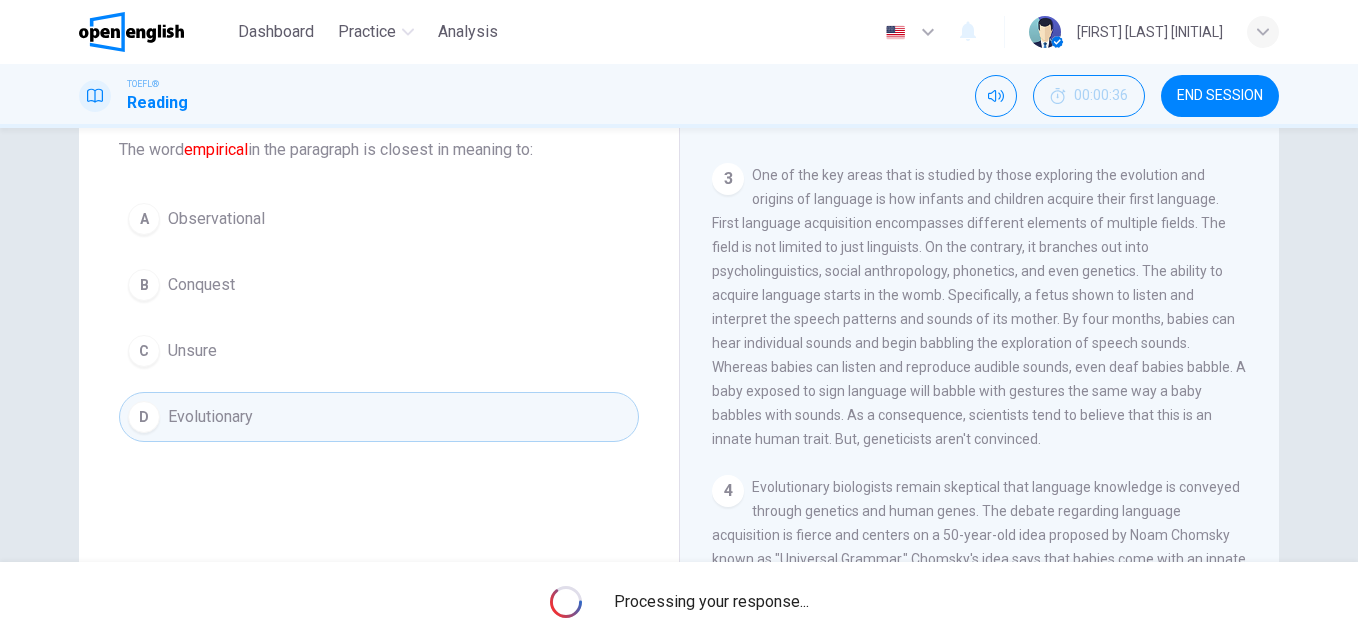 scroll, scrollTop: 67, scrollLeft: 0, axis: vertical 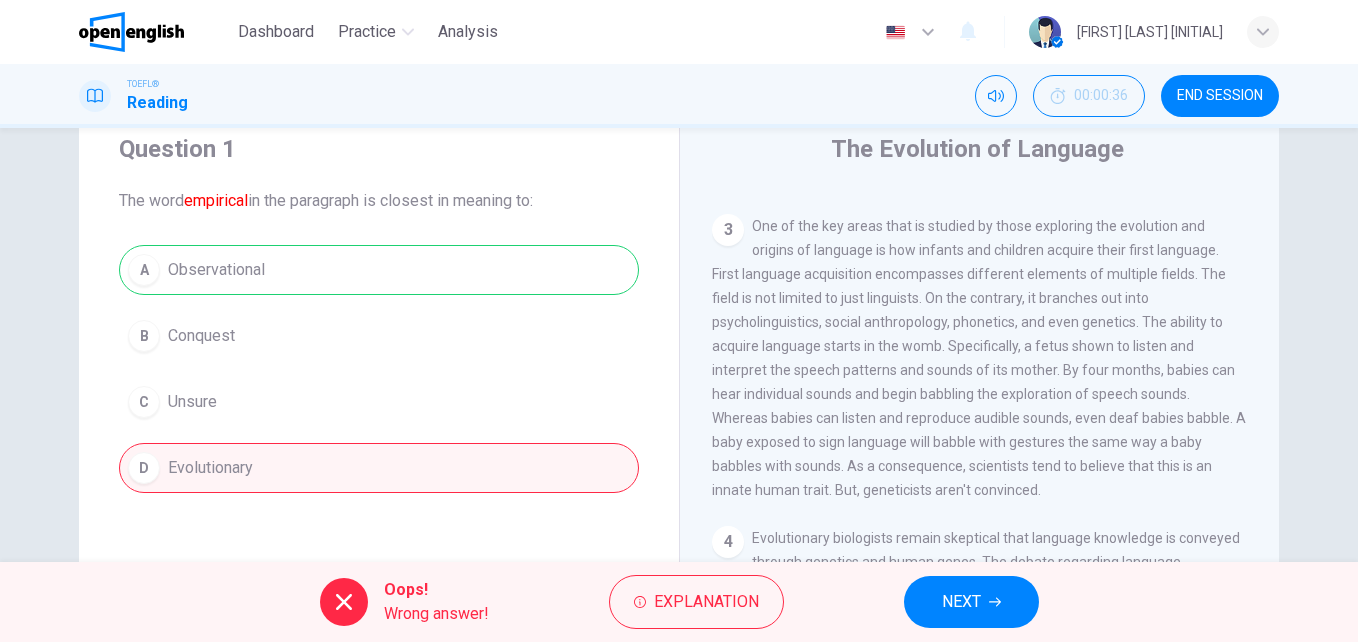 click on "A Observational B Conquest C Unsure D Evolutionary" at bounding box center (379, 369) 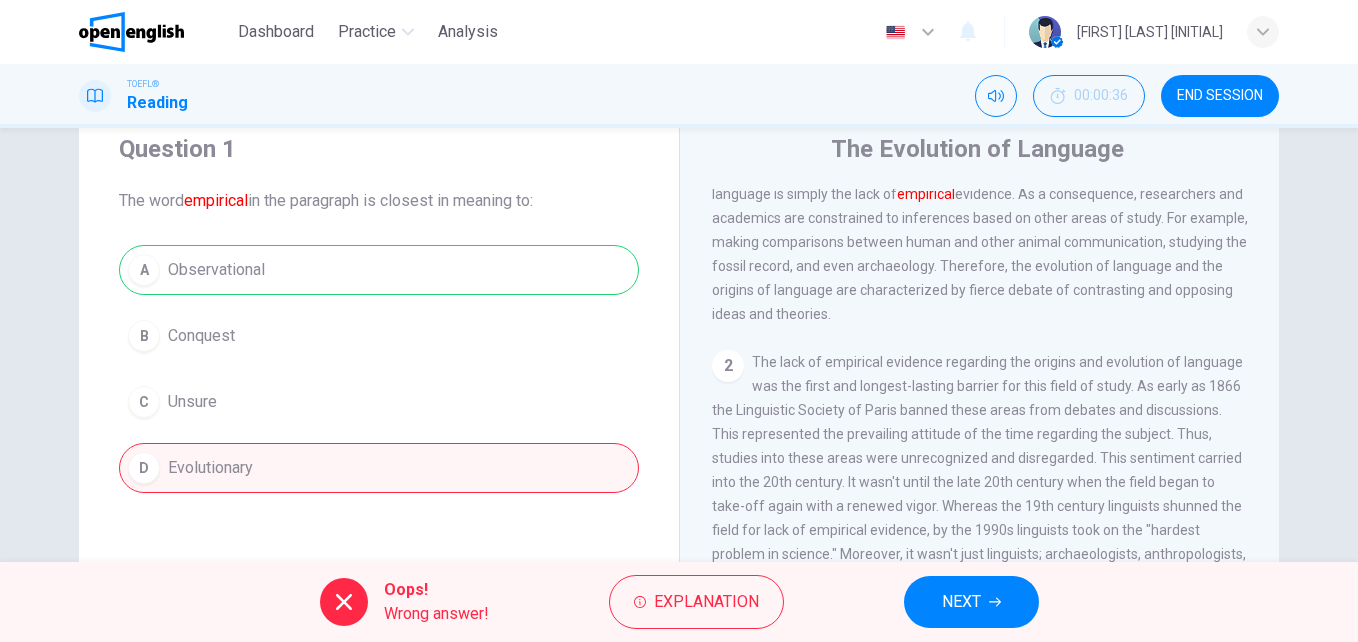 click on "NEXT" at bounding box center (971, 602) 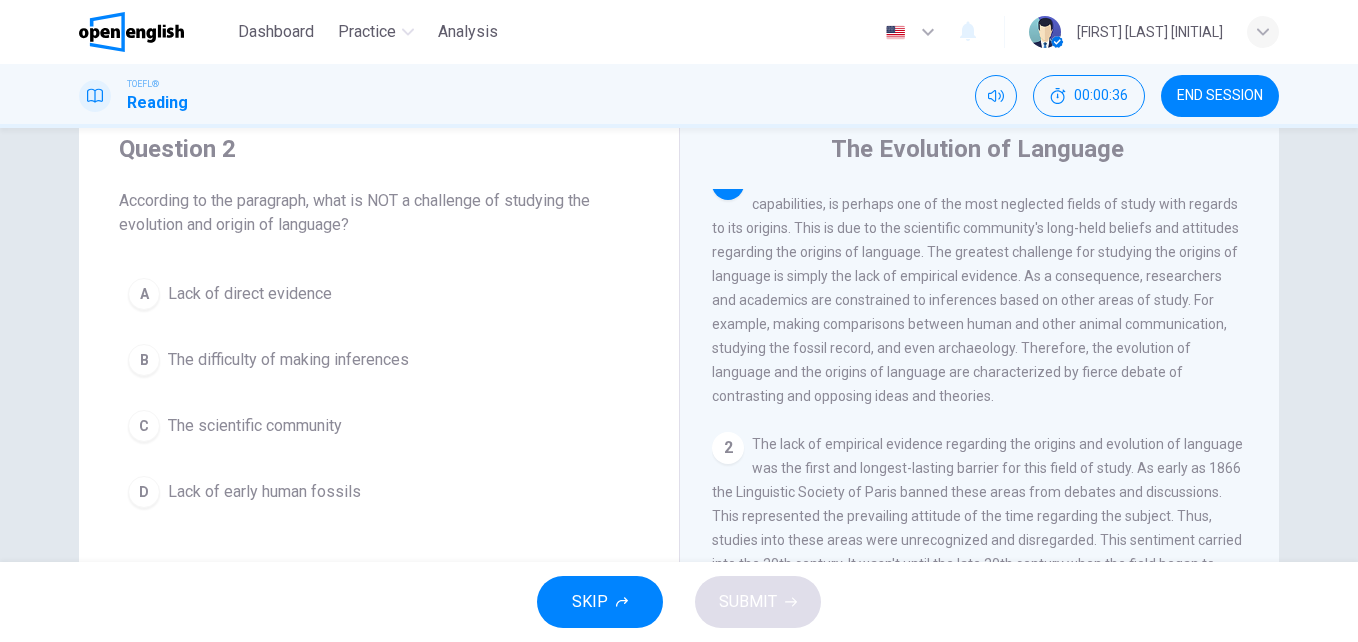 scroll, scrollTop: 0, scrollLeft: 0, axis: both 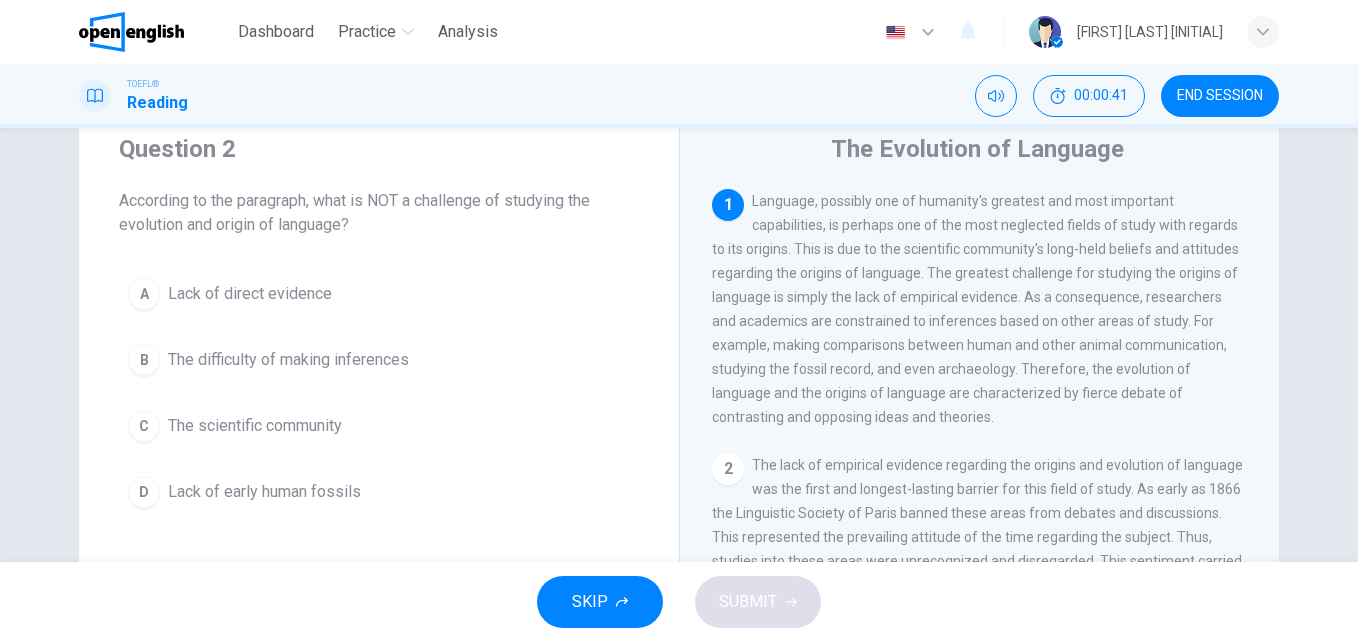 click on "According to the paragraph, what is NOT a challenge of studying the evolution and origin of language?" at bounding box center [379, 213] 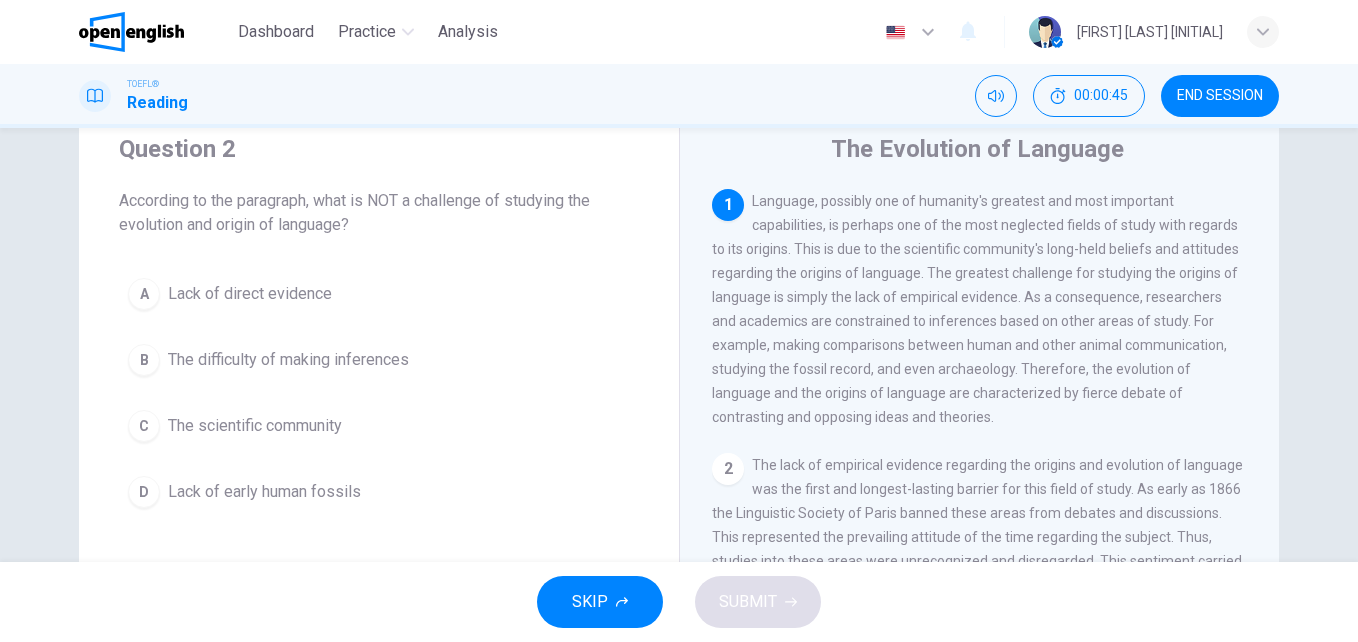 click on "C The scientific community" at bounding box center (379, 426) 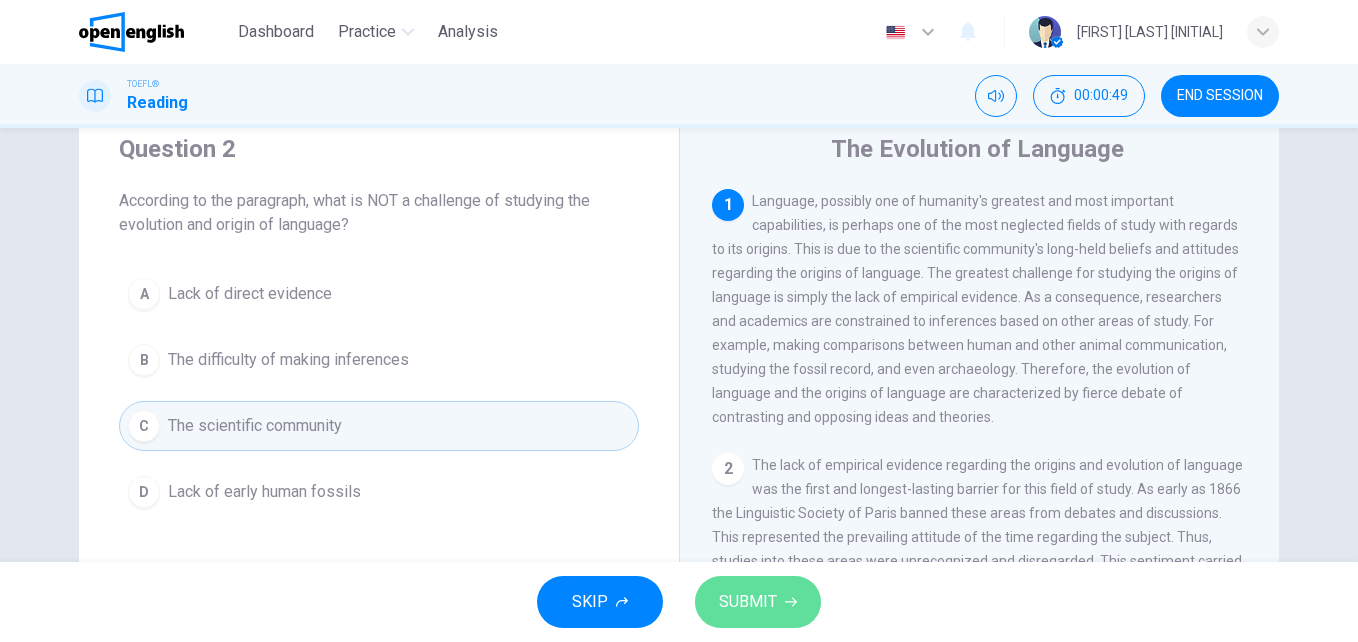 click on "SUBMIT" at bounding box center (758, 602) 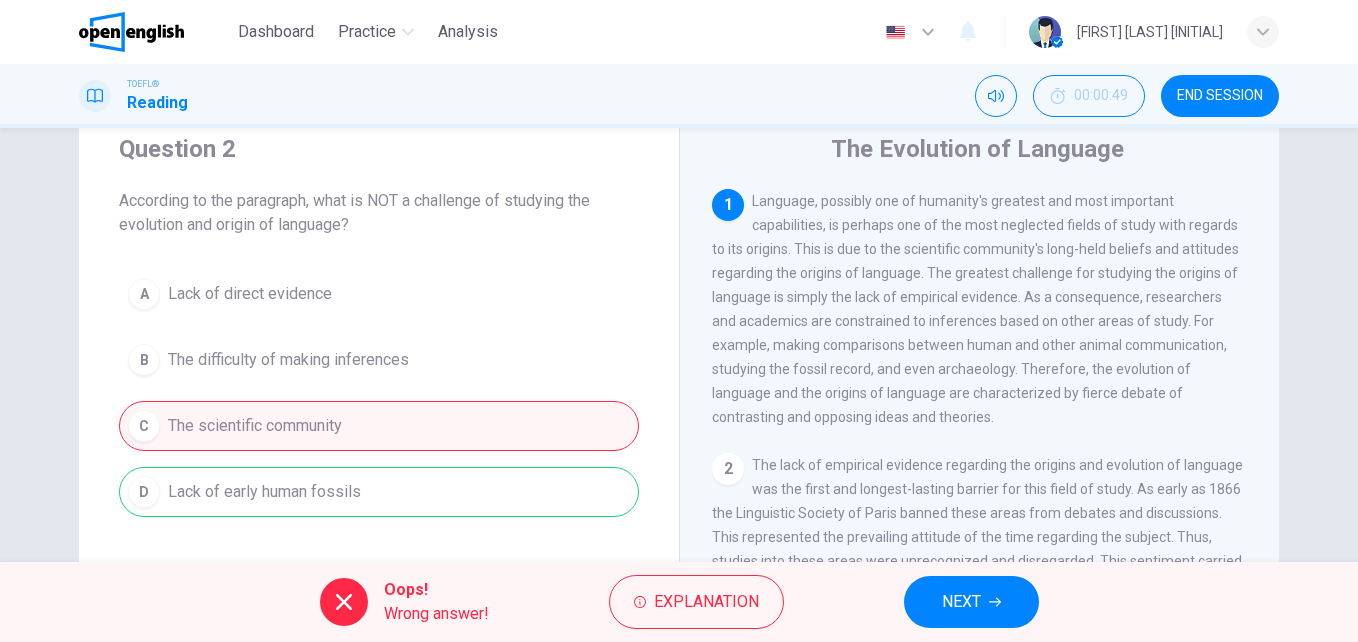 click on "A Lack of direct evidence B The difficulty of making inferences C The scientific community D Lack of early human fossils" at bounding box center [379, 393] 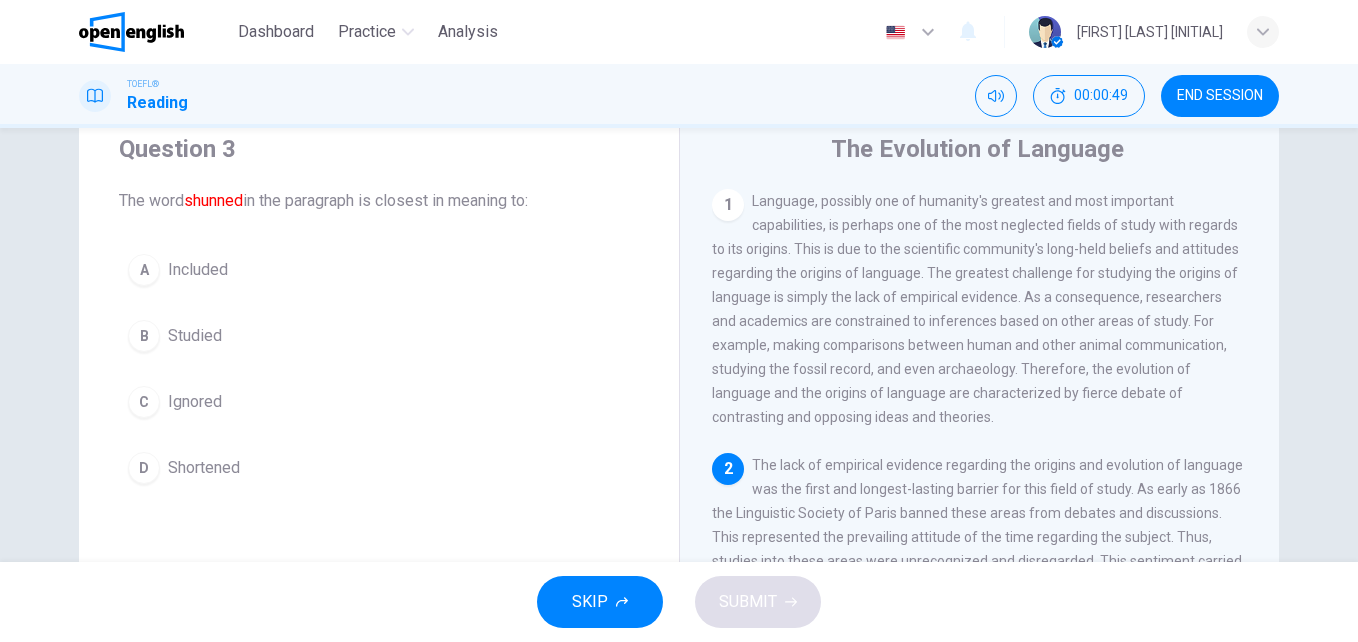 scroll, scrollTop: 174, scrollLeft: 0, axis: vertical 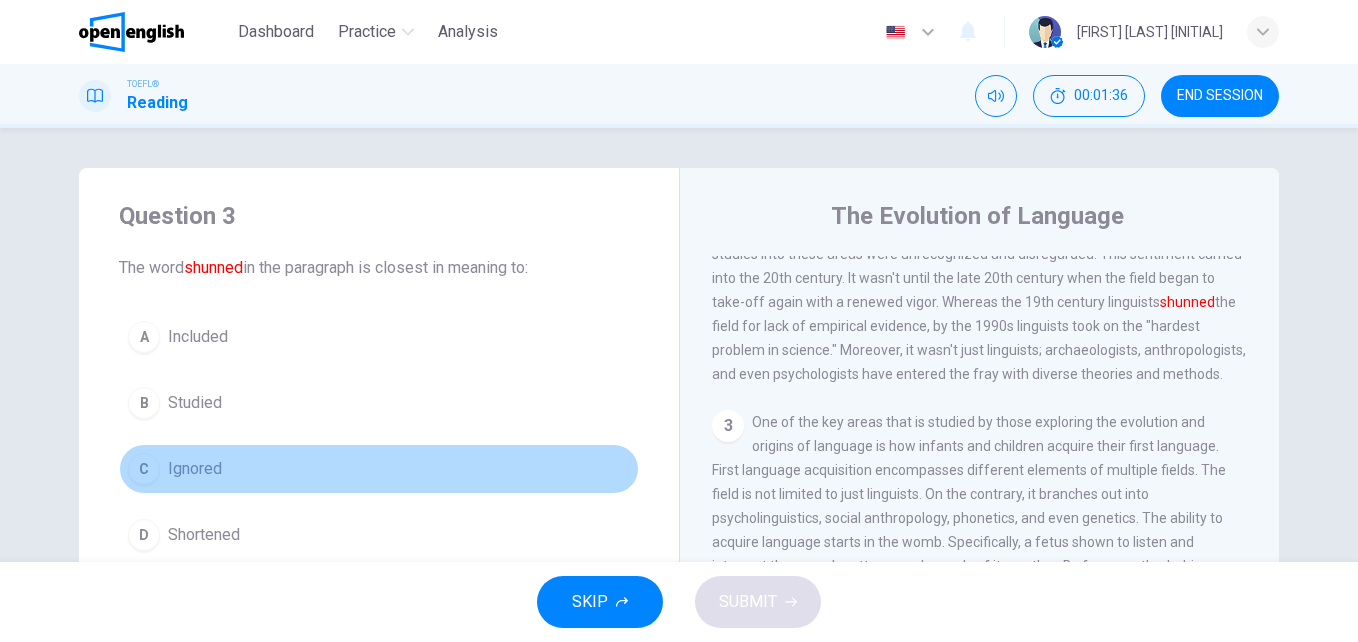 click on "C Ignored" at bounding box center [379, 469] 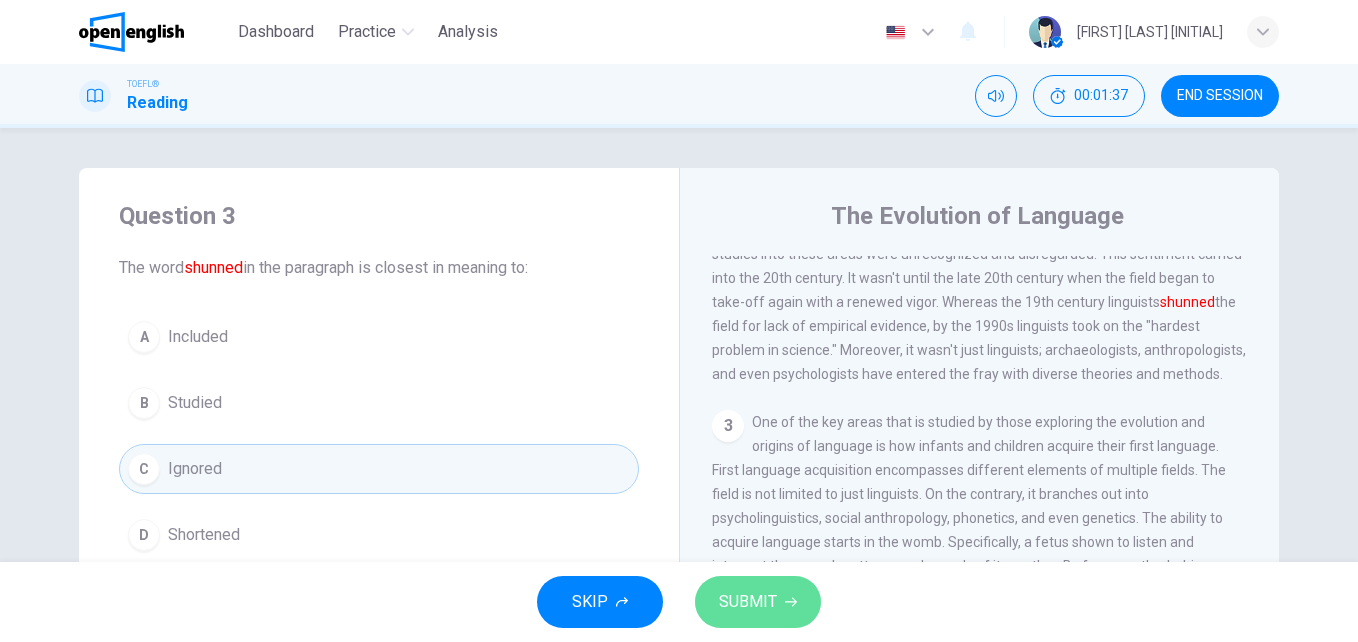 click on "SUBMIT" at bounding box center [758, 602] 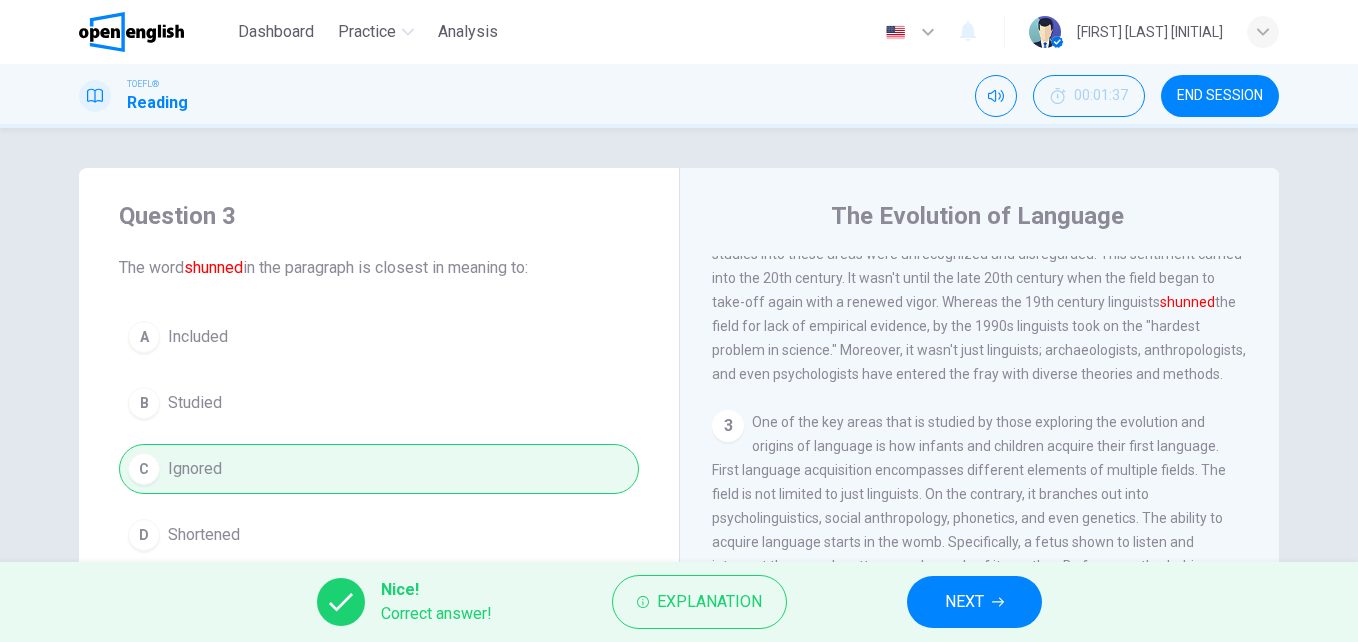 click on "NEXT" at bounding box center (964, 602) 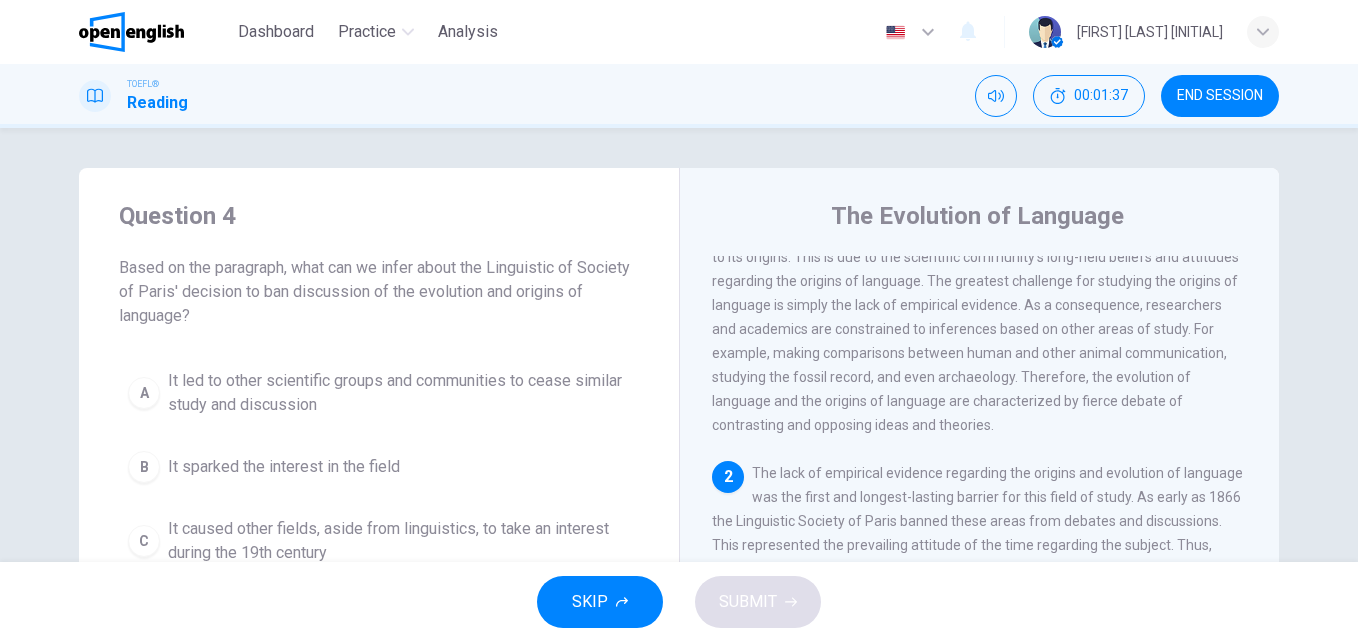 scroll, scrollTop: 0, scrollLeft: 0, axis: both 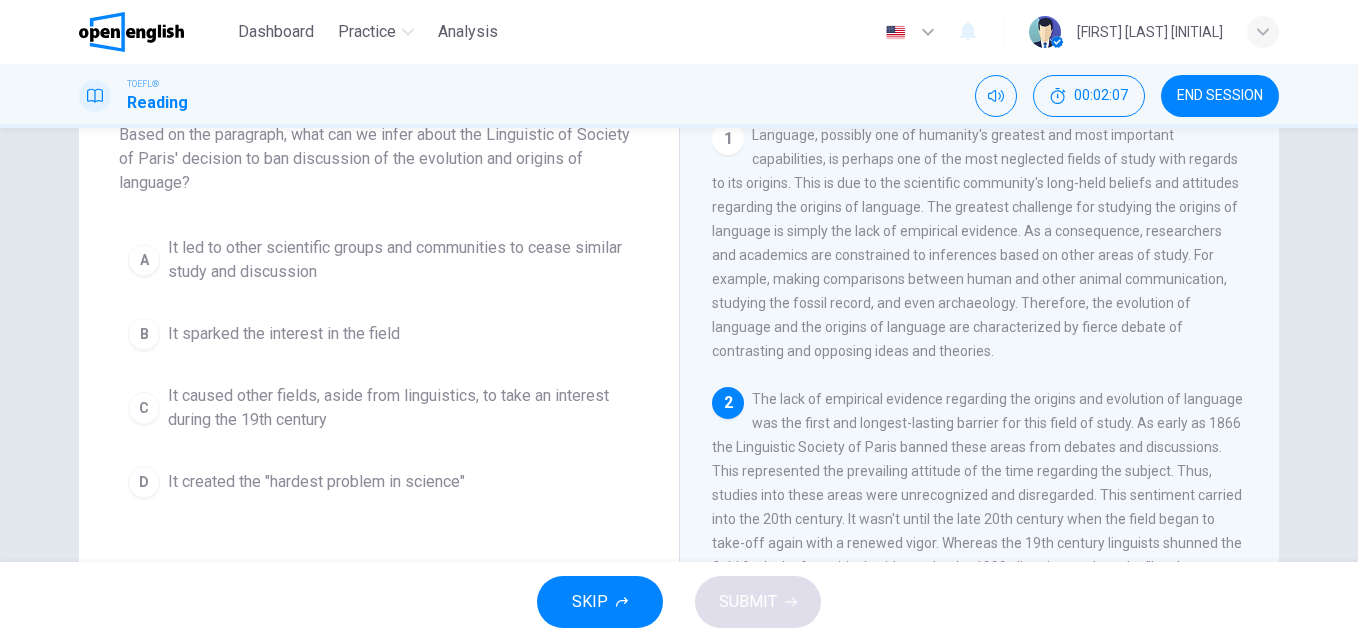 click on "B It sparked the interest in the field" at bounding box center (379, 334) 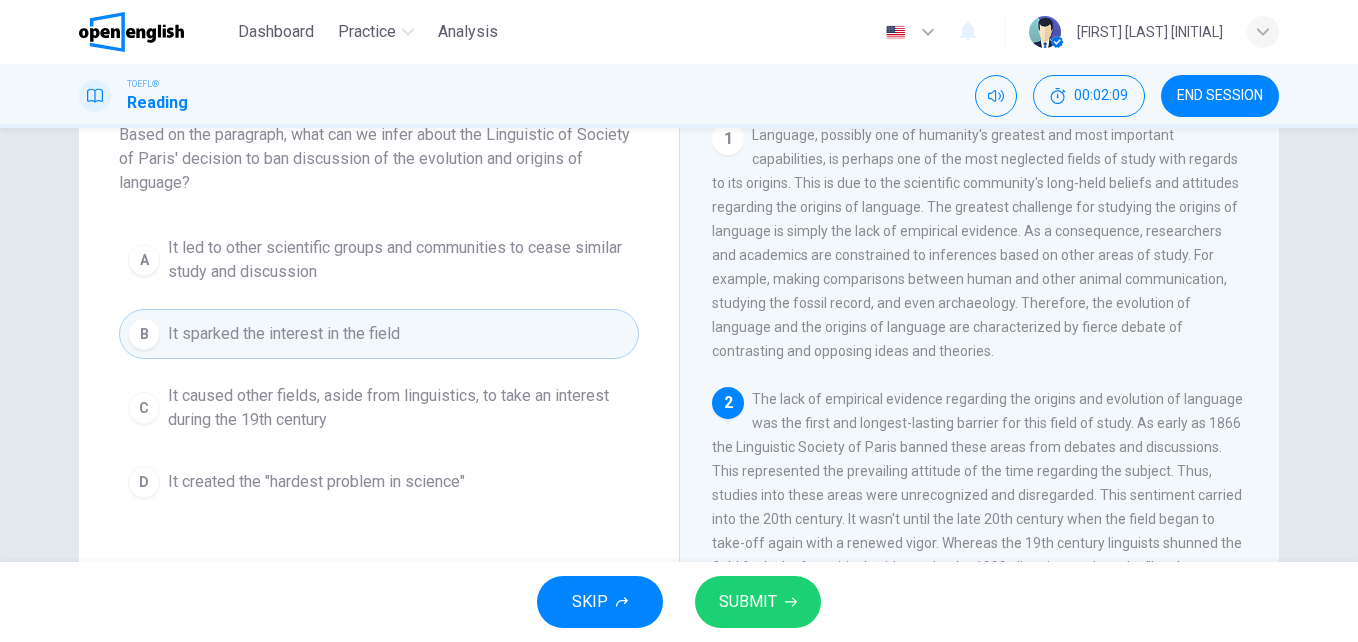 click 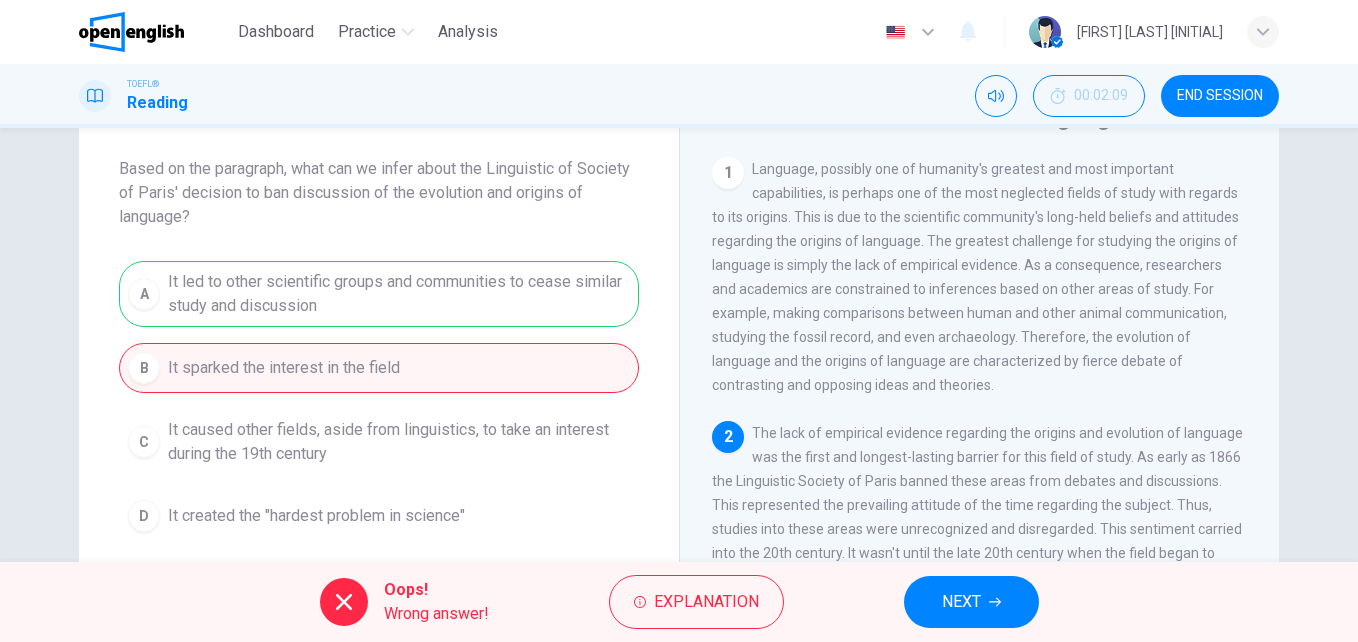 scroll, scrollTop: 67, scrollLeft: 0, axis: vertical 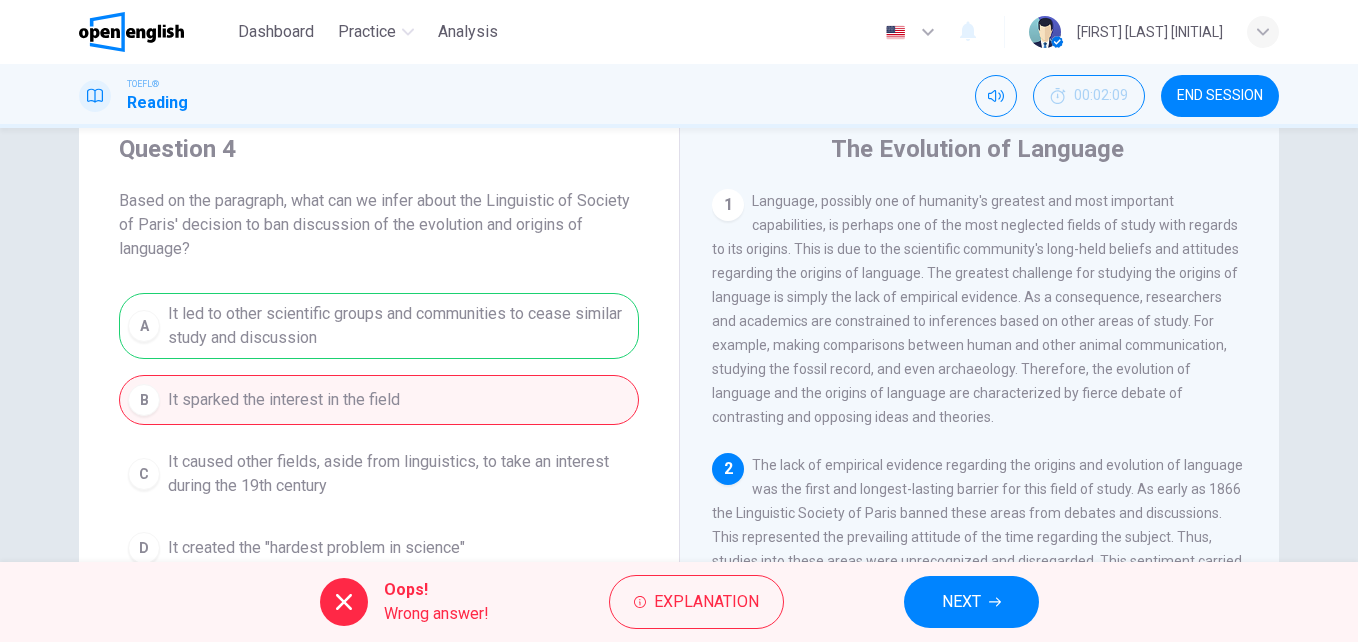 click on "A It led to other scientific groups and communities to cease similar study and discussion B It sparked the interest in the field C It caused other fields, aside from linguistics, to take an interest during the 19th century D It created the "hardest problem in science"" at bounding box center (379, 433) 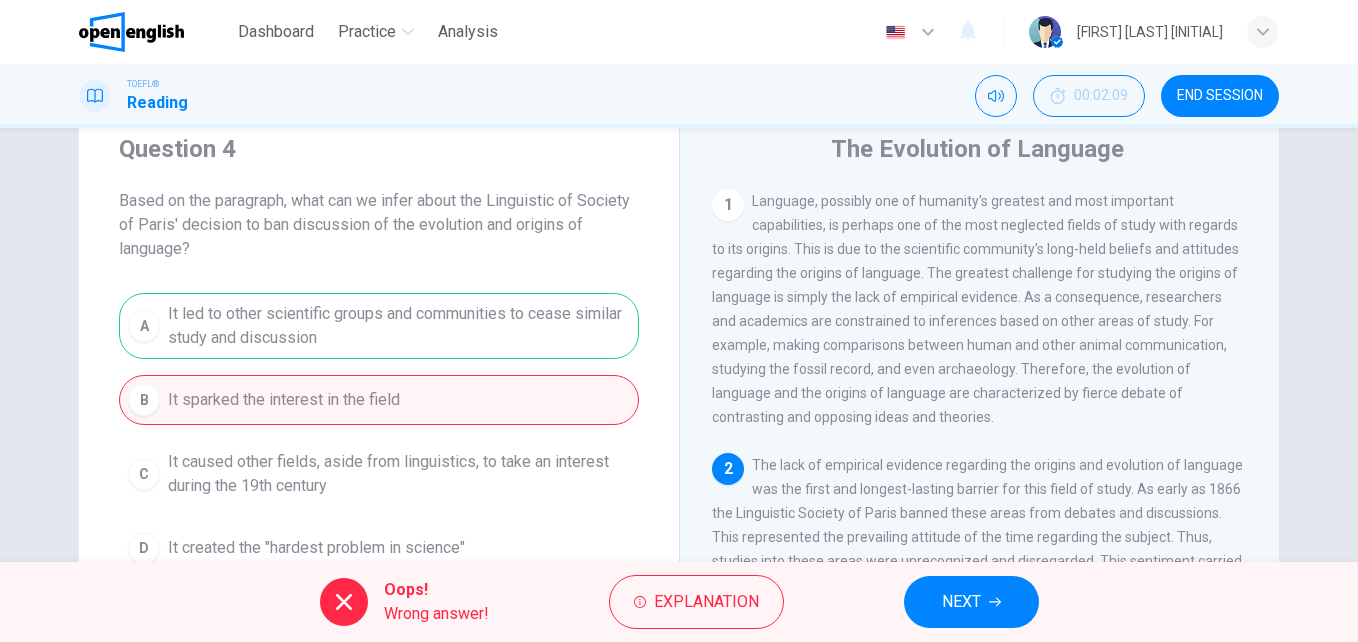 click on "NEXT" at bounding box center [961, 602] 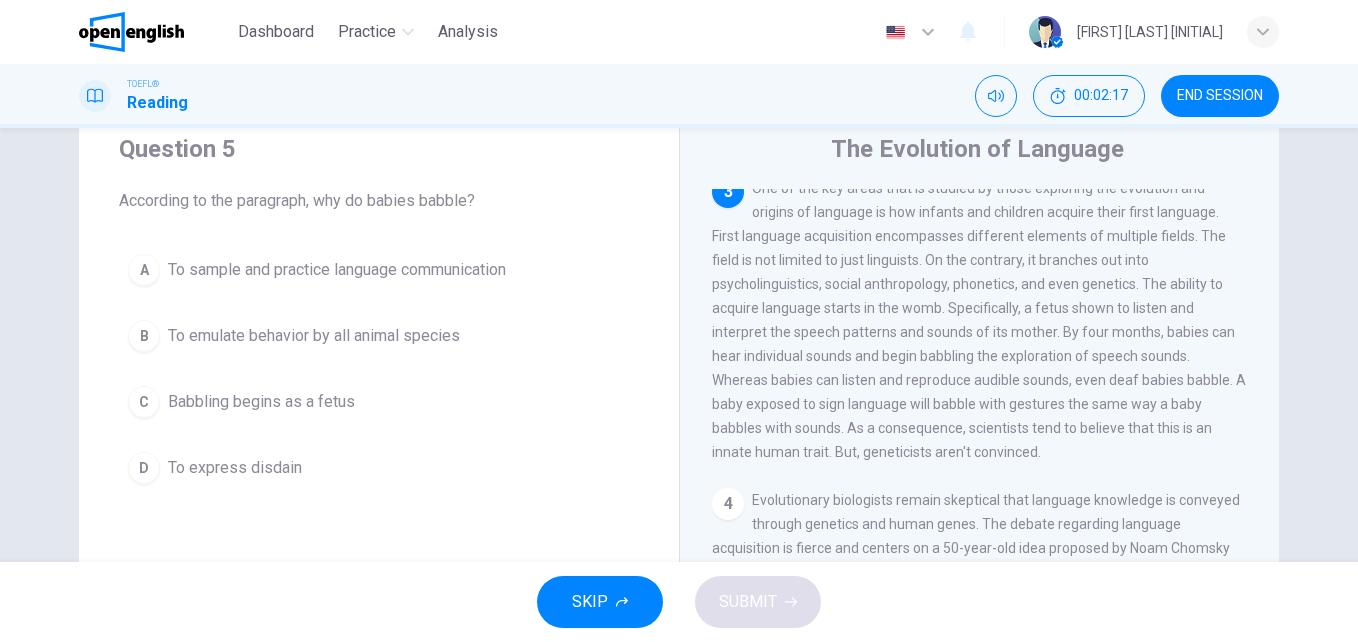scroll, scrollTop: 565, scrollLeft: 0, axis: vertical 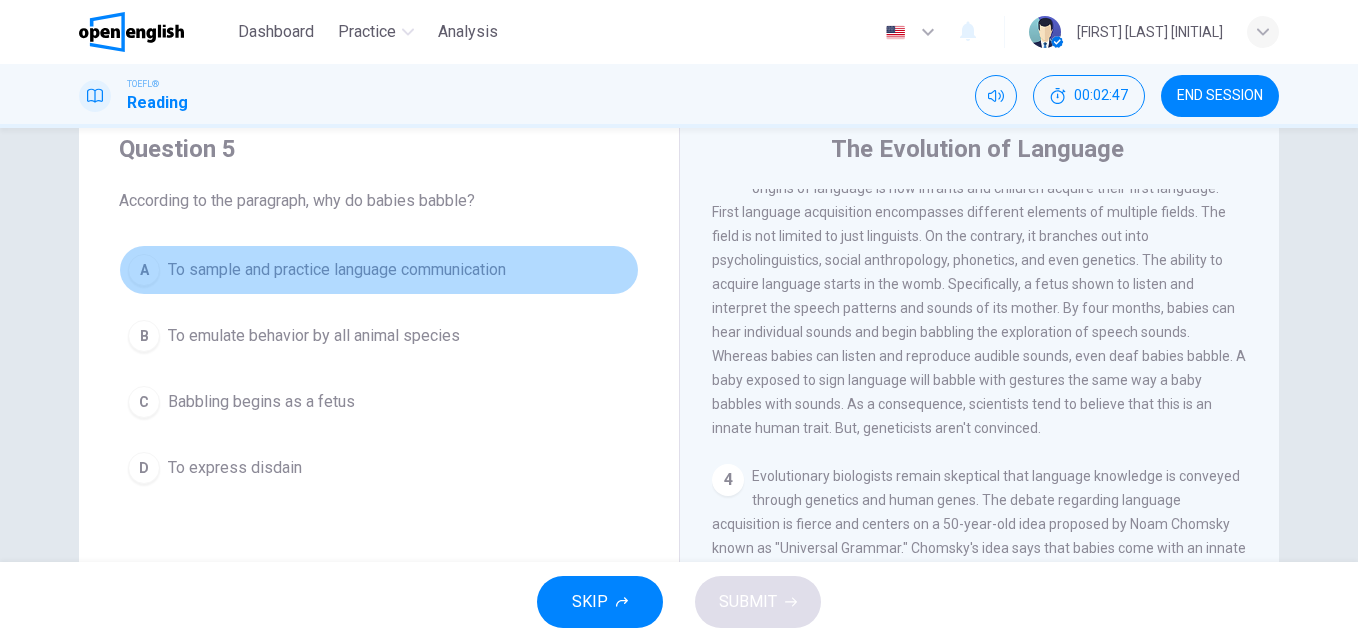 click on "A To sample and practice language communication" at bounding box center (379, 270) 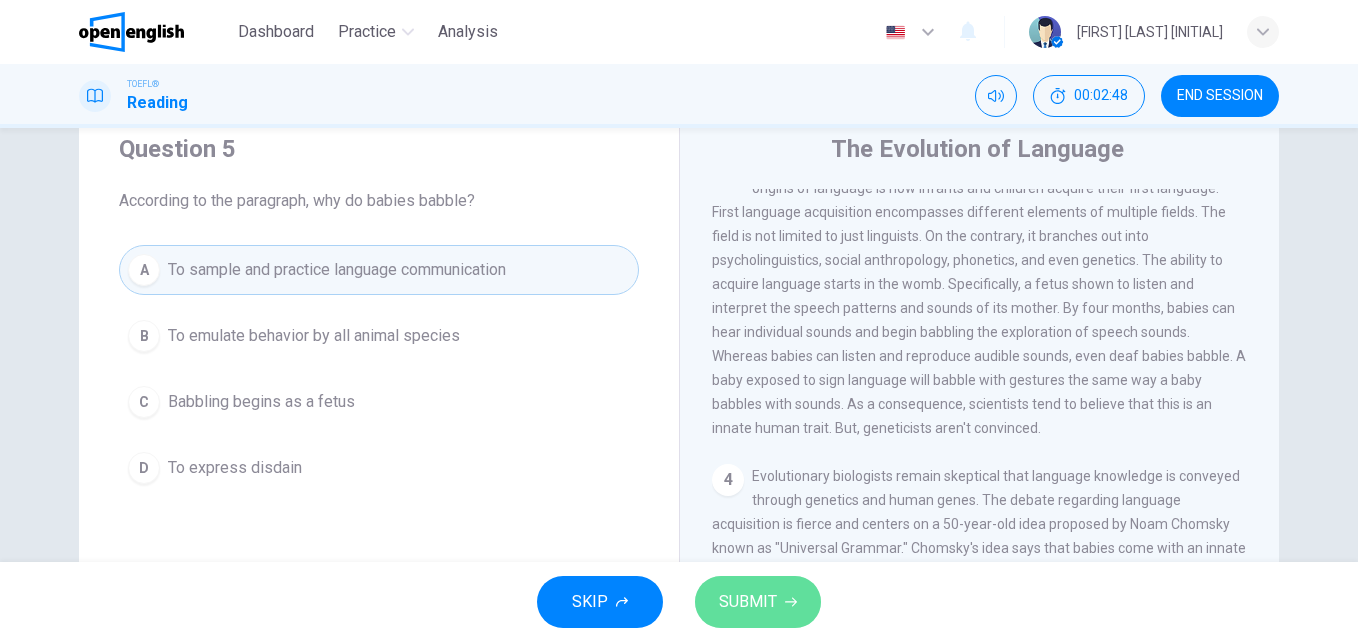 click 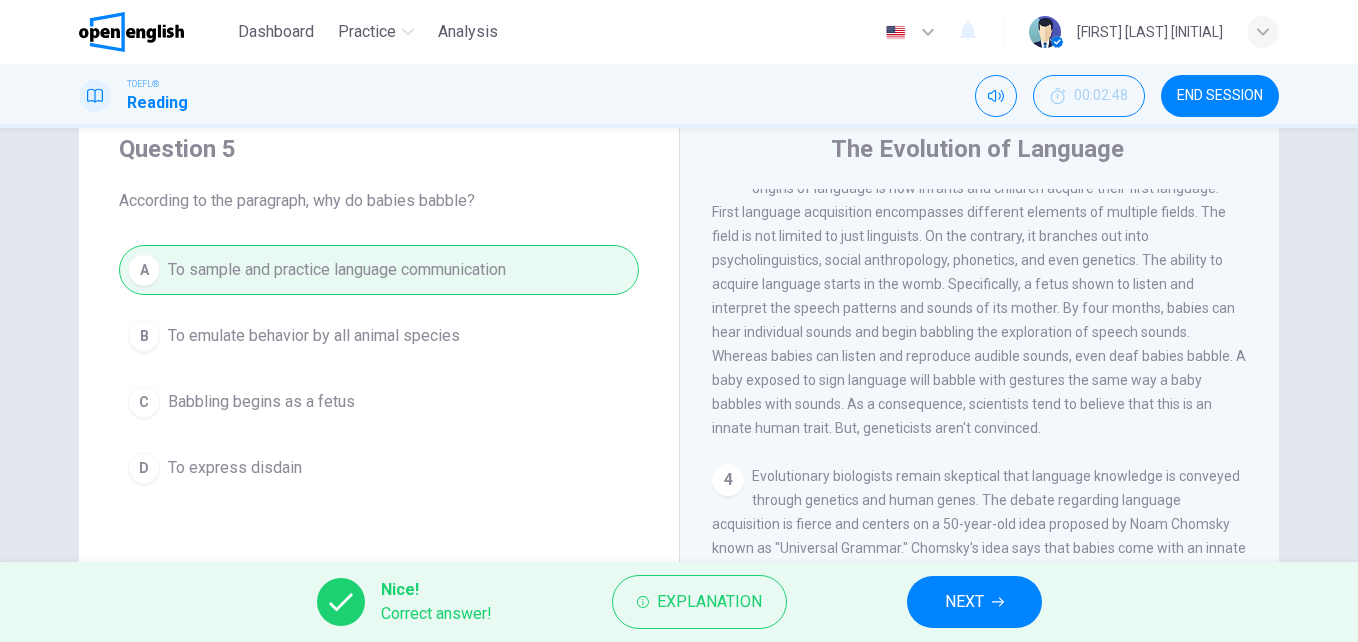 click on "NEXT" at bounding box center (964, 602) 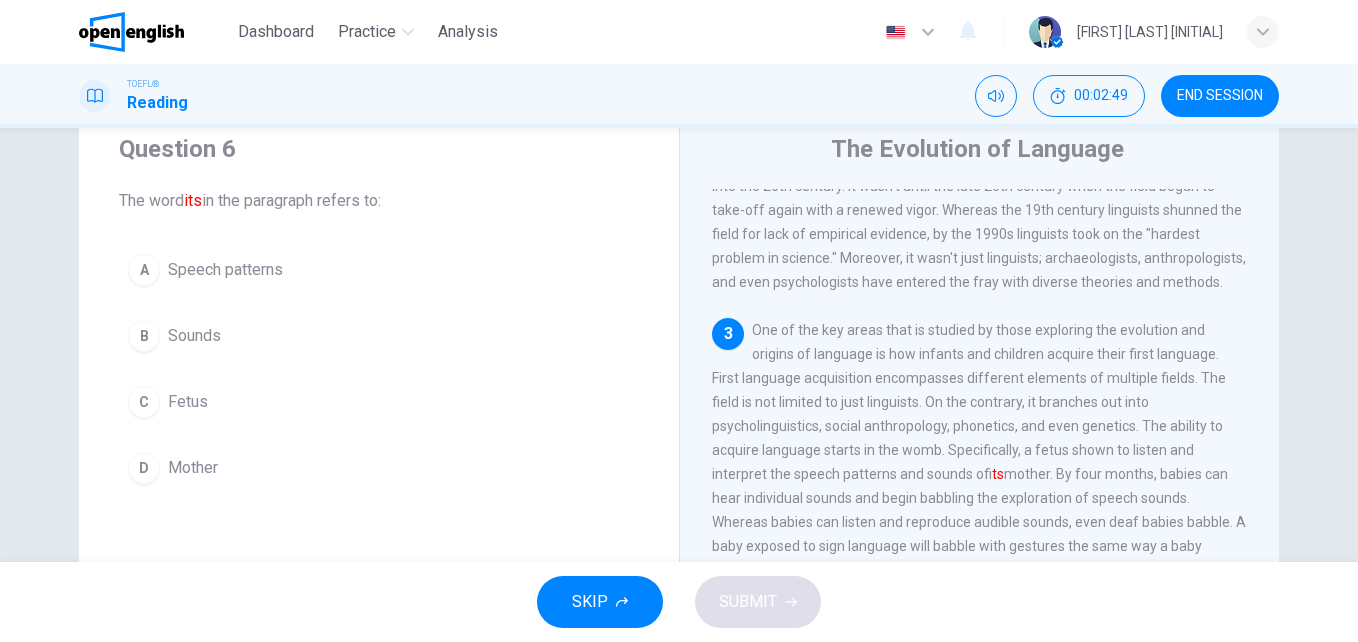 scroll, scrollTop: 373, scrollLeft: 0, axis: vertical 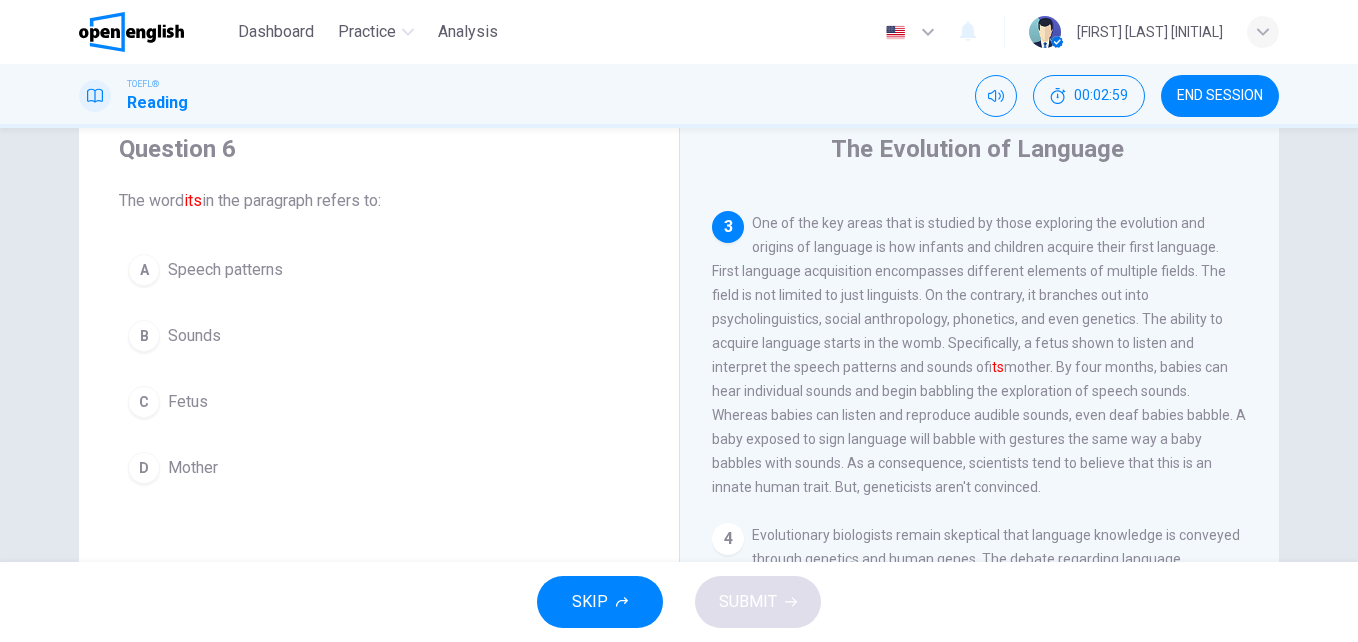 click on "[NAME]" at bounding box center [379, 468] 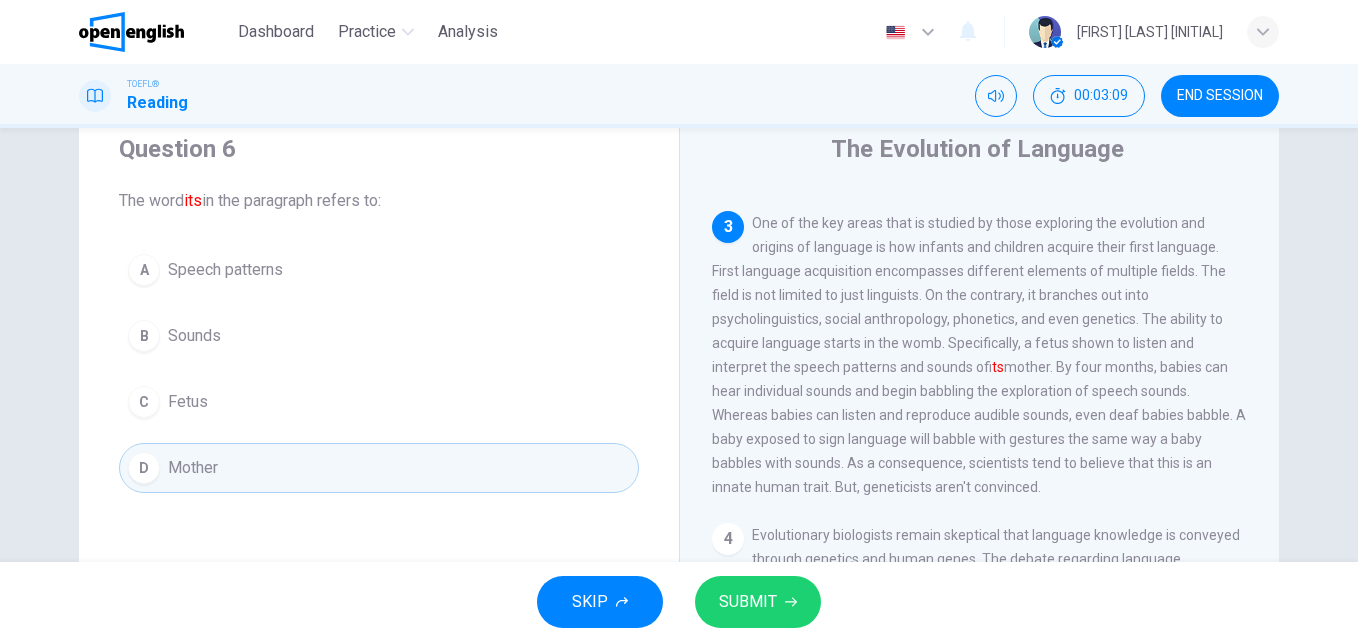 click on "SUBMIT" at bounding box center (758, 602) 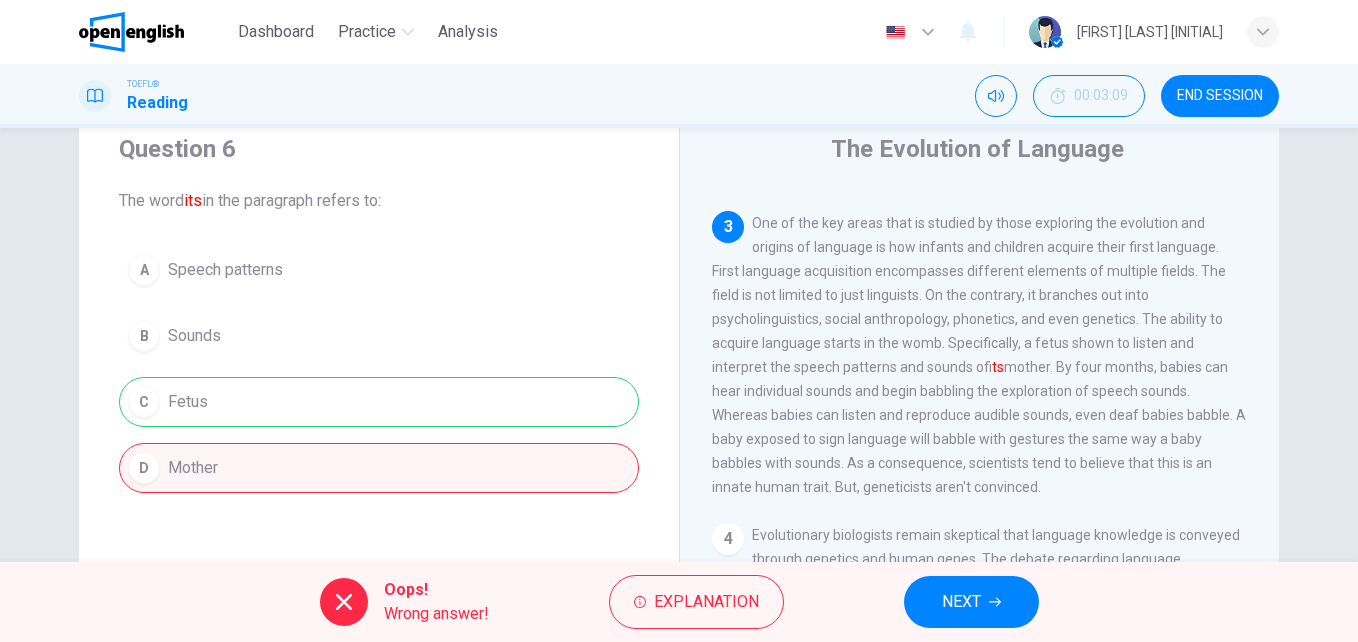 drag, startPoint x: 590, startPoint y: 441, endPoint x: 583, endPoint y: 431, distance: 12.206555 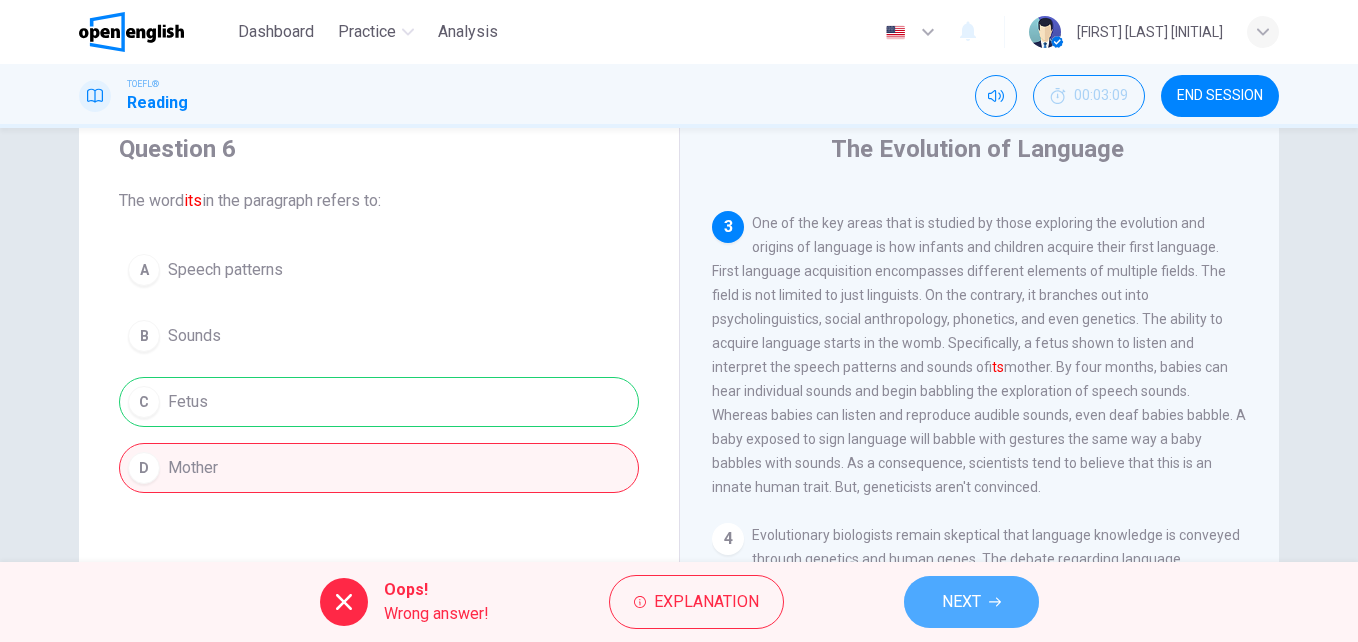 click on "NEXT" at bounding box center (971, 602) 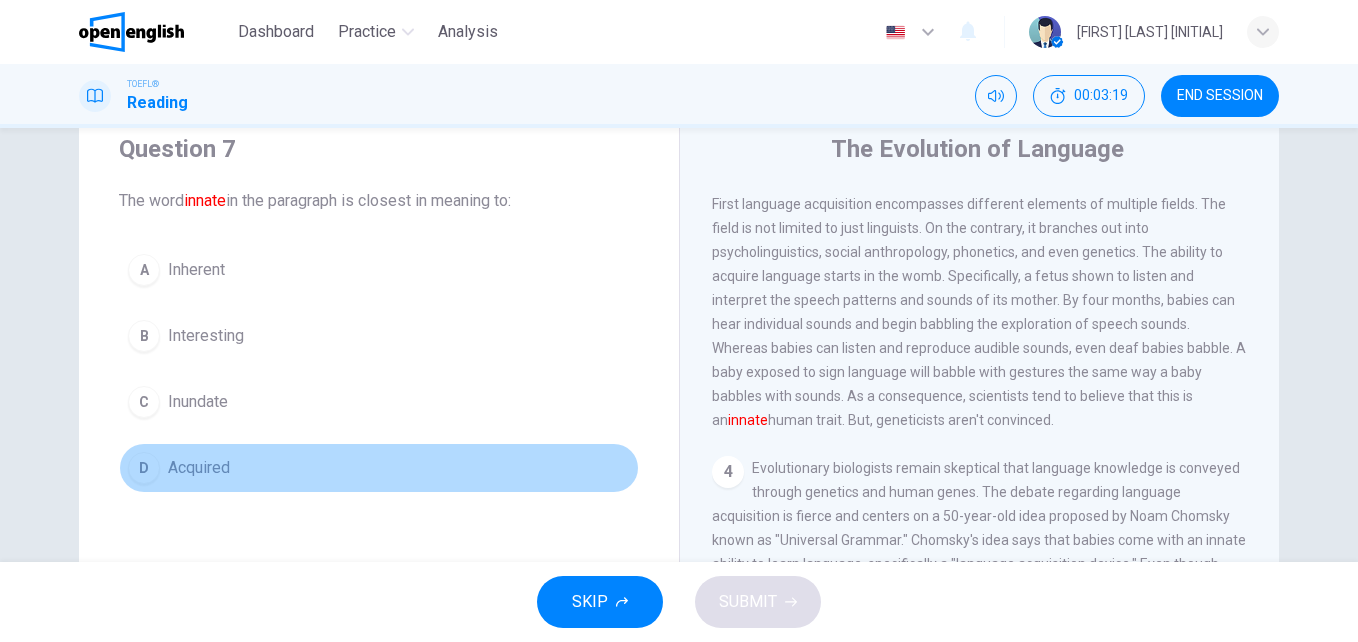 click on "D Acquired" at bounding box center (379, 468) 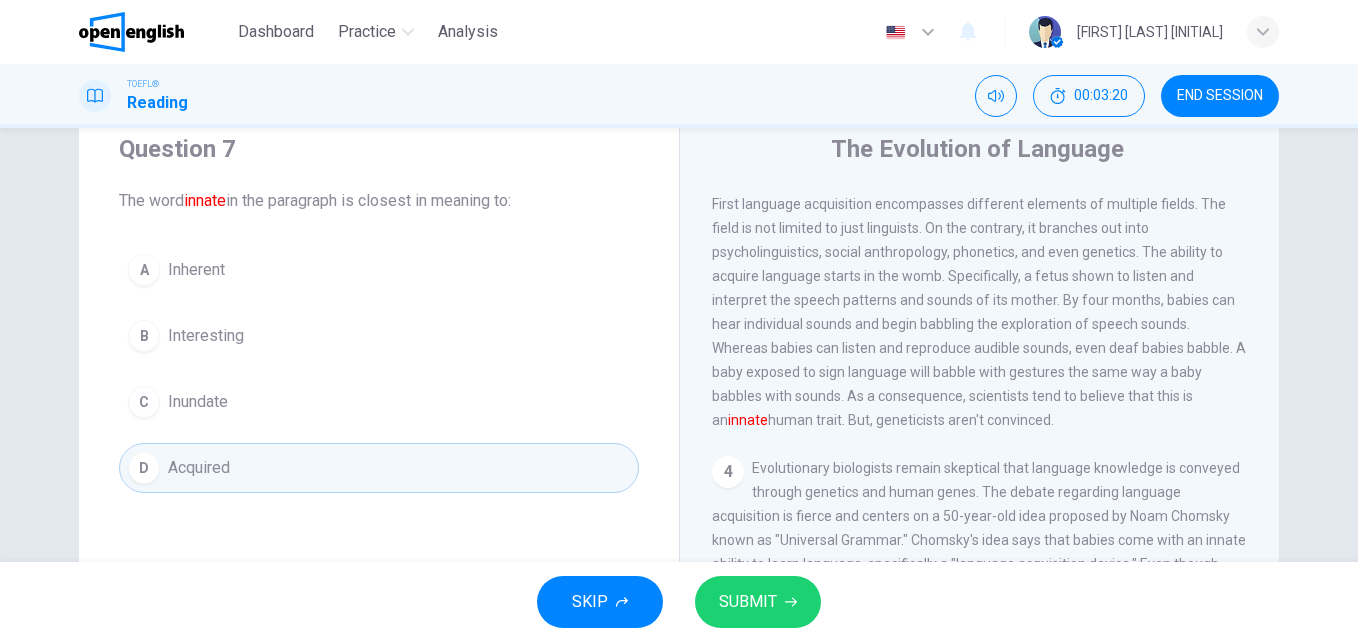 click on "SUBMIT" at bounding box center [748, 602] 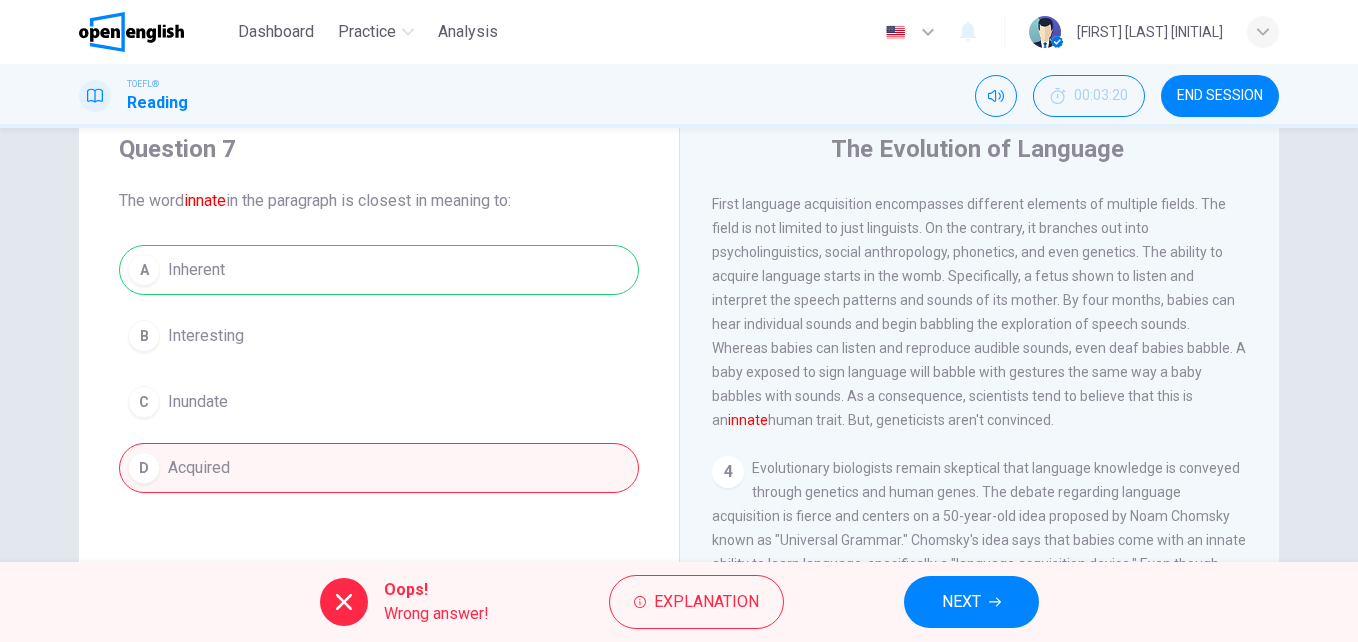 click on "Question 7 The word  innate  in the paragraph is closest in meaning to: A Inherent B Interesting C Inundate D Acquired" at bounding box center [379, 313] 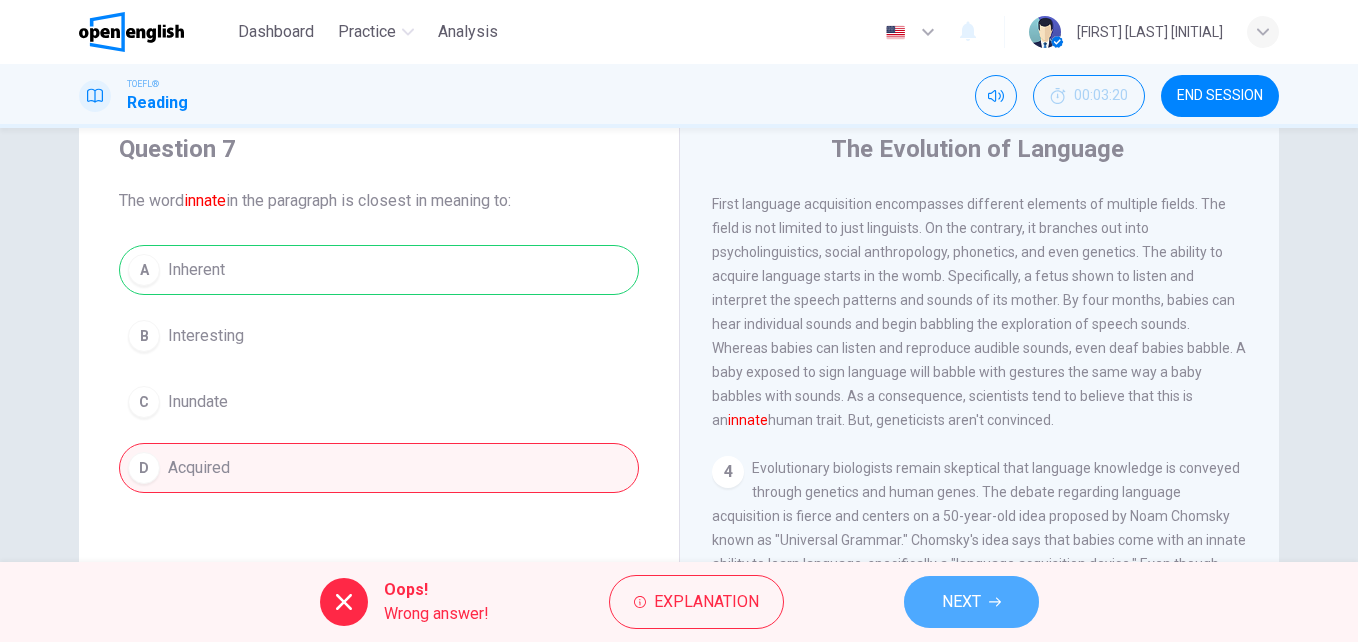 click on "NEXT" at bounding box center (971, 602) 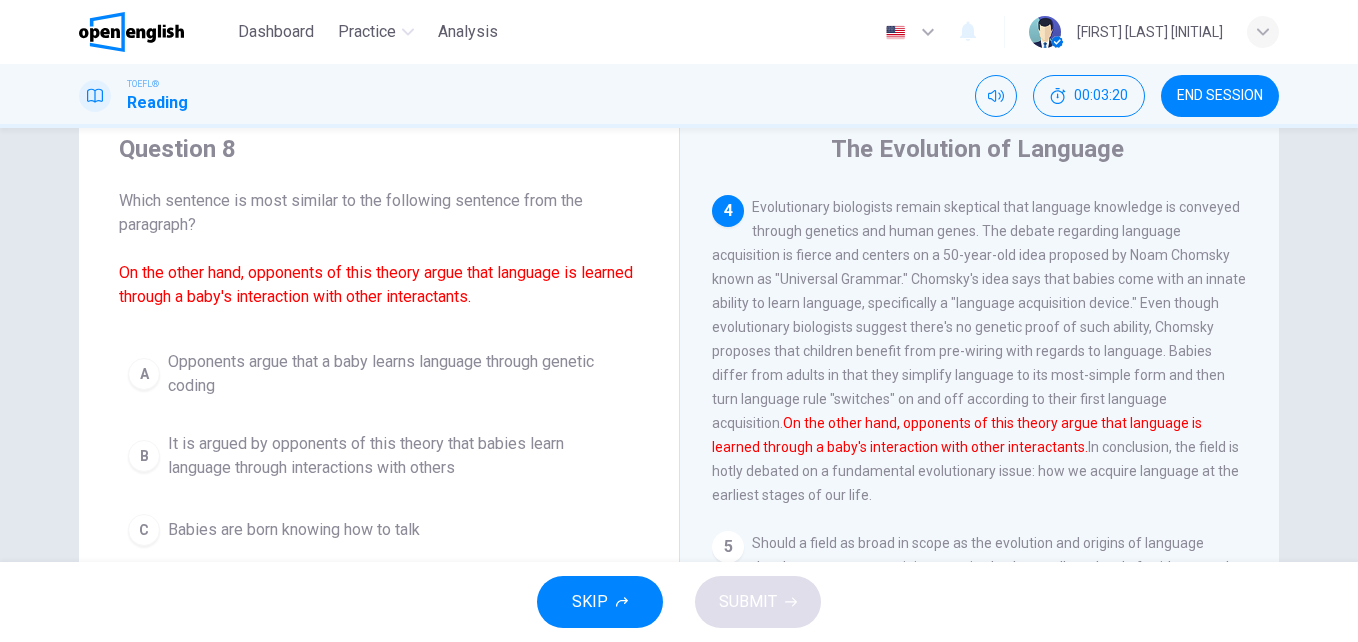 scroll, scrollTop: 847, scrollLeft: 0, axis: vertical 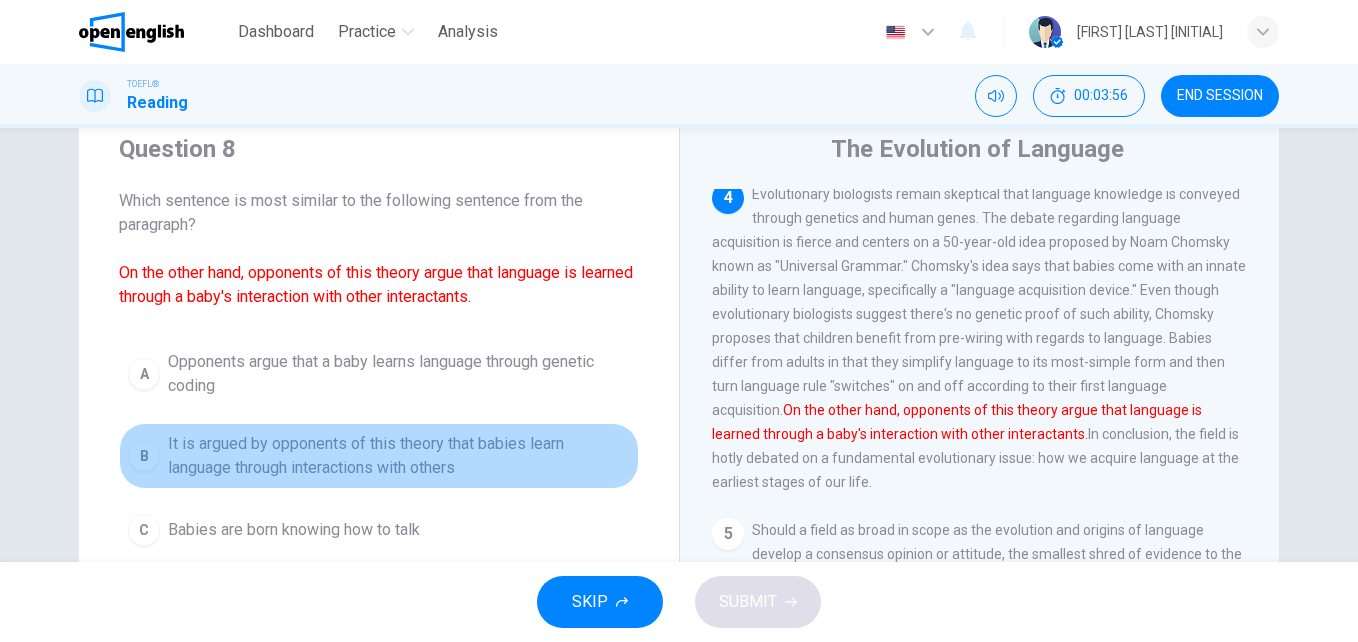 click on "It is argued by opponents of this theory that babies learn language through interactions with others" at bounding box center (399, 456) 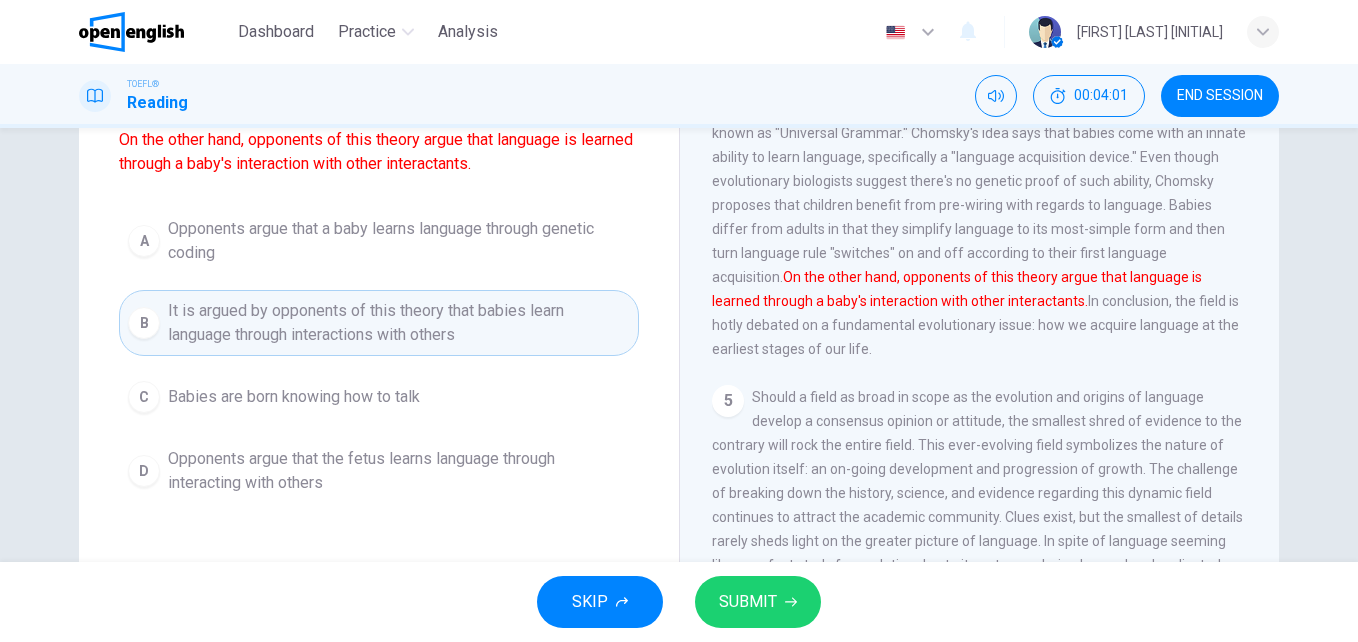 scroll, scrollTop: 133, scrollLeft: 0, axis: vertical 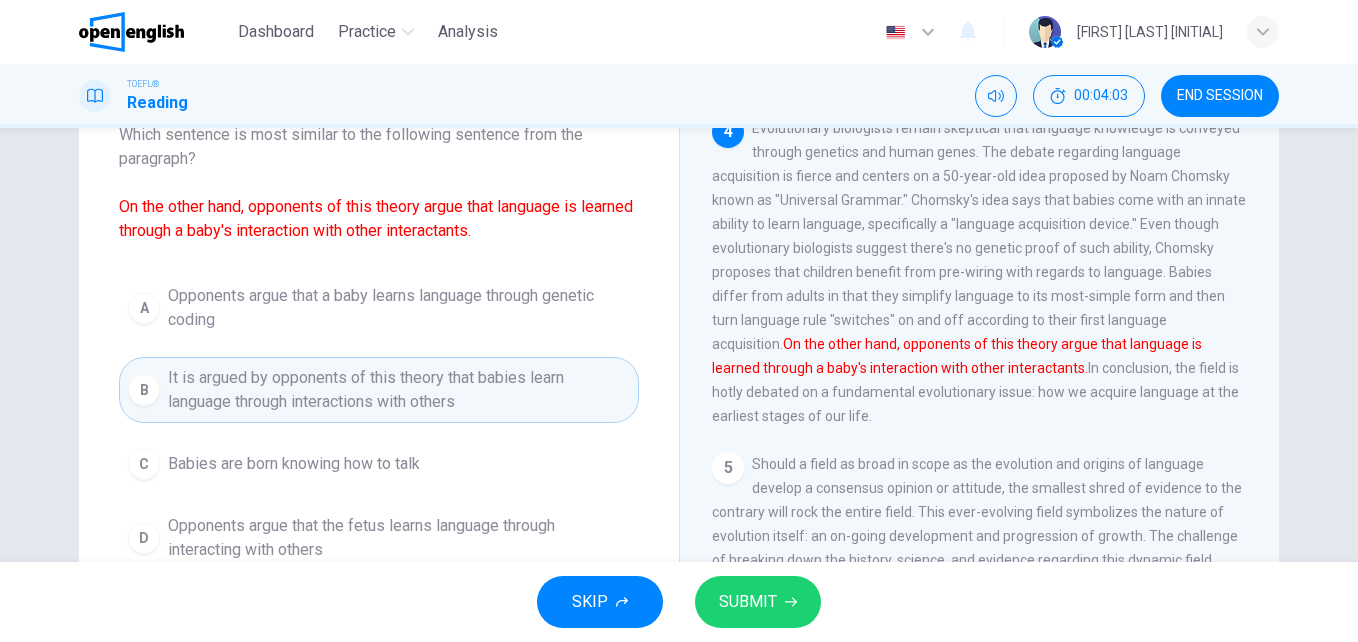 click on "SUBMIT" at bounding box center (748, 602) 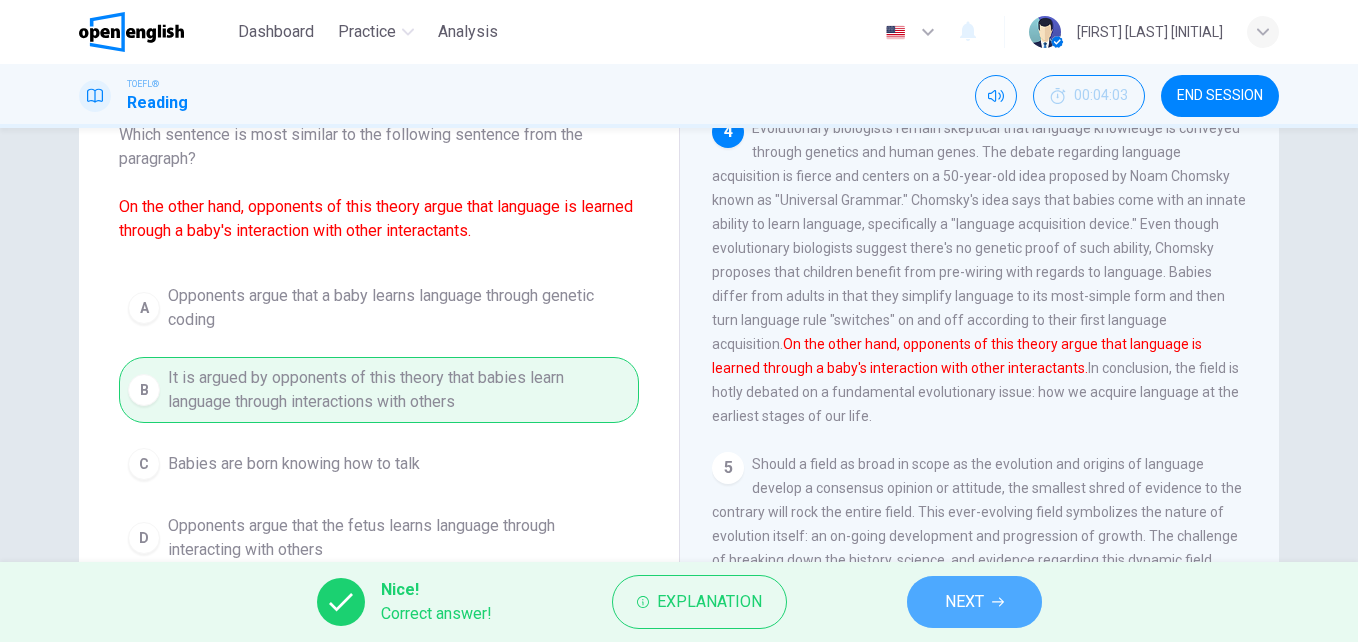 click on "NEXT" at bounding box center (964, 602) 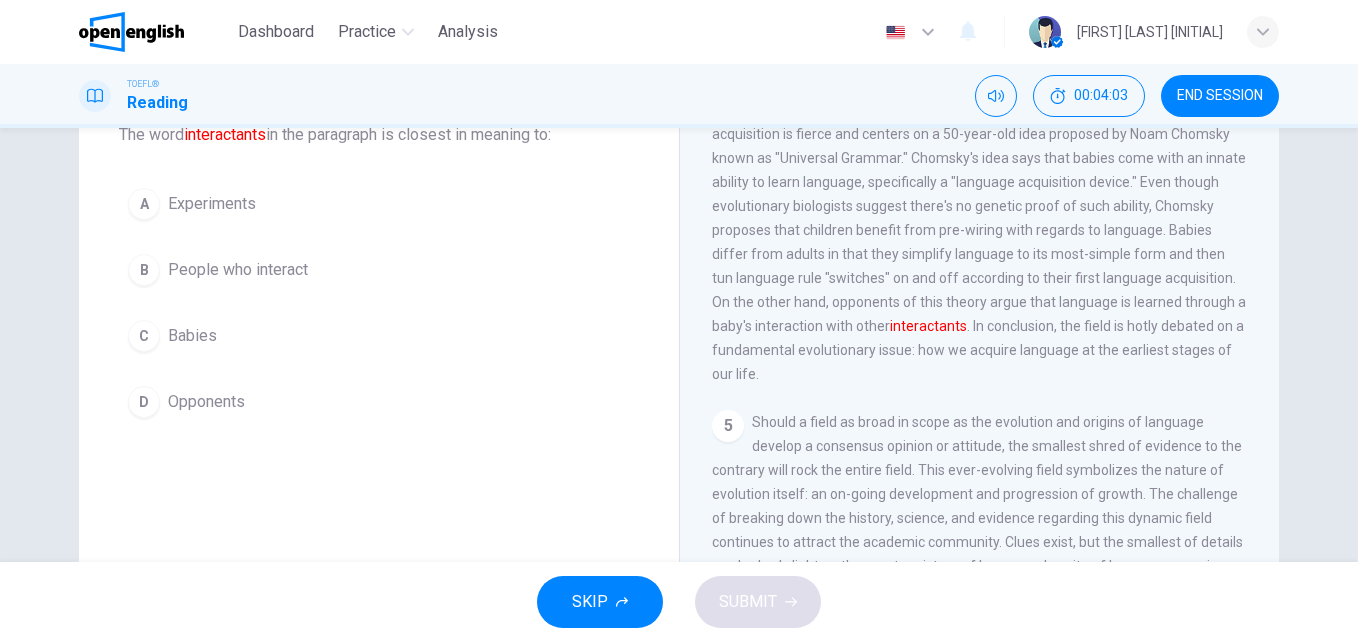 scroll, scrollTop: 897, scrollLeft: 0, axis: vertical 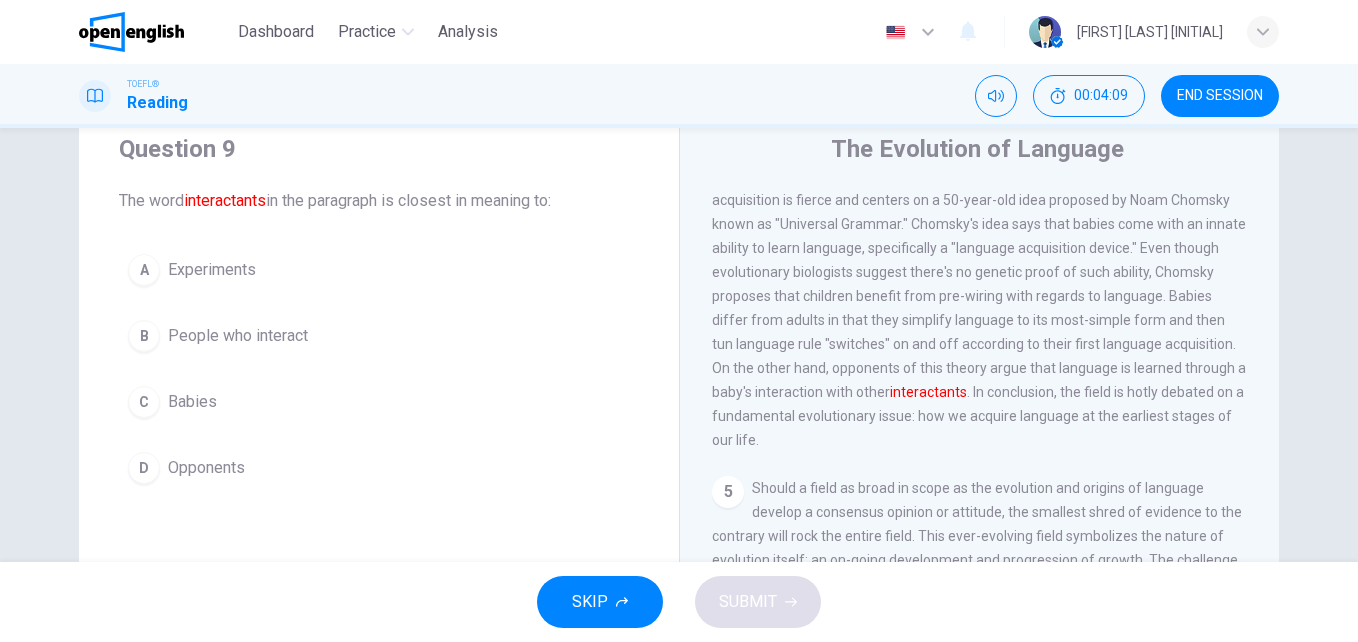 click on "B People who interact" at bounding box center [379, 336] 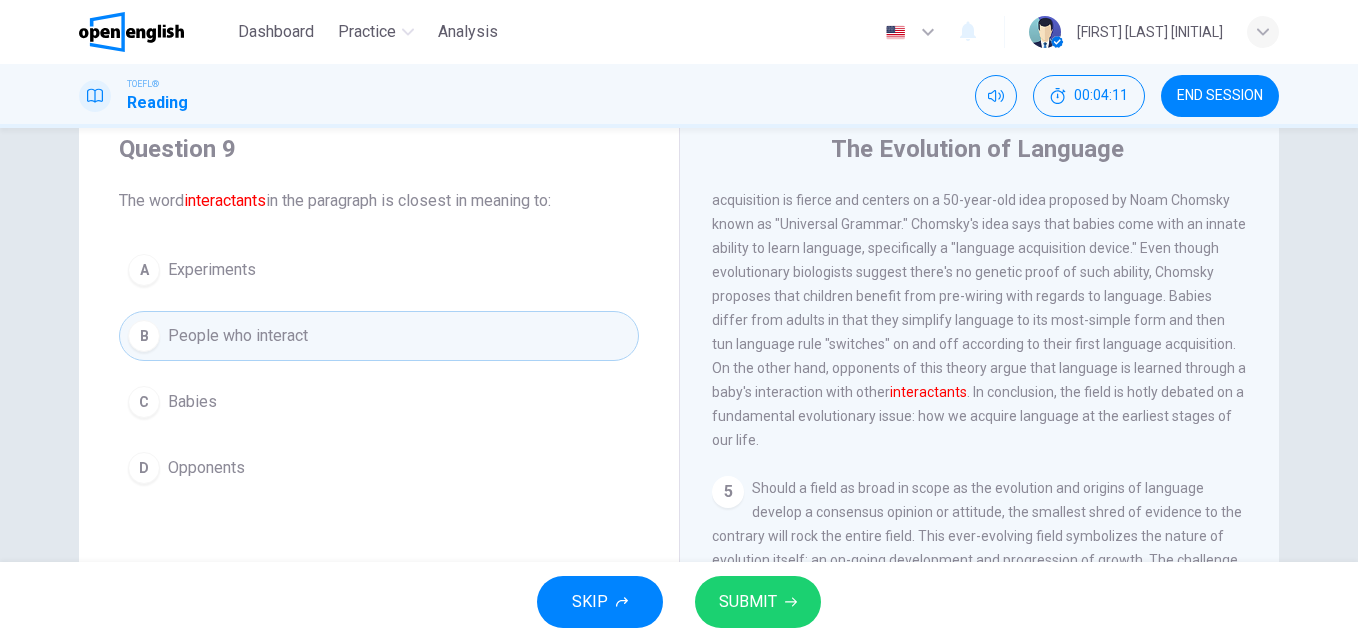 click on "C Babies" at bounding box center (379, 402) 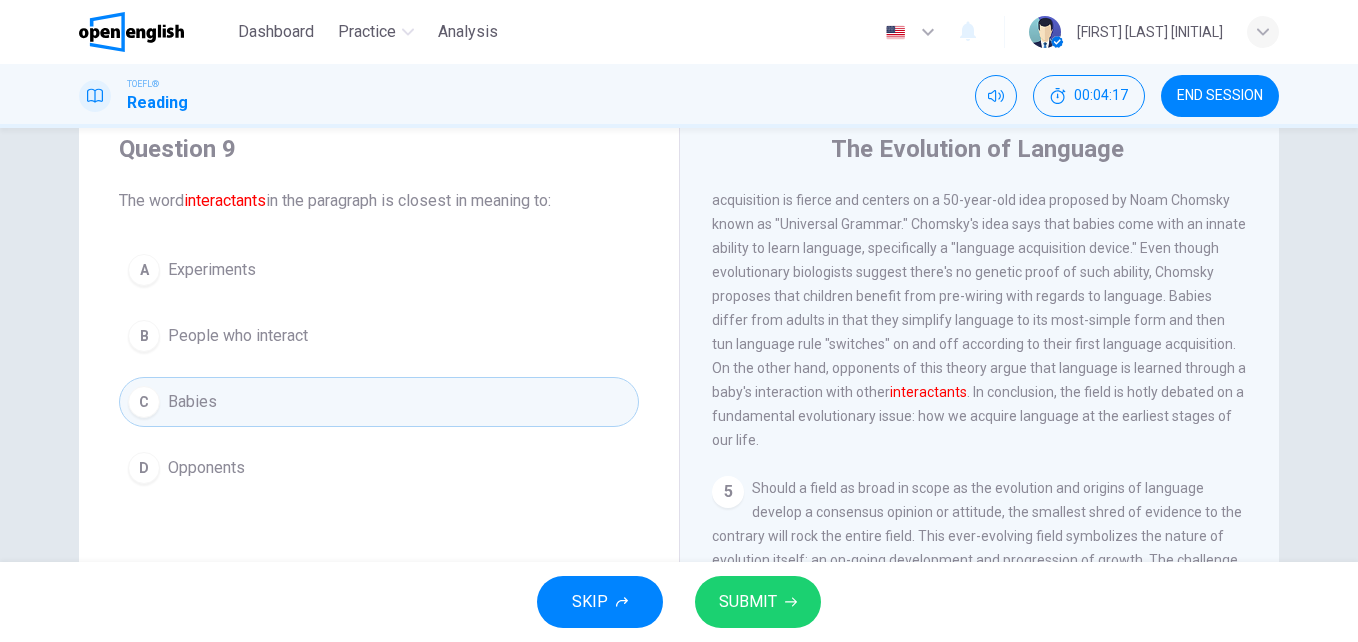 click on "B People who interact" at bounding box center [379, 336] 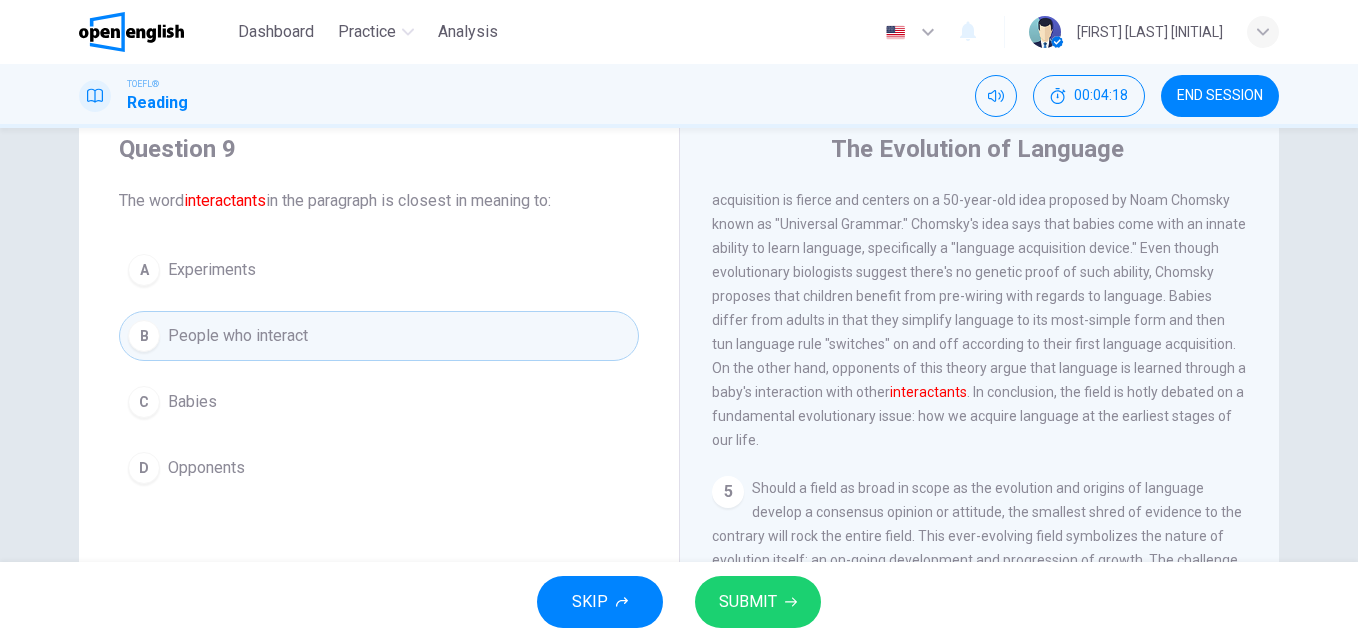 click 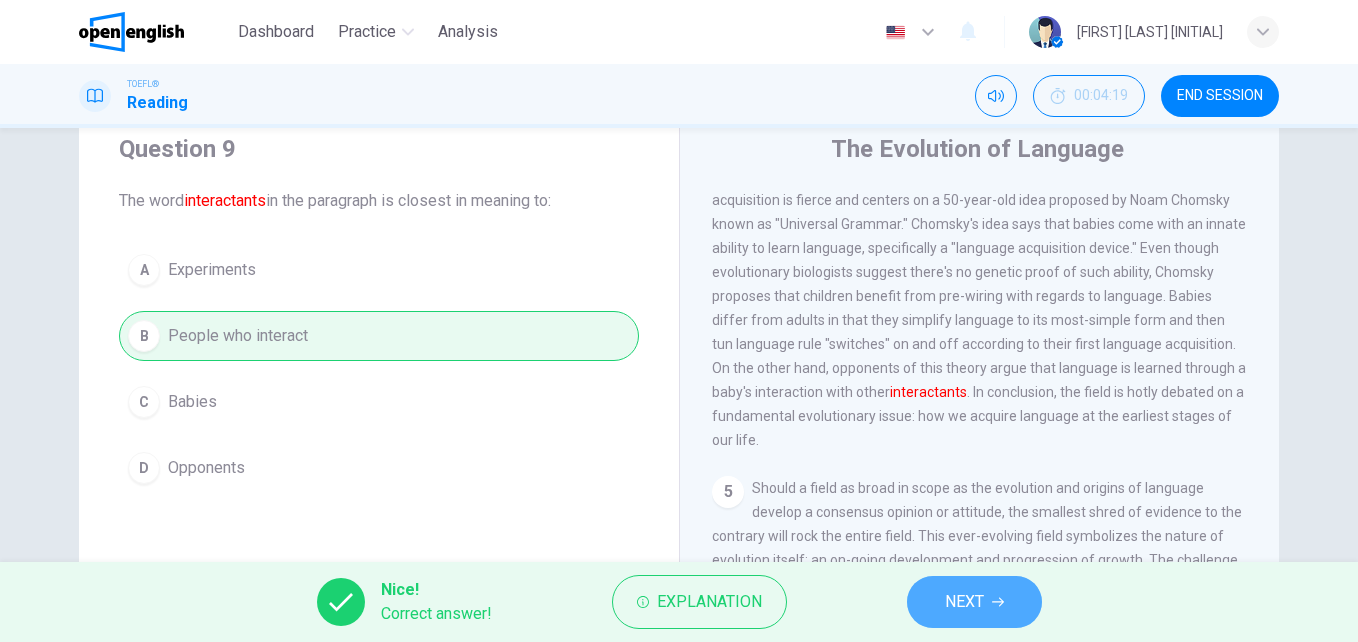 click on "NEXT" at bounding box center [964, 602] 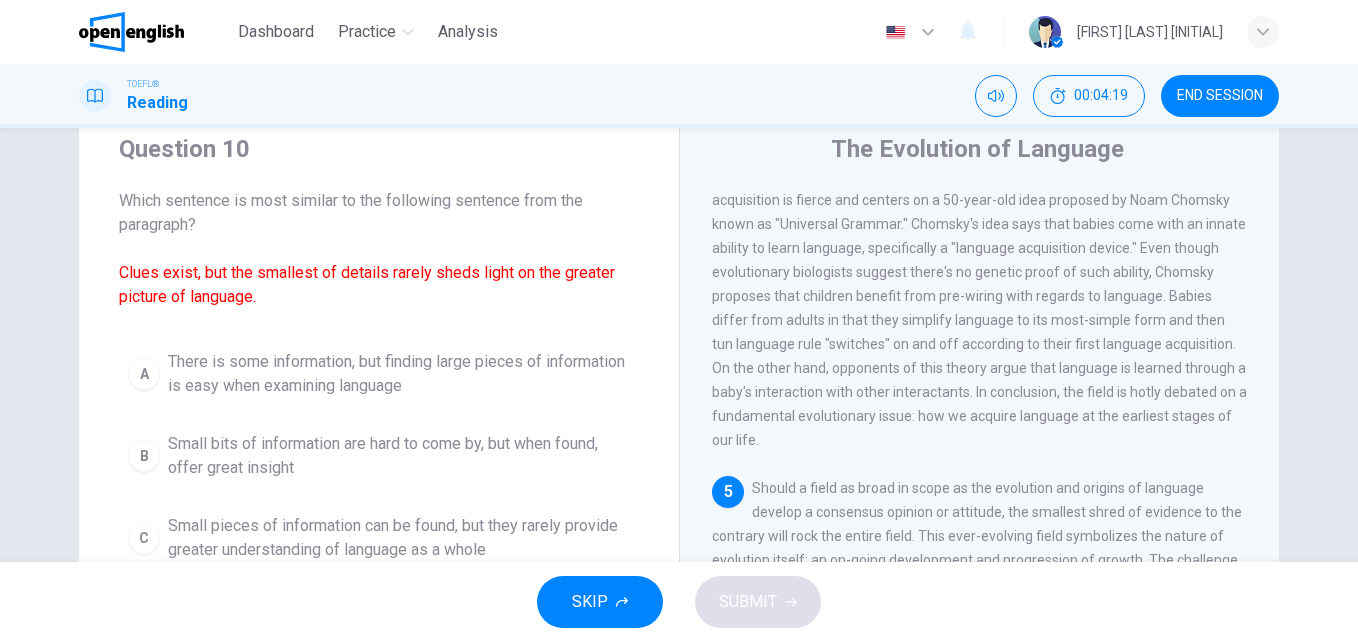 scroll, scrollTop: 970, scrollLeft: 0, axis: vertical 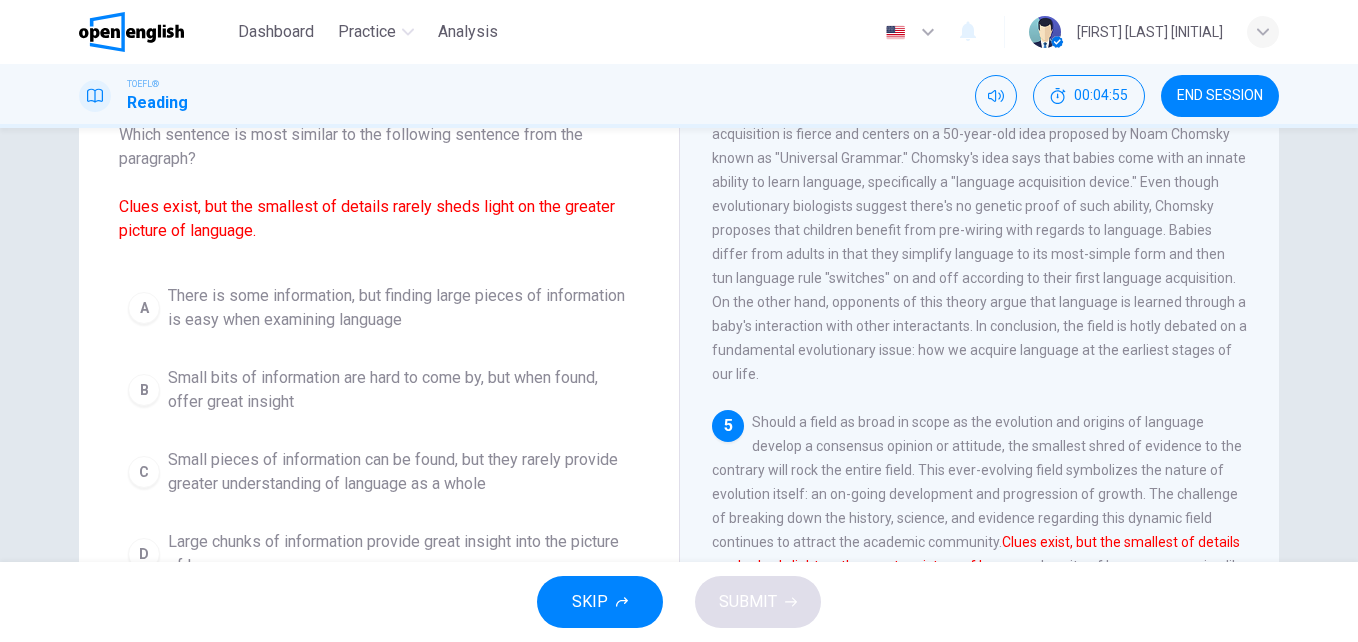 click on "Small bits of information are hard to come by, but when found, offer great insight" at bounding box center [399, 390] 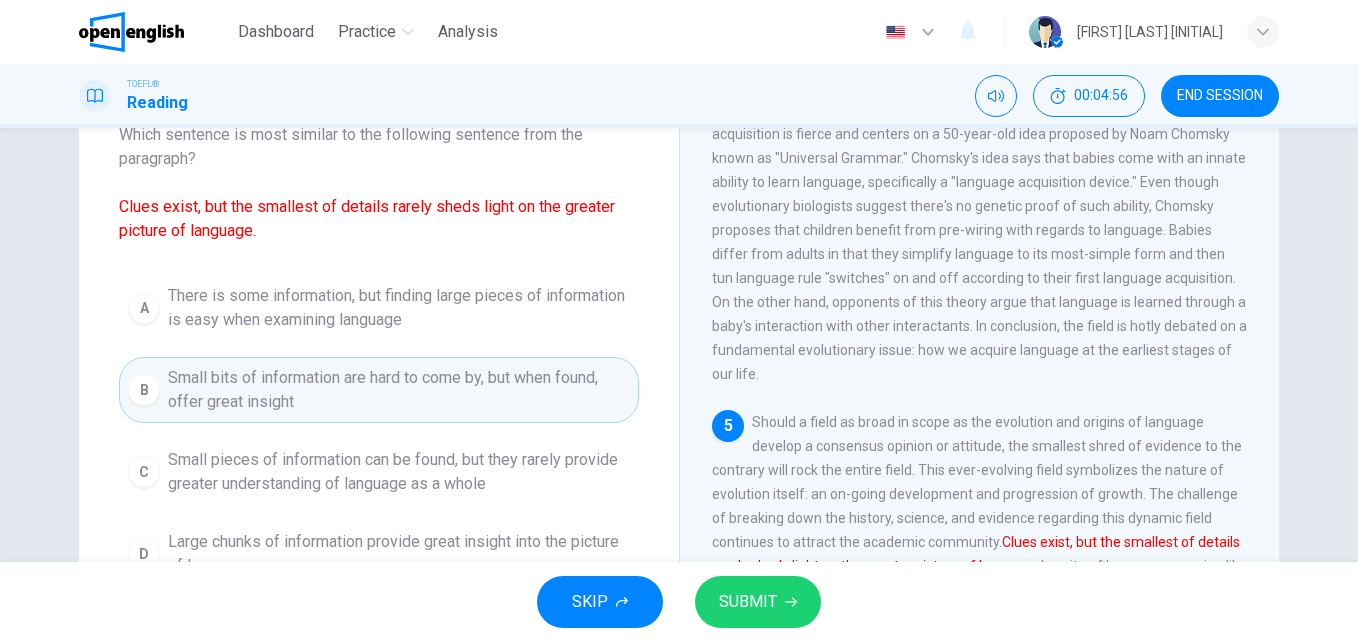 scroll, scrollTop: 200, scrollLeft: 0, axis: vertical 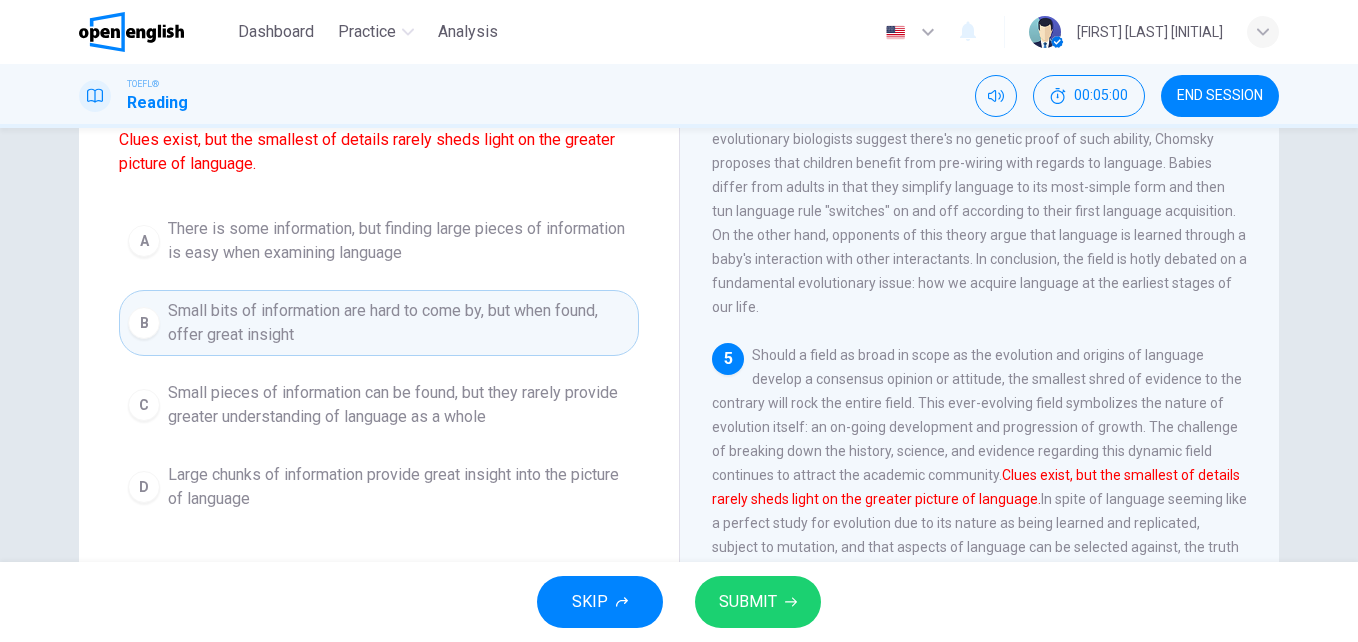 click on "Small pieces of information can be found, but they rarely provide greater understanding of language as a whole" at bounding box center [399, 405] 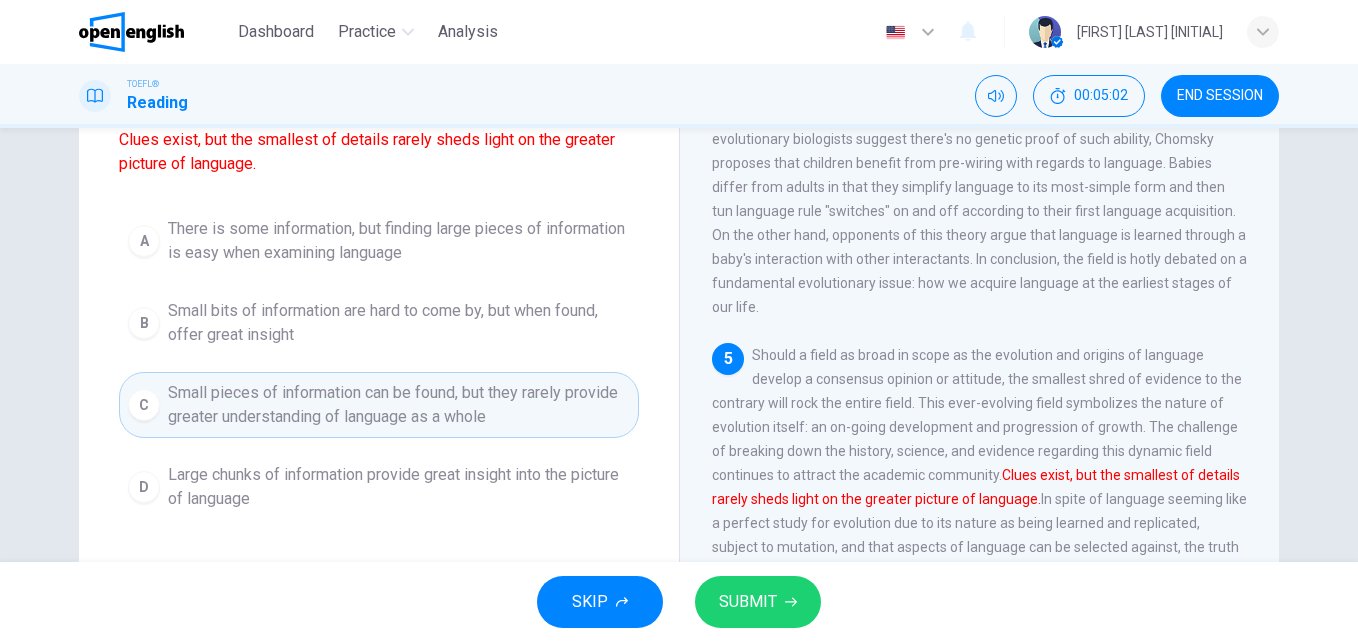 click on "SUBMIT" at bounding box center (748, 602) 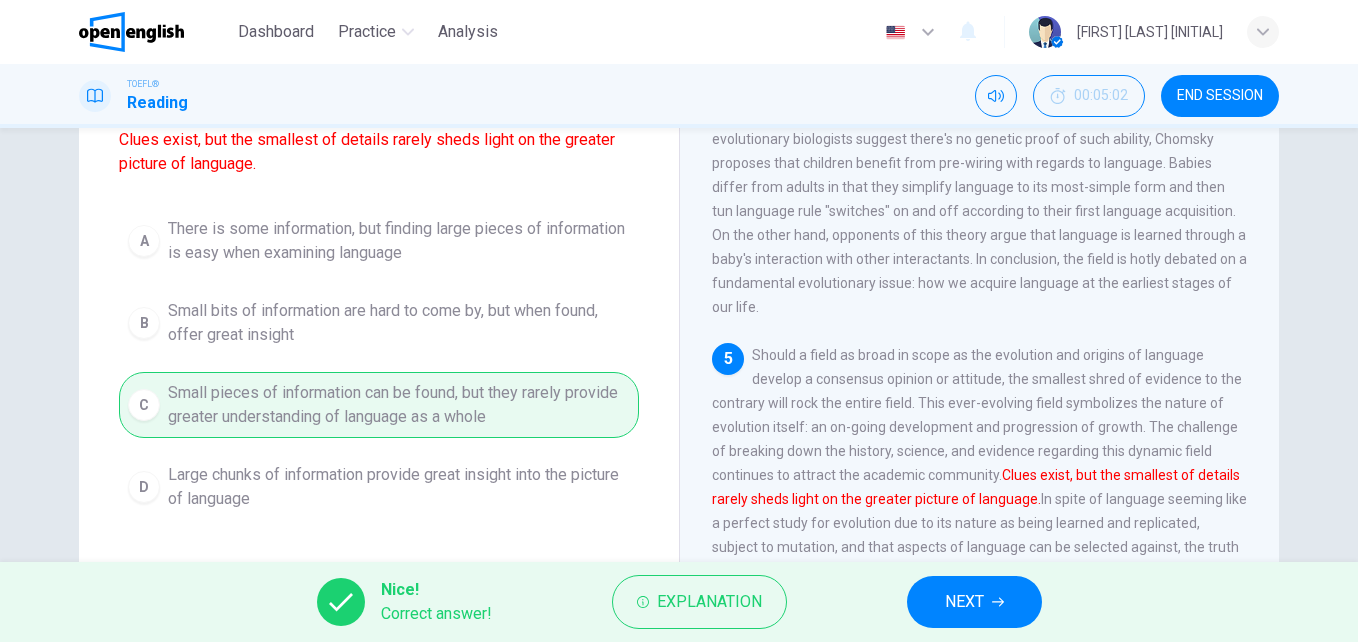 click on "NEXT" at bounding box center (974, 602) 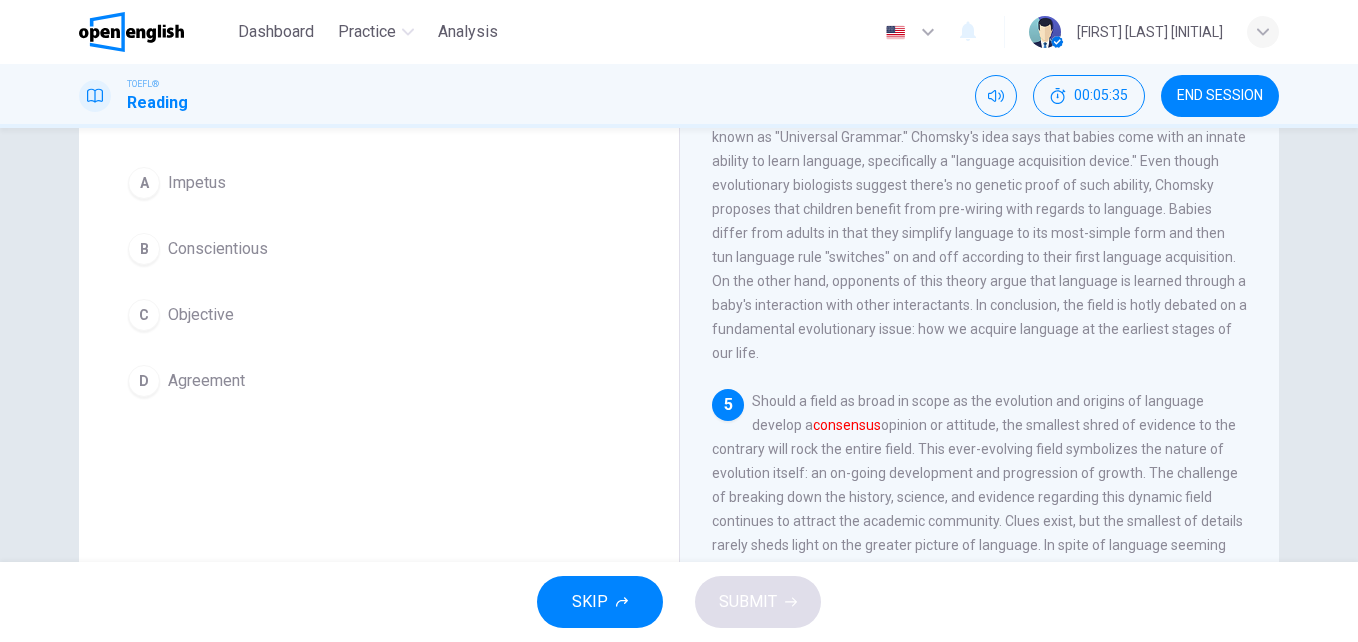 scroll, scrollTop: 133, scrollLeft: 0, axis: vertical 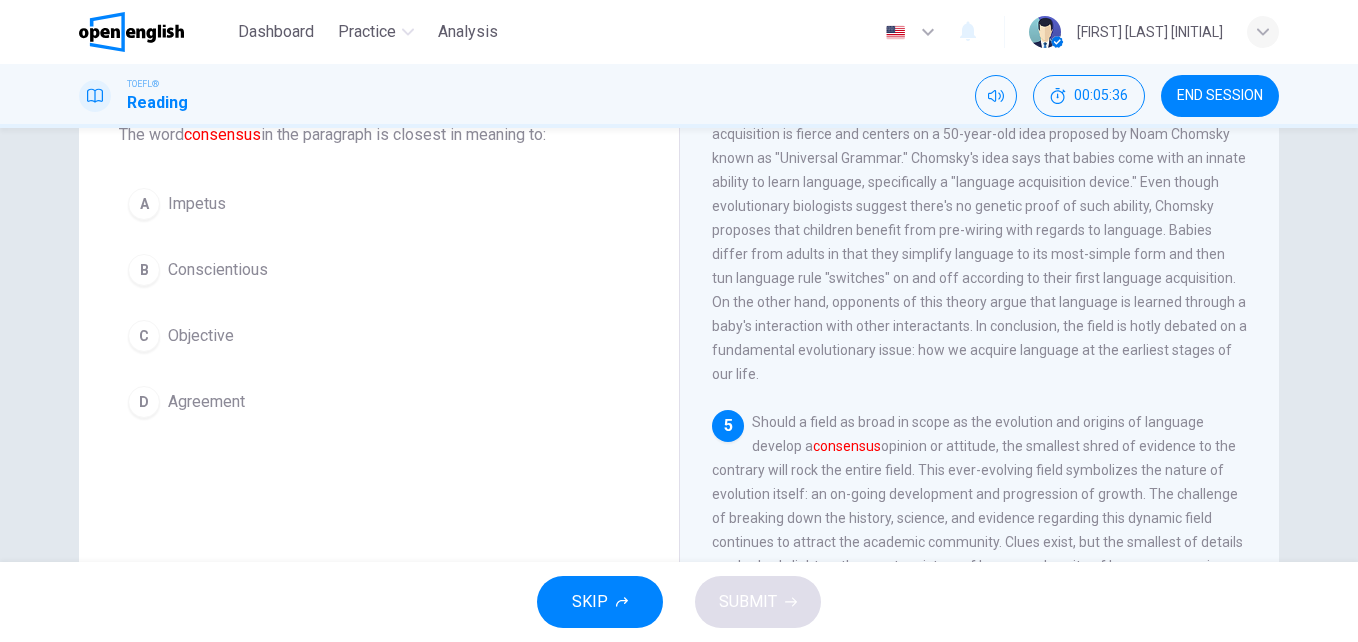 click on "B Conscientious" at bounding box center (379, 270) 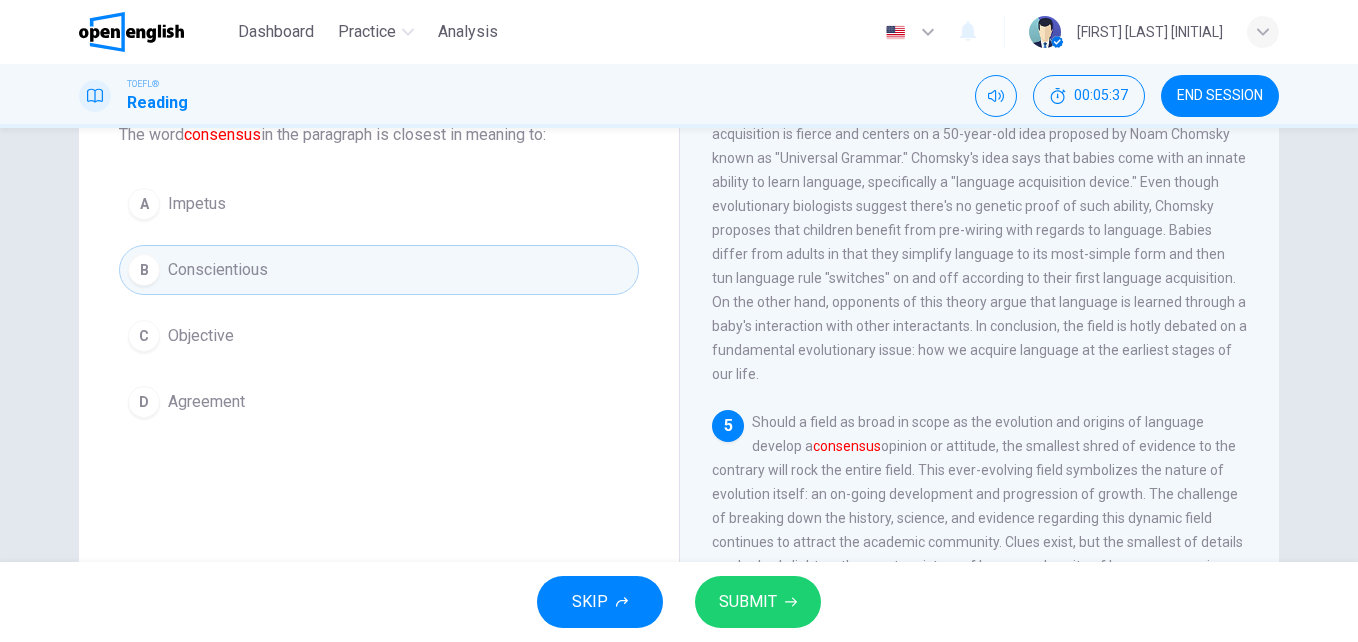 click on "SUBMIT" at bounding box center [758, 602] 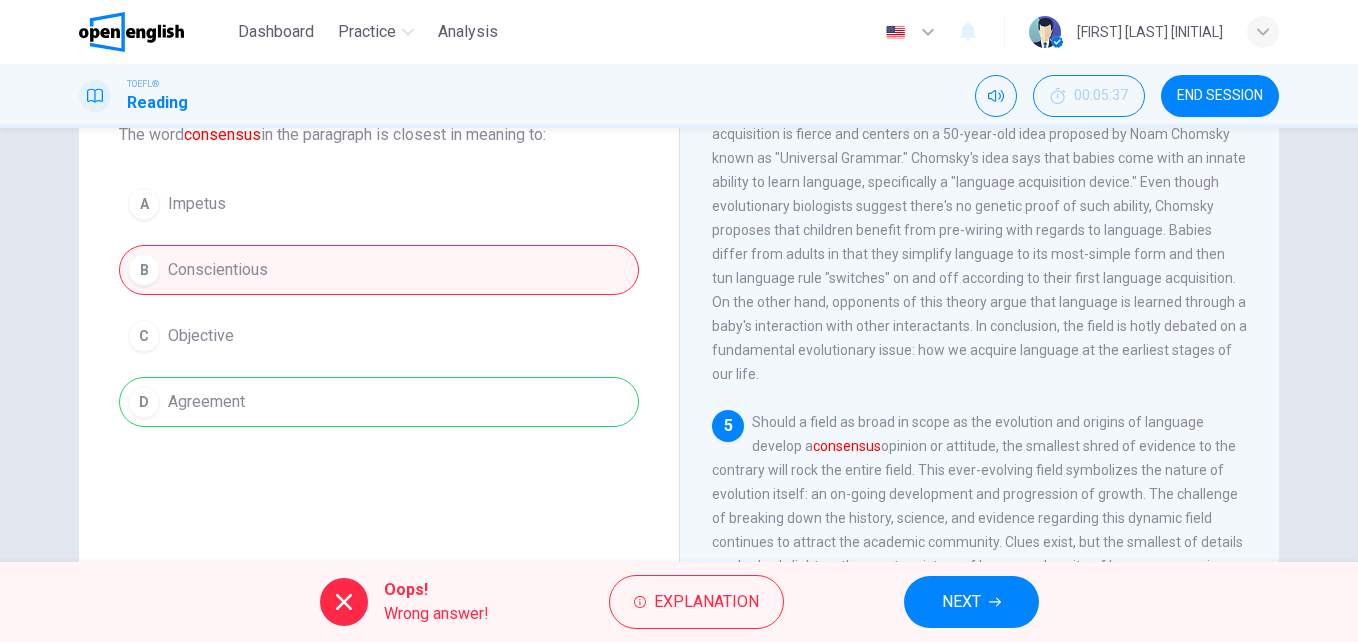 click on "A Impetus B Conscientious C Objective D Agreement" at bounding box center (379, 303) 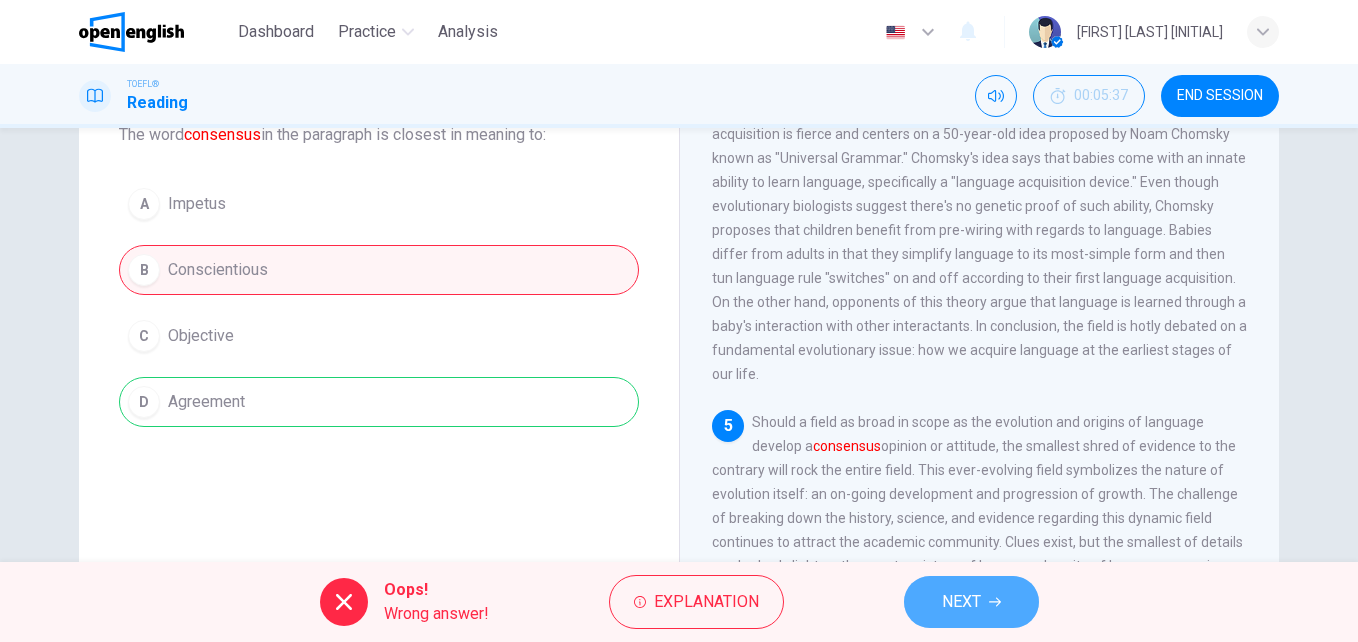 click on "NEXT" at bounding box center (961, 602) 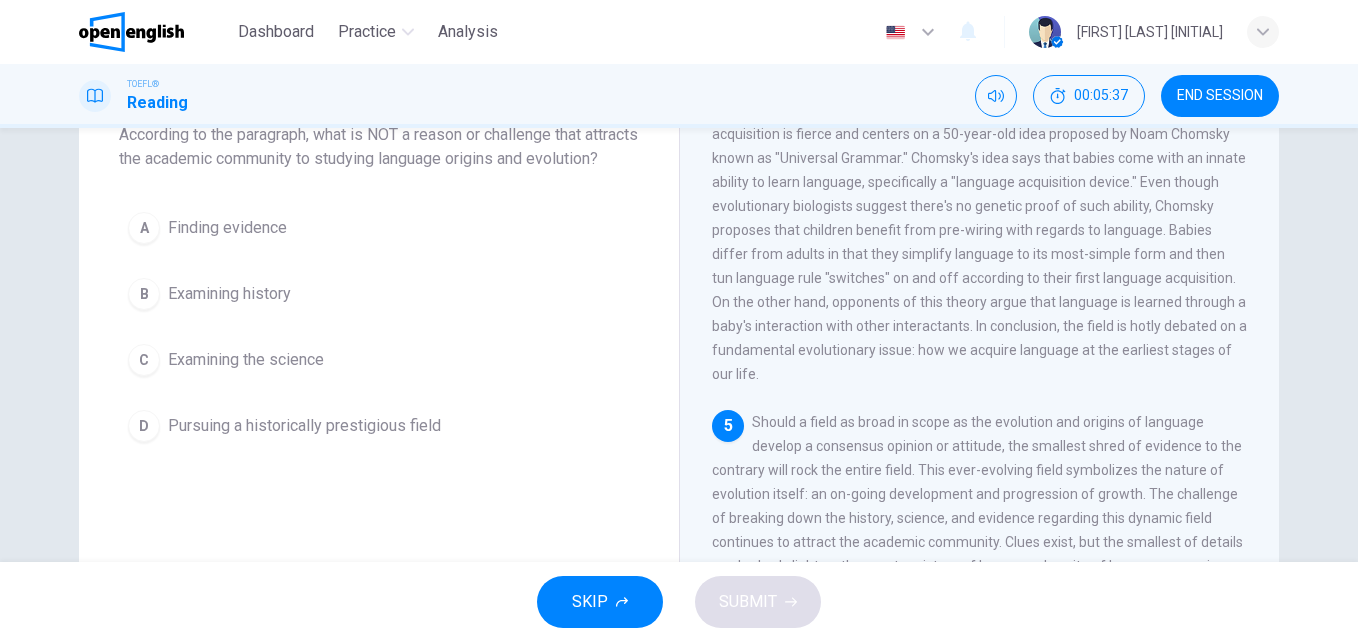 scroll, scrollTop: 67, scrollLeft: 0, axis: vertical 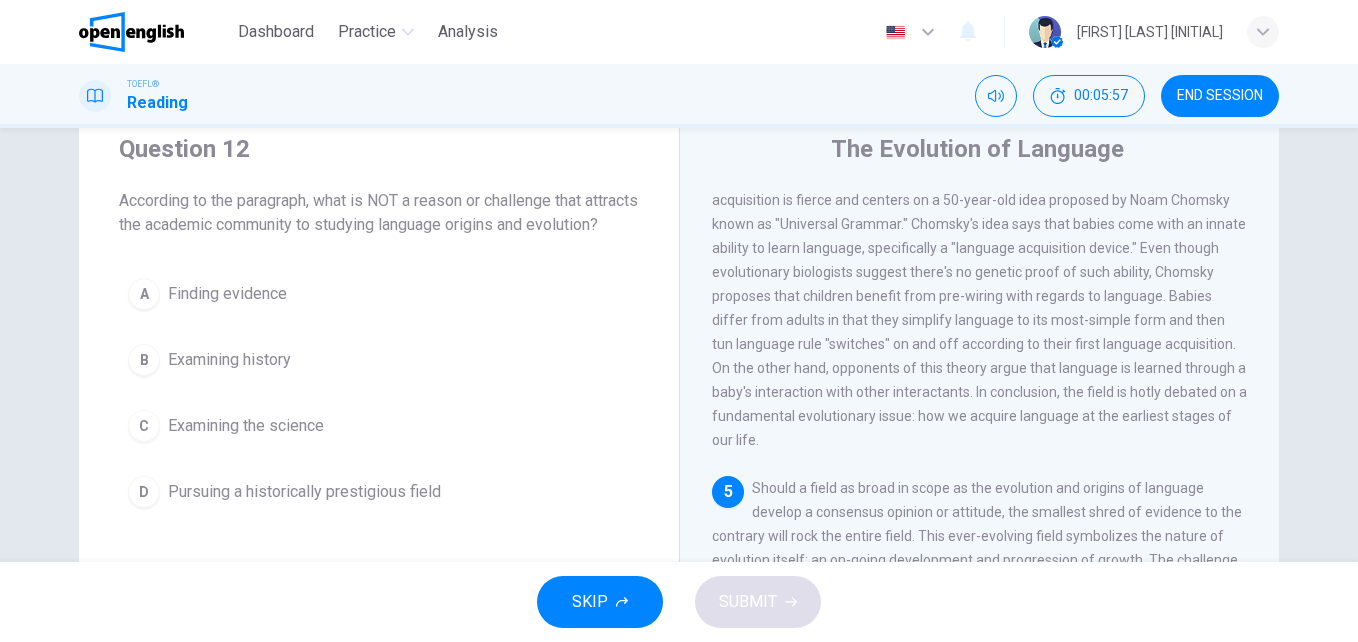 click on "C Examining the science" at bounding box center [379, 426] 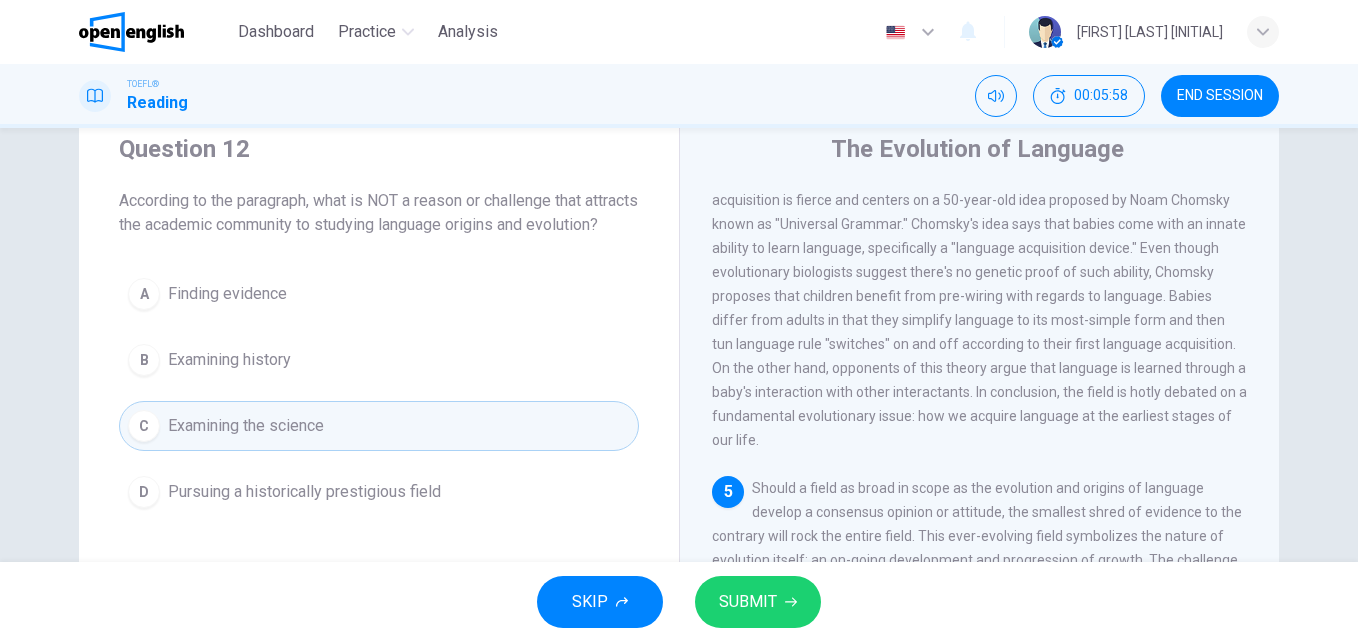 click on "SUBMIT" at bounding box center [748, 602] 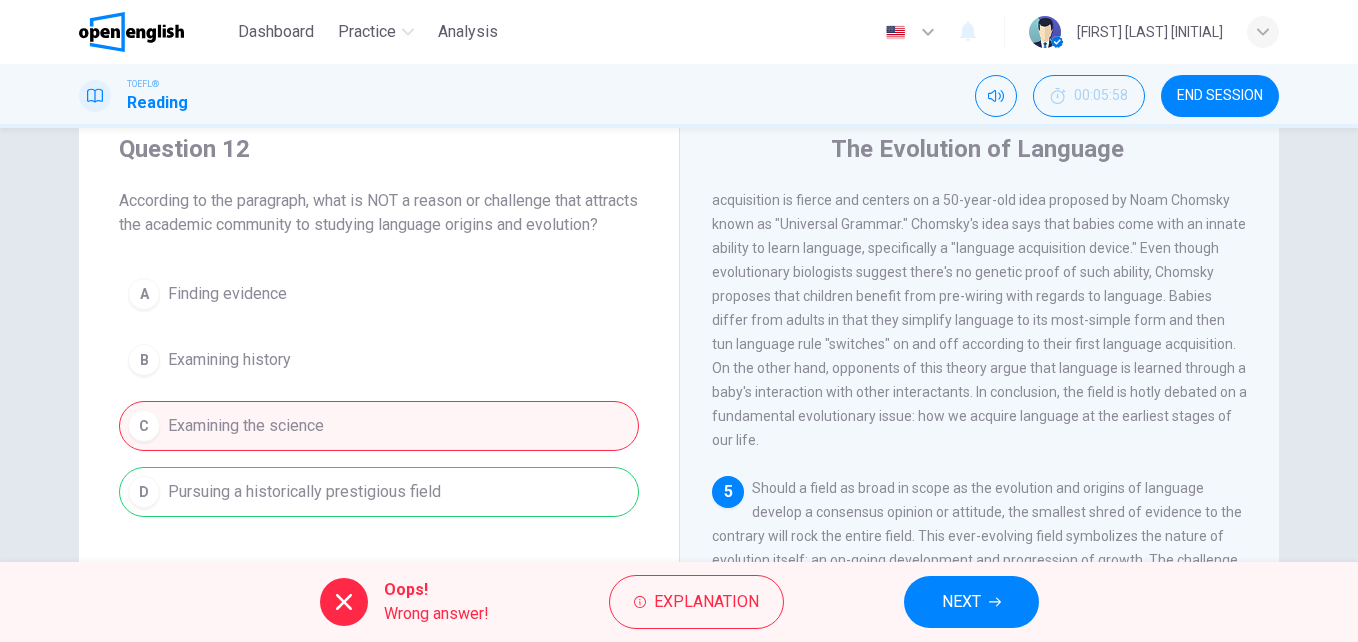click on "A Finding evidence B Examining history C Examining the science D Pursuing a historically prestigious field" at bounding box center [379, 393] 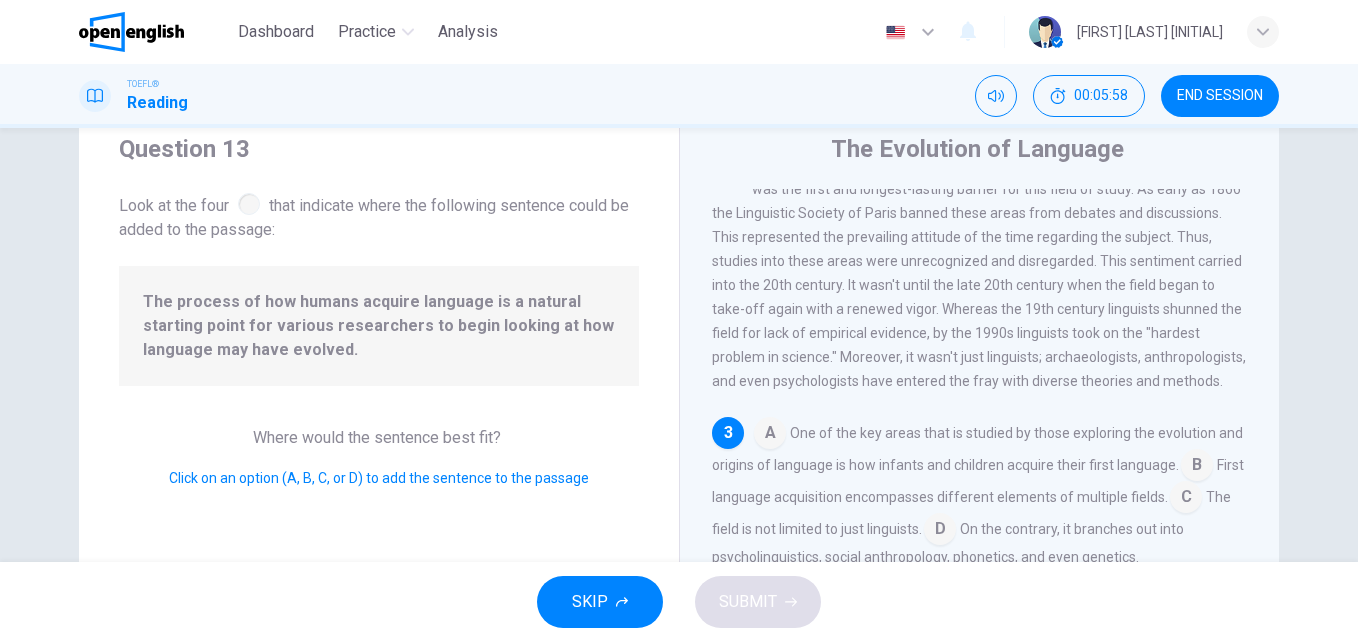 scroll, scrollTop: 342, scrollLeft: 0, axis: vertical 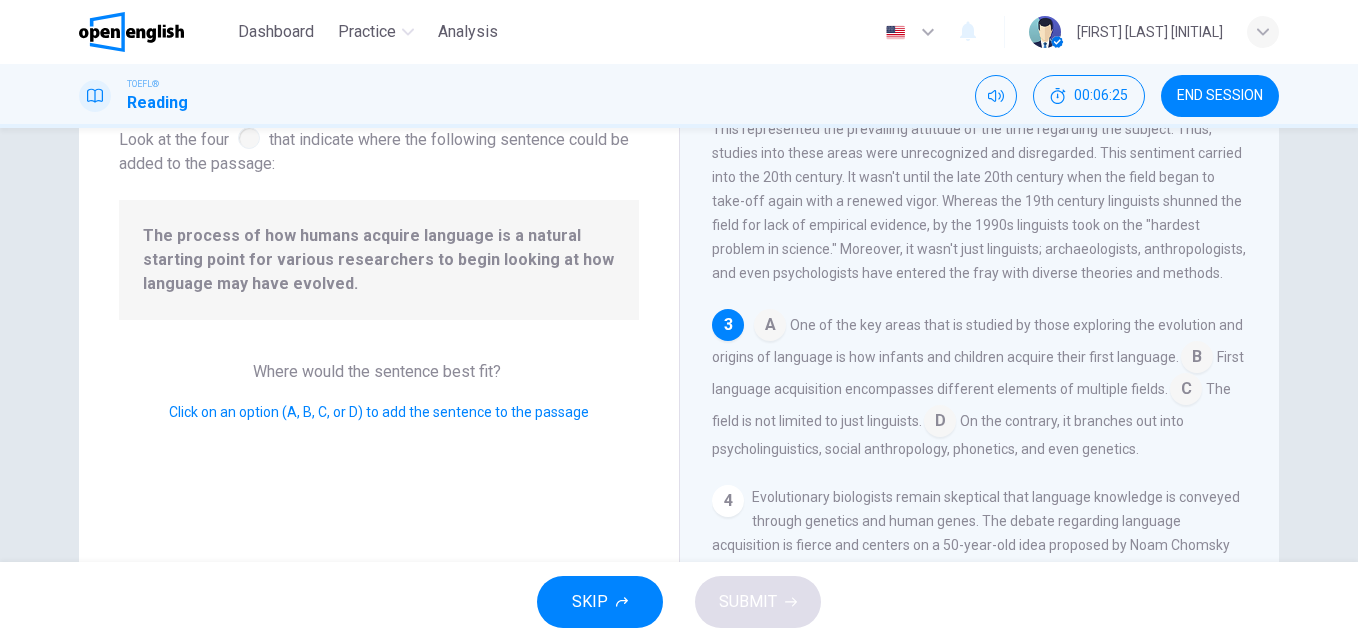 click at bounding box center [1197, 359] 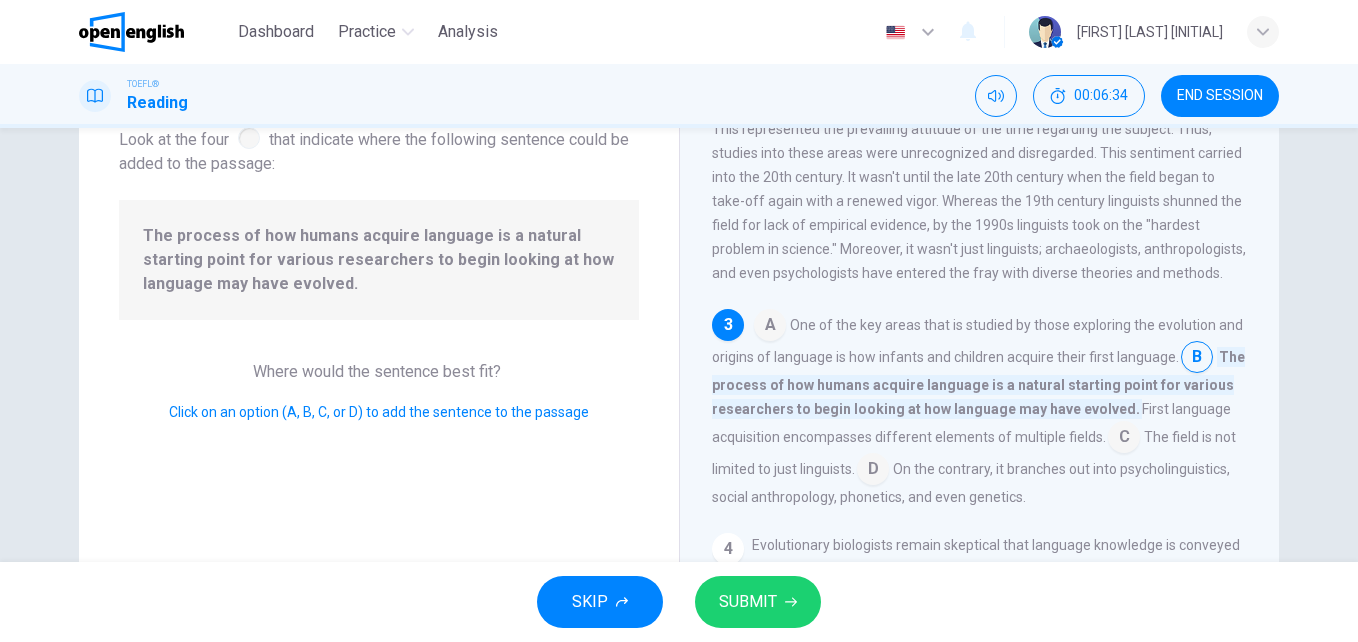 scroll, scrollTop: 409, scrollLeft: 0, axis: vertical 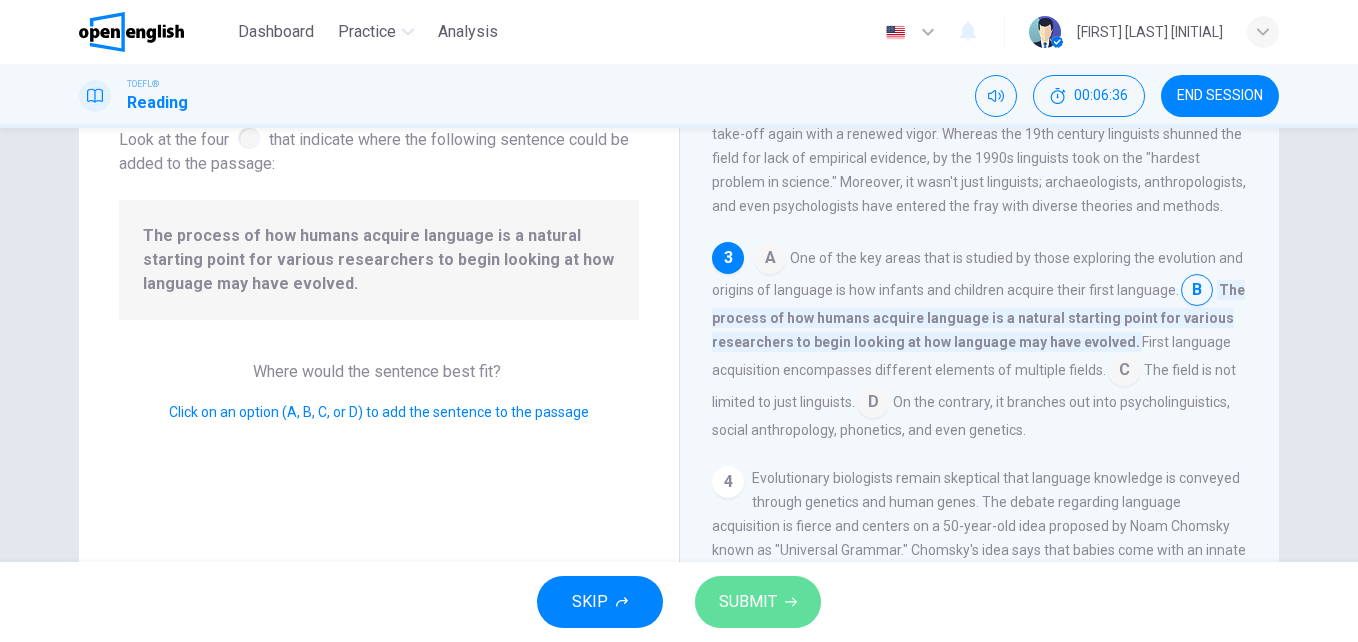 click on "SUBMIT" at bounding box center [748, 602] 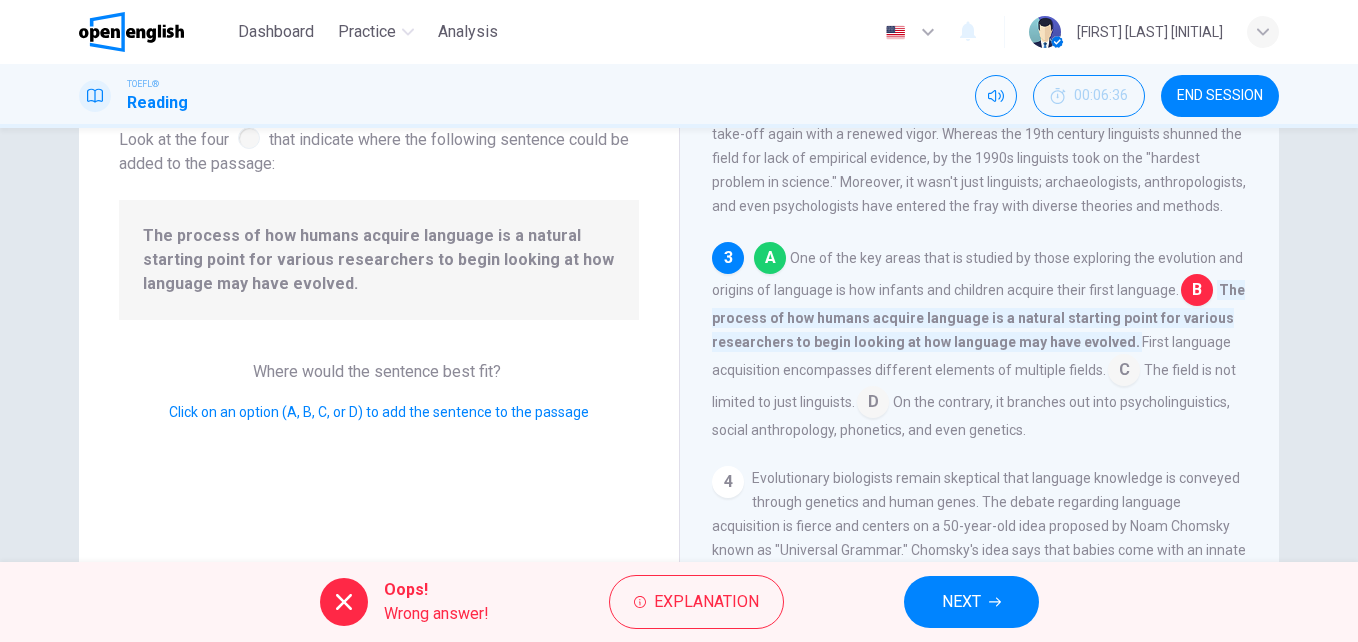 click at bounding box center [770, 260] 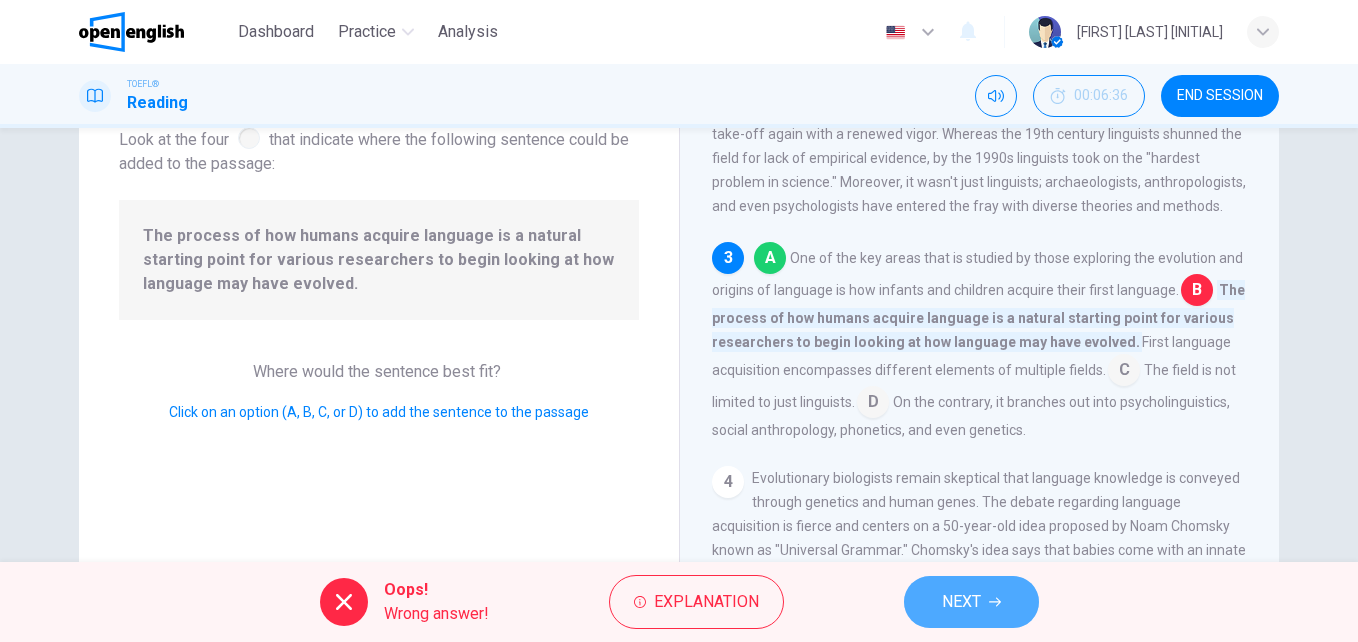click on "NEXT" at bounding box center (971, 602) 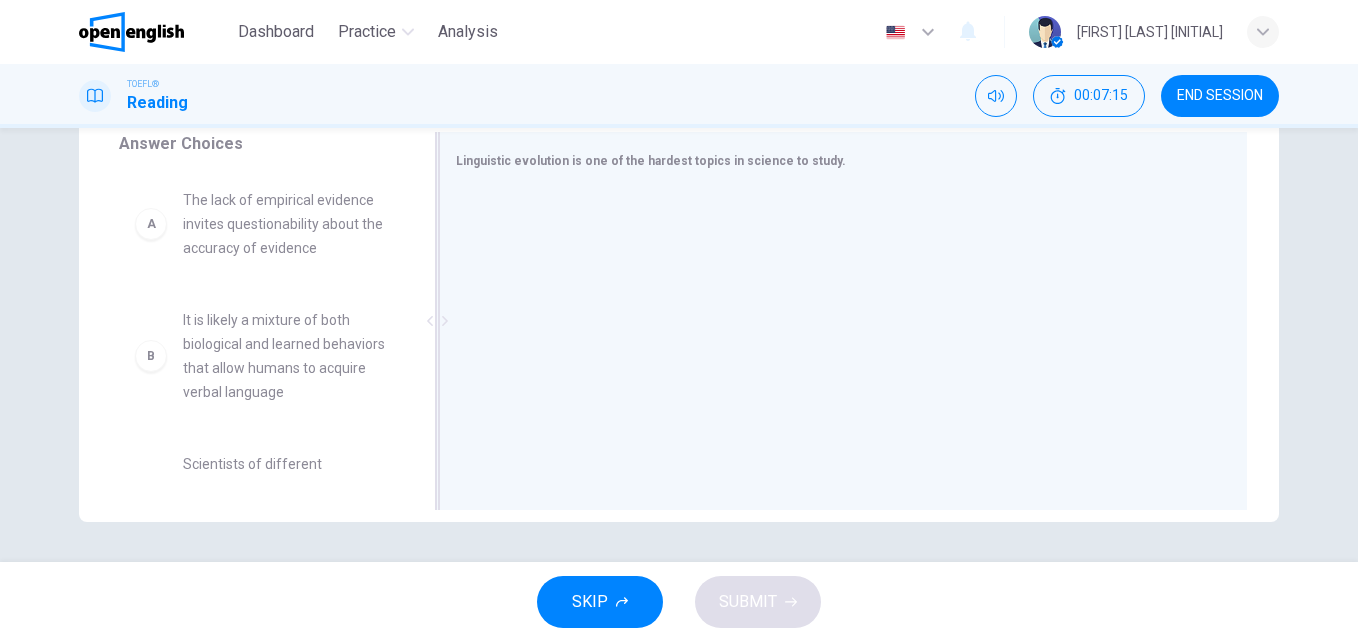 scroll, scrollTop: 274, scrollLeft: 0, axis: vertical 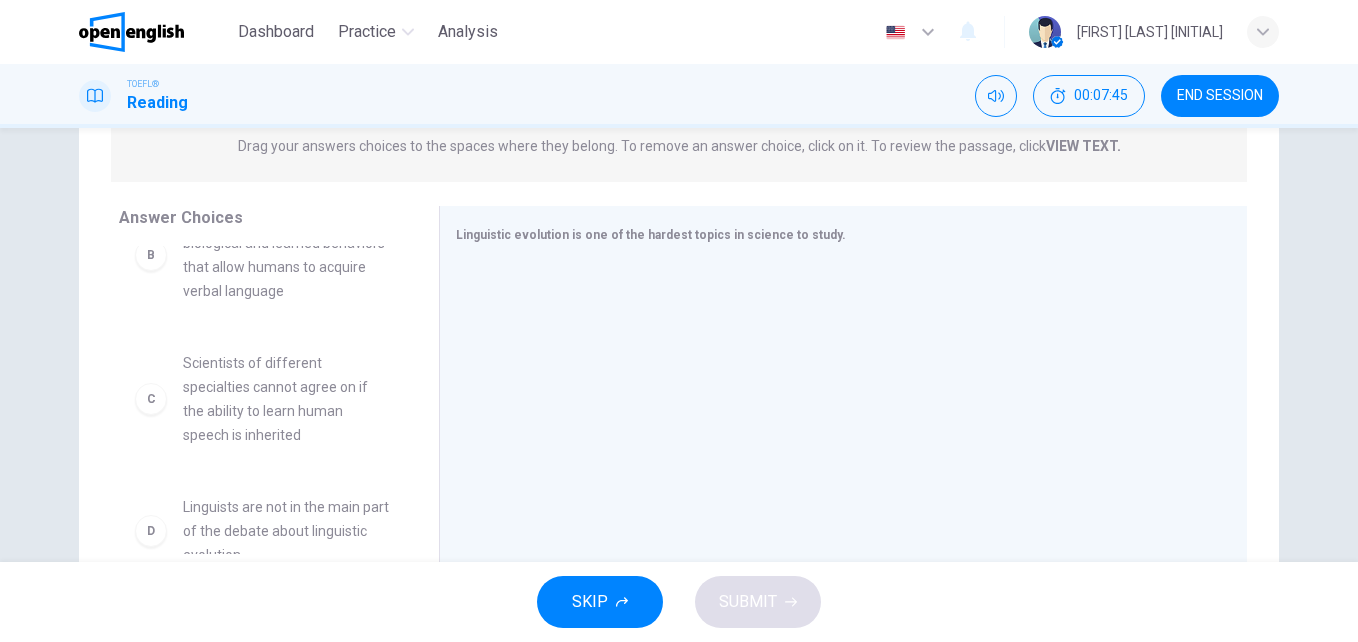 drag, startPoint x: 150, startPoint y: 402, endPoint x: 216, endPoint y: 405, distance: 66.068146 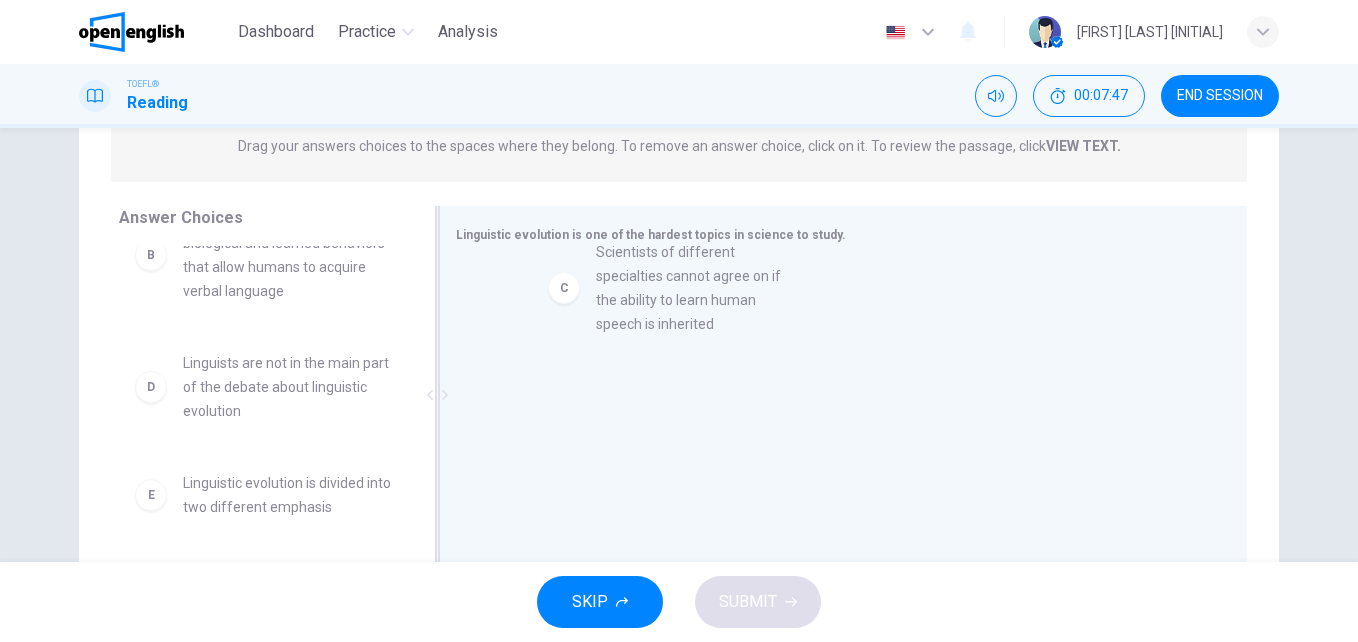 drag, startPoint x: 232, startPoint y: 384, endPoint x: 599, endPoint y: 275, distance: 382.8446 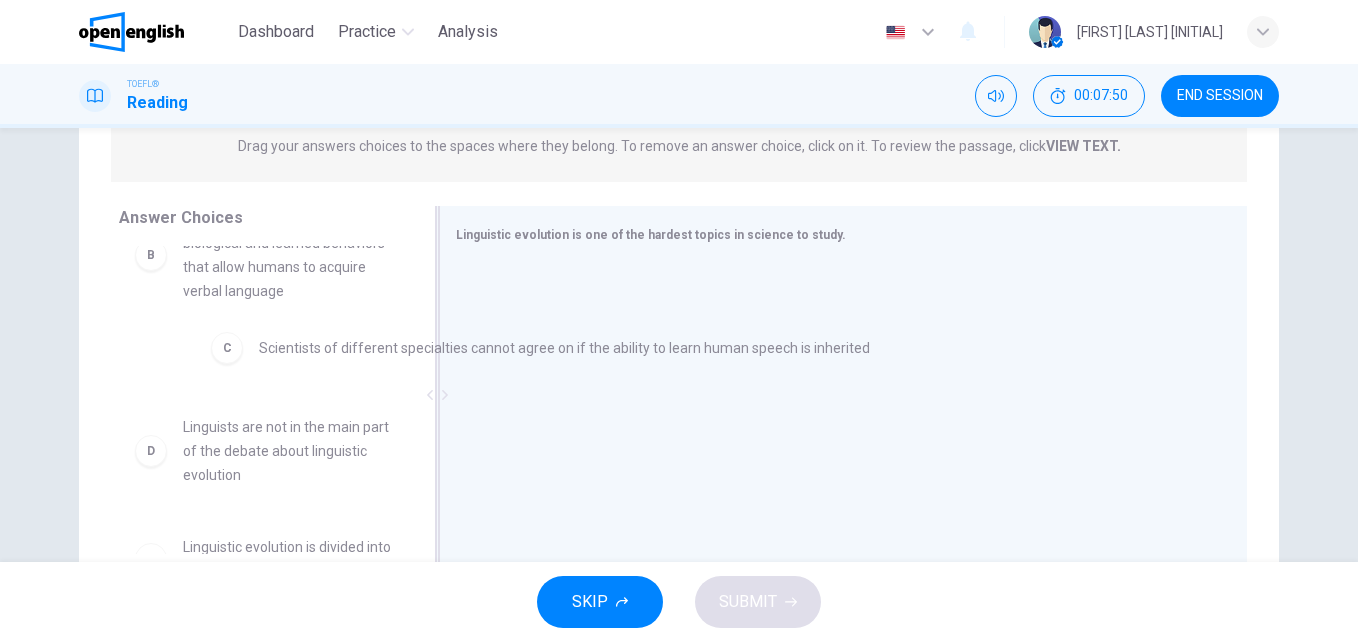 drag, startPoint x: 461, startPoint y: 318, endPoint x: 234, endPoint y: 348, distance: 228.9738 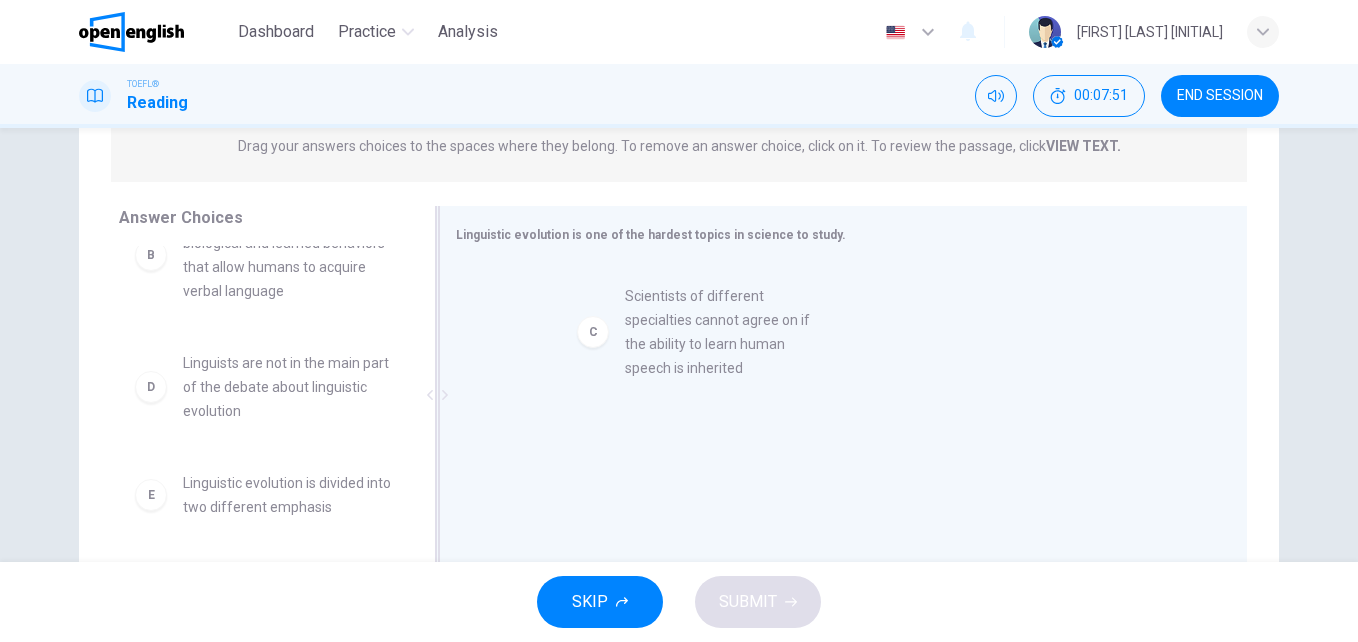 drag, startPoint x: 211, startPoint y: 393, endPoint x: 680, endPoint y: 315, distance: 475.4419 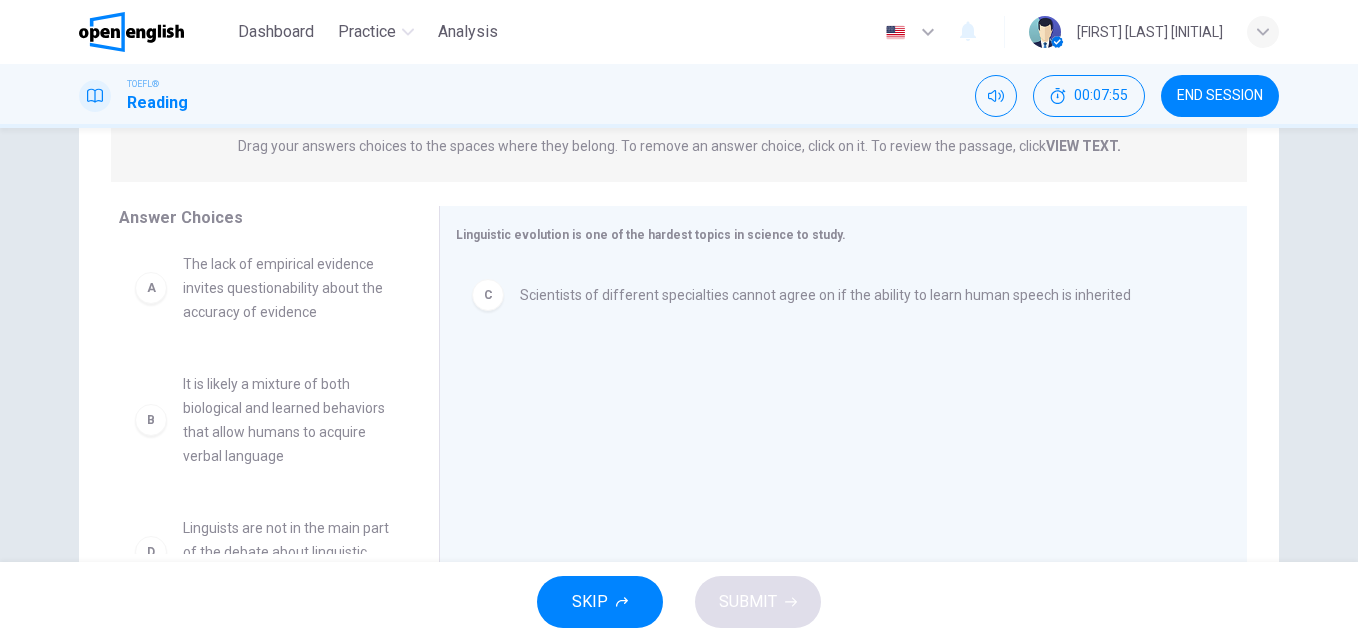 scroll, scrollTop: 0, scrollLeft: 0, axis: both 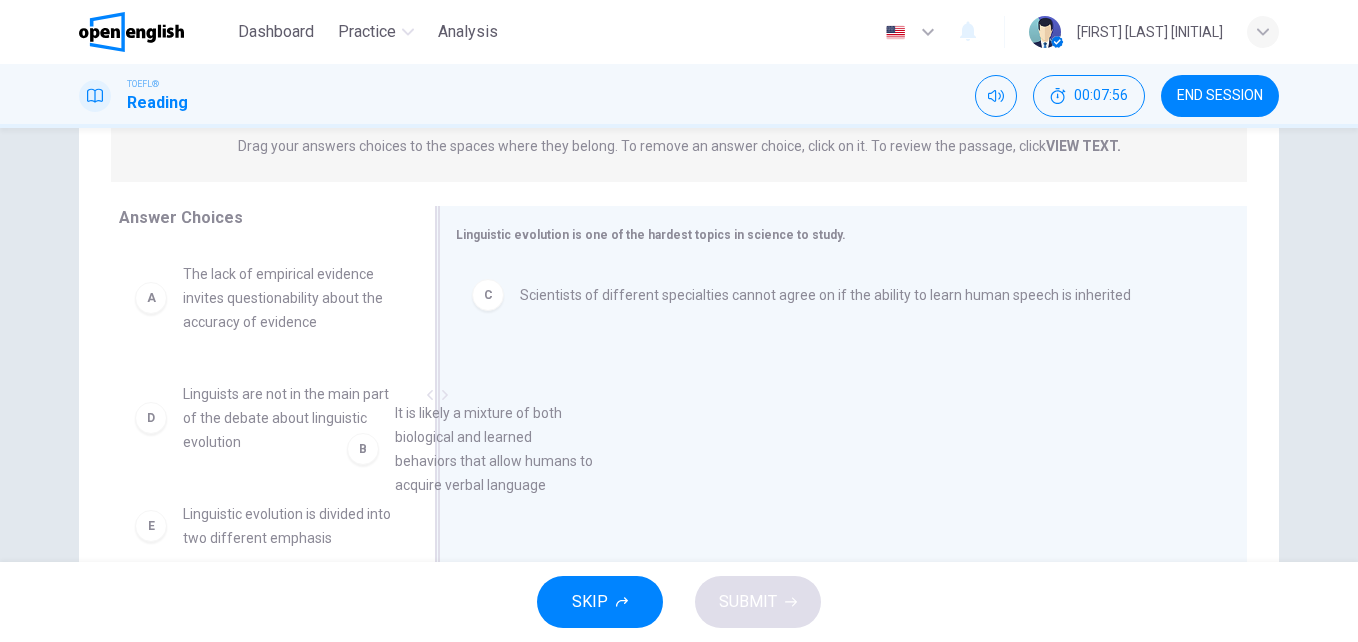 drag, startPoint x: 384, startPoint y: 405, endPoint x: 564, endPoint y: 365, distance: 184.39088 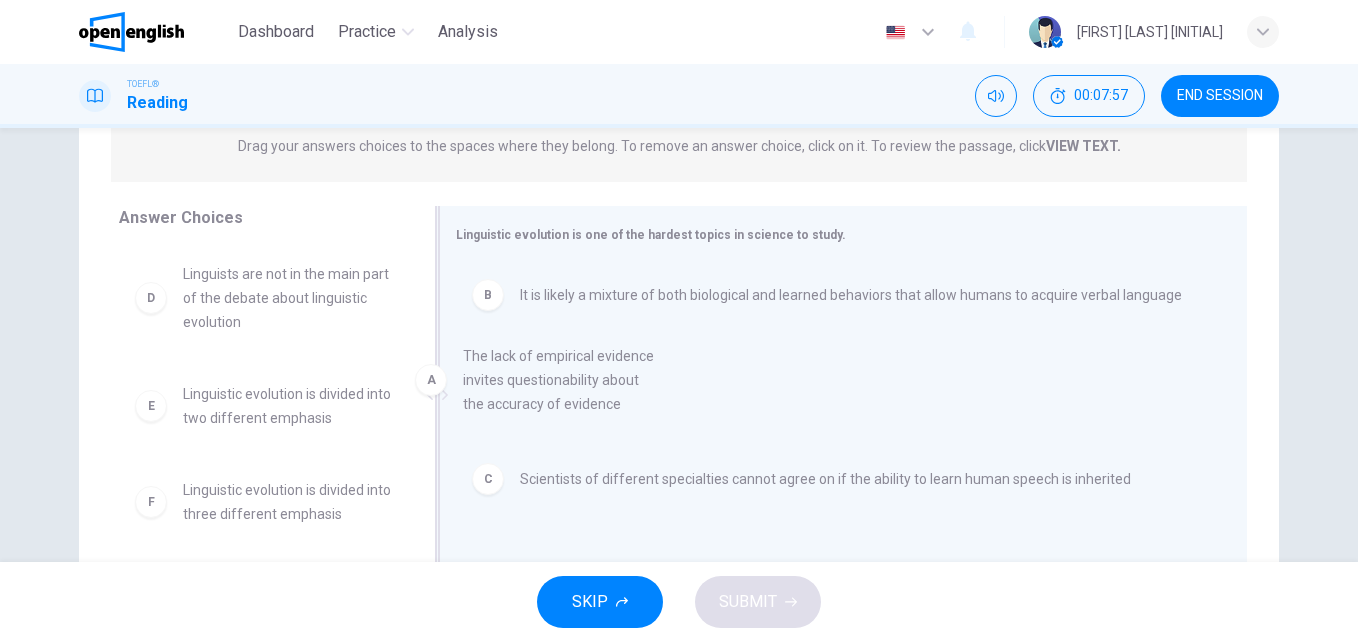 drag, startPoint x: 266, startPoint y: 314, endPoint x: 675, endPoint y: 468, distance: 437.03204 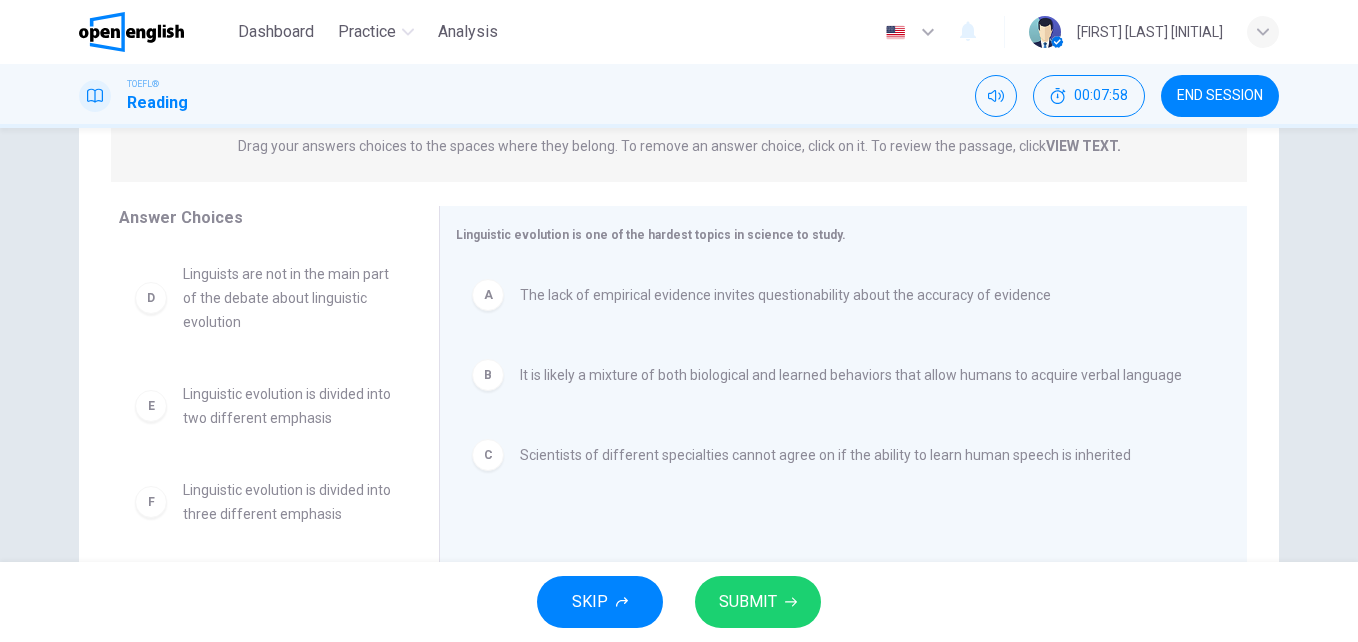 click on "SUBMIT" at bounding box center (758, 602) 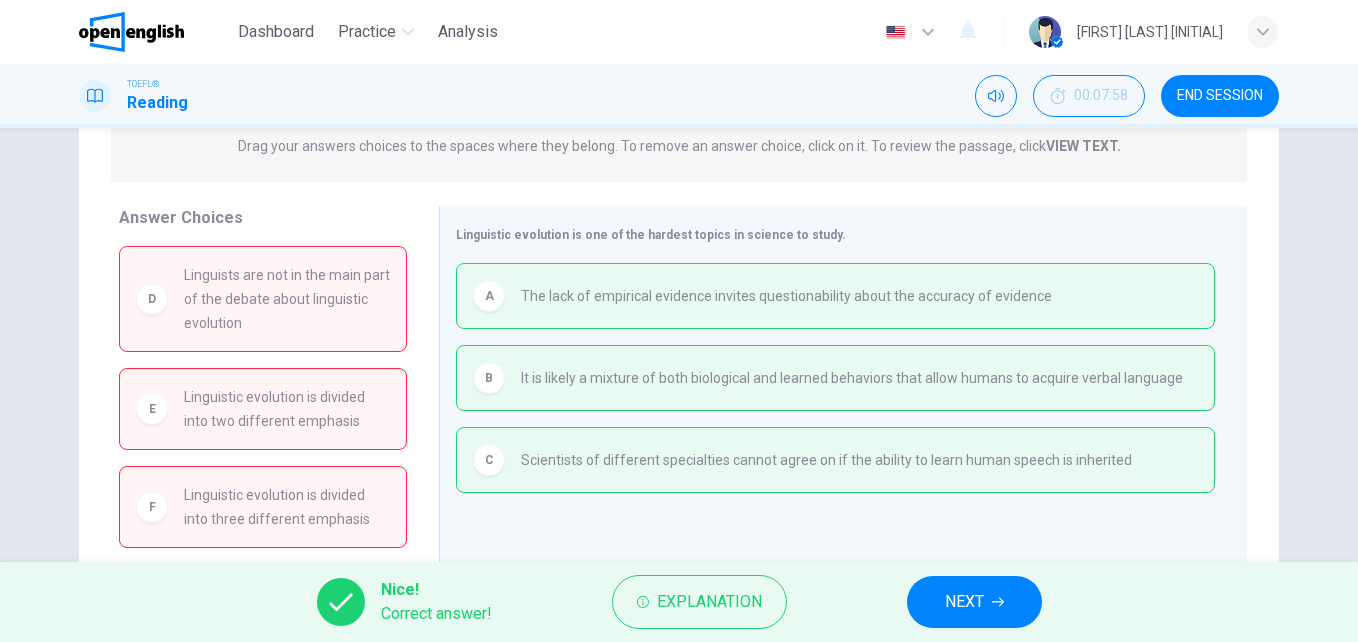 click on "NEXT" at bounding box center [964, 602] 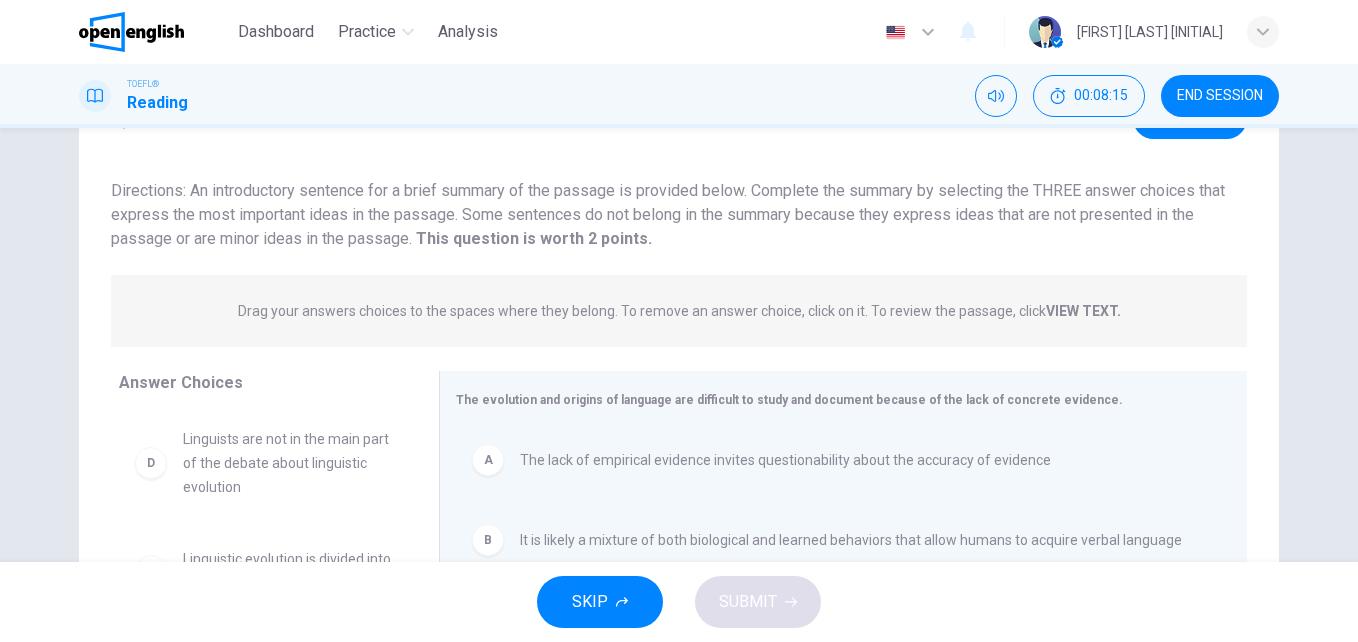 scroll, scrollTop: 67, scrollLeft: 0, axis: vertical 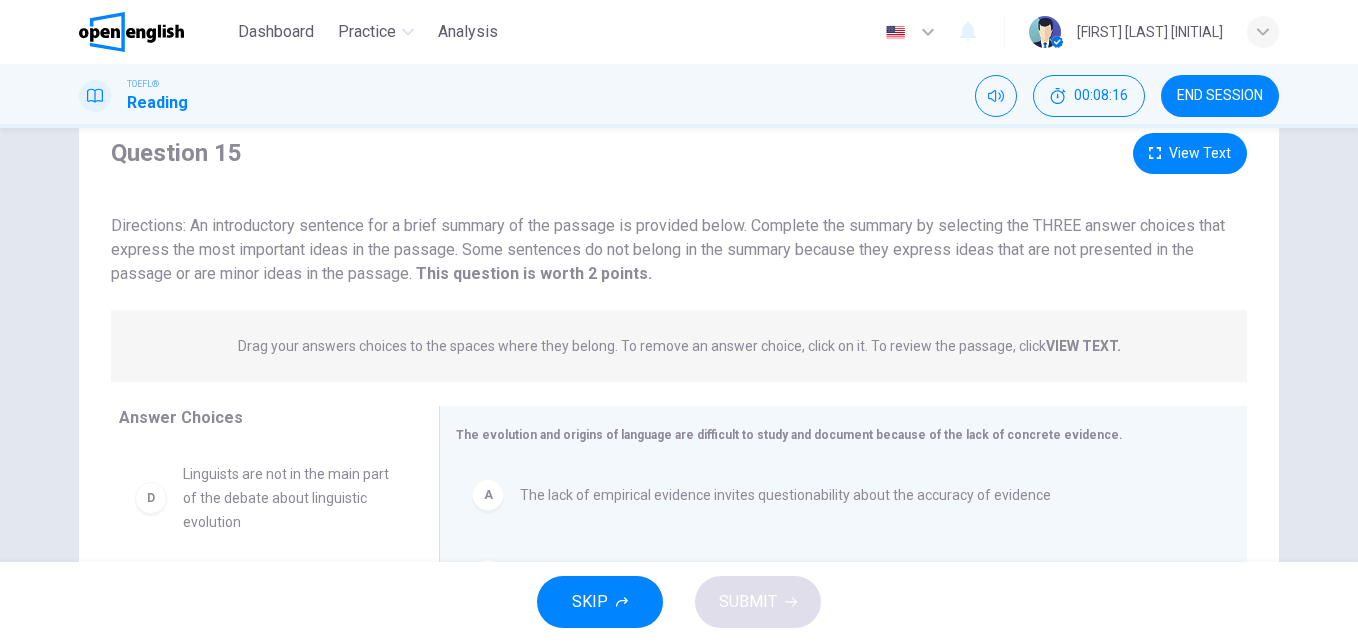 click on "View Text" at bounding box center [1190, 153] 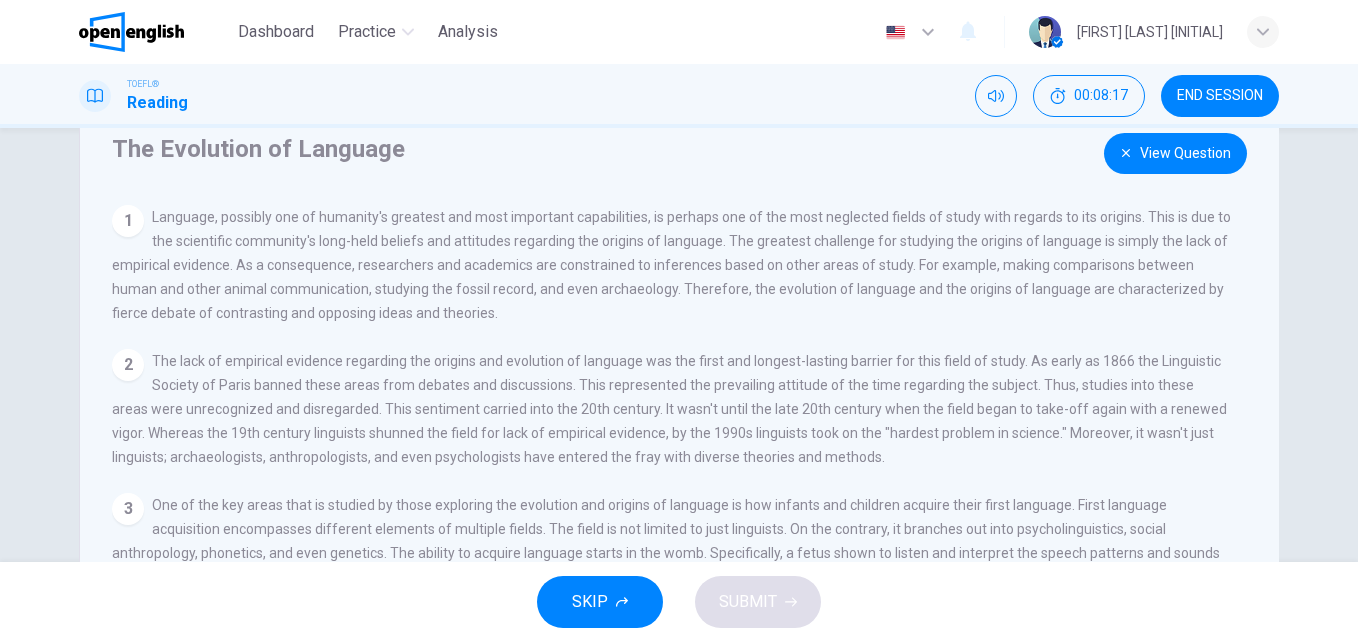 click on "View Question" at bounding box center [1175, 153] 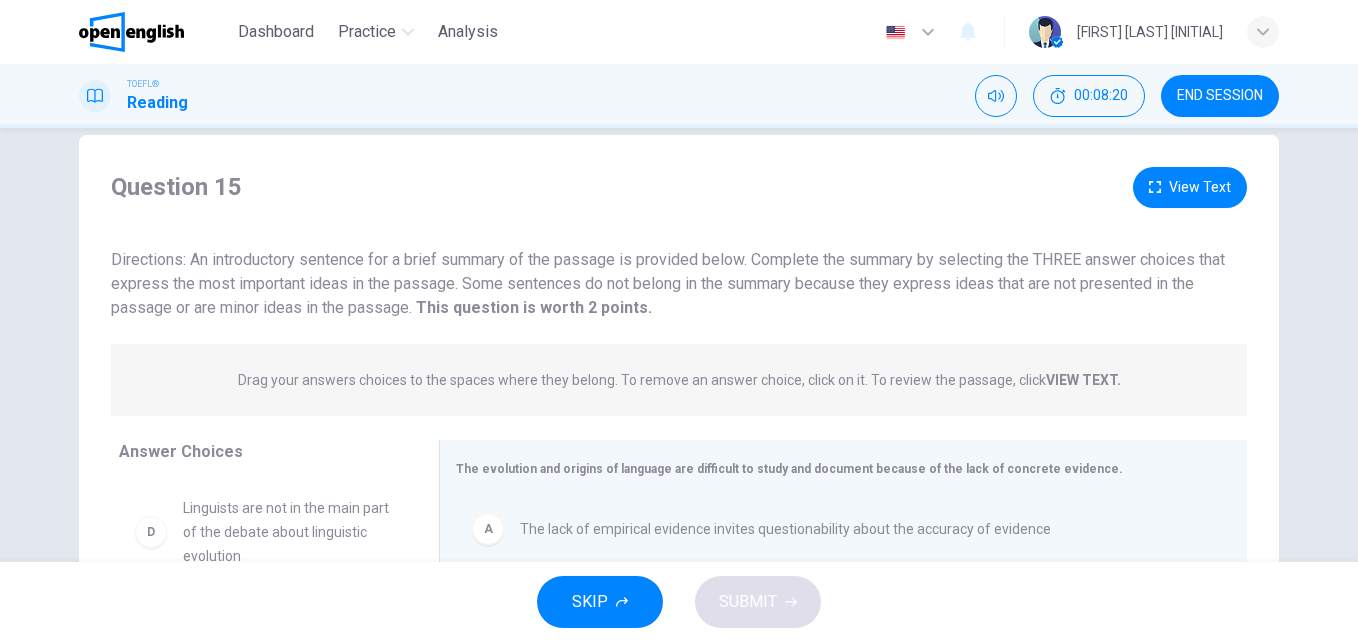scroll, scrollTop: 0, scrollLeft: 0, axis: both 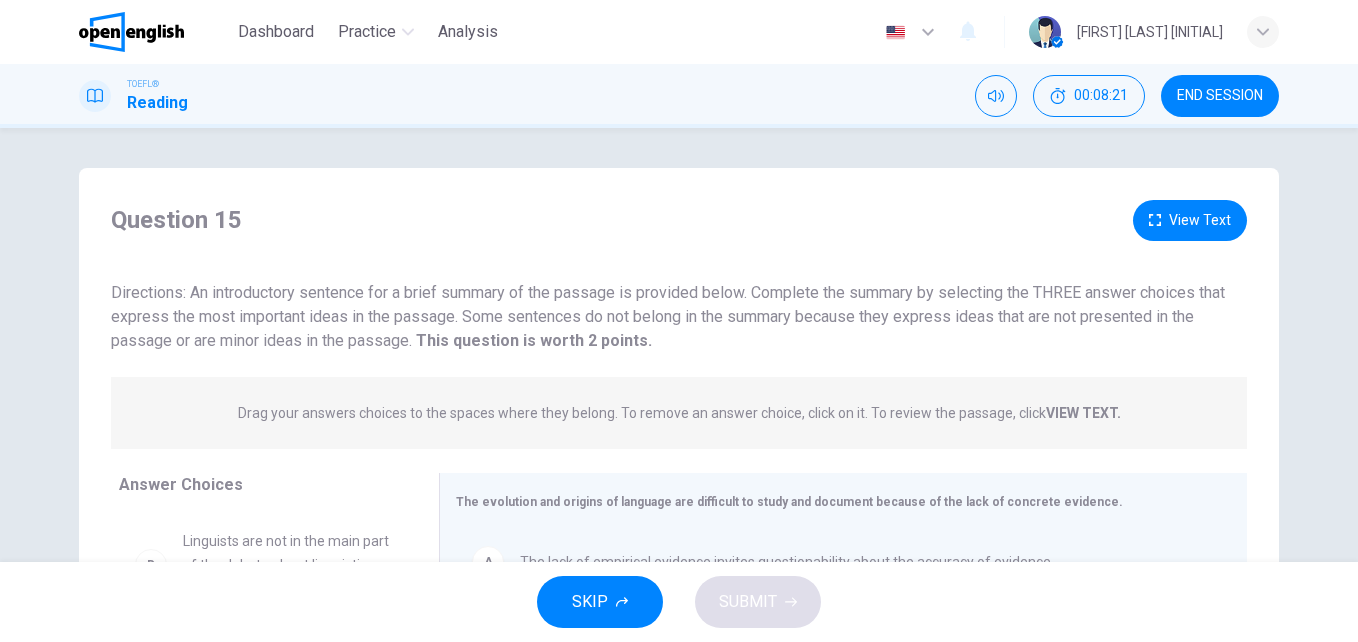 click on "View Text" at bounding box center [1190, 220] 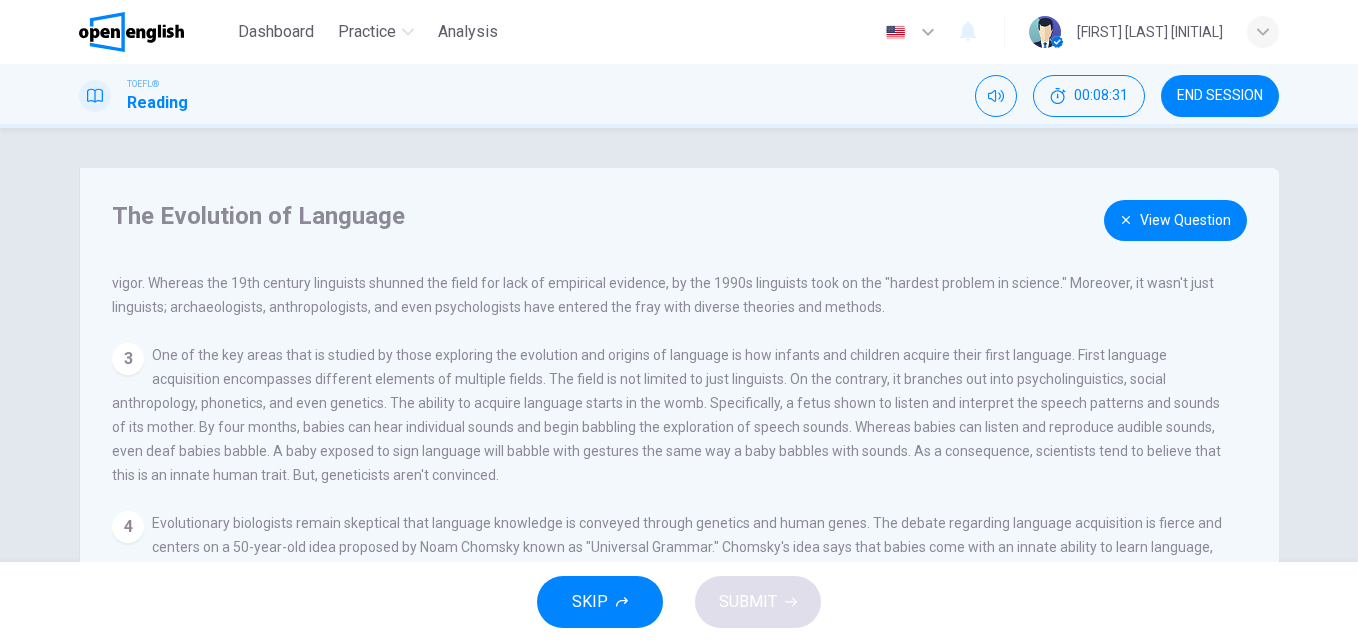 scroll, scrollTop: 245, scrollLeft: 0, axis: vertical 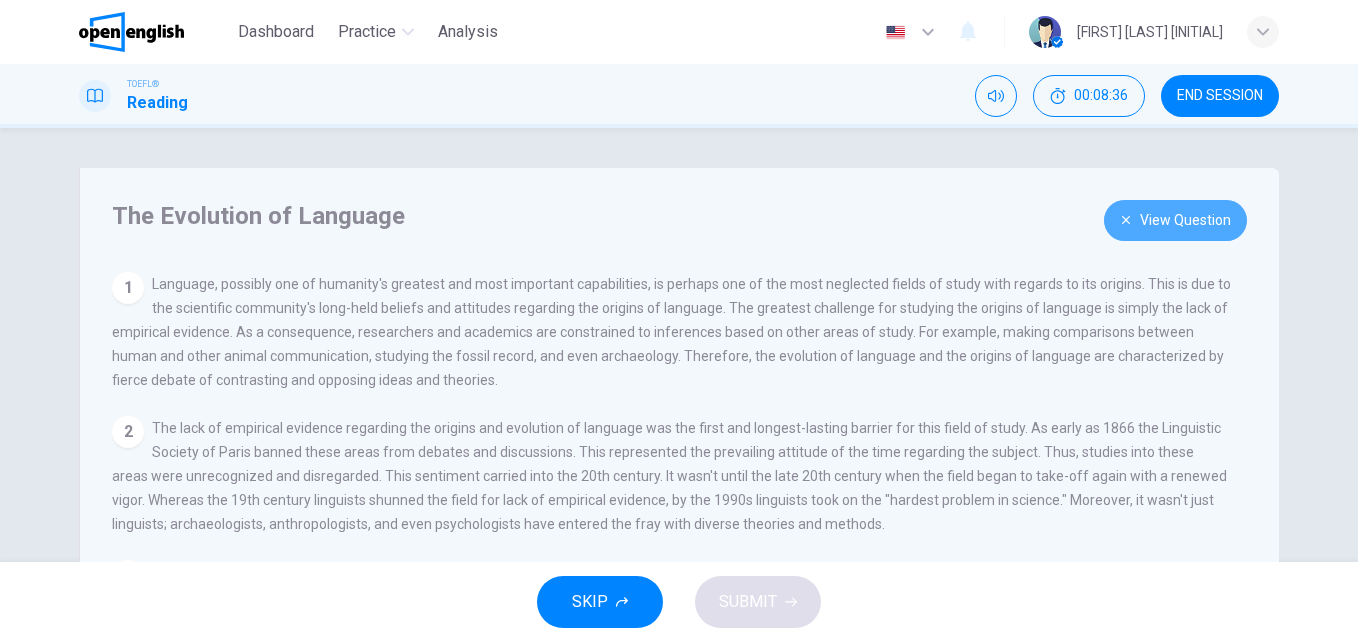 click on "View Question" at bounding box center (1175, 220) 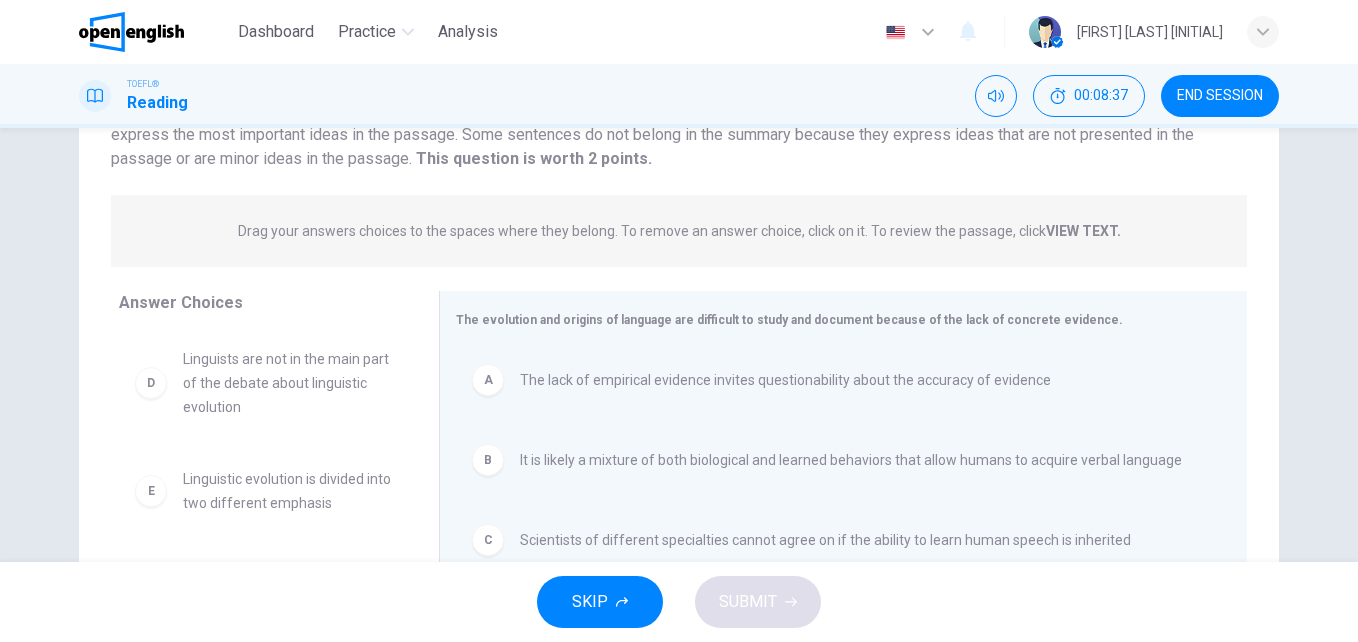 scroll, scrollTop: 200, scrollLeft: 0, axis: vertical 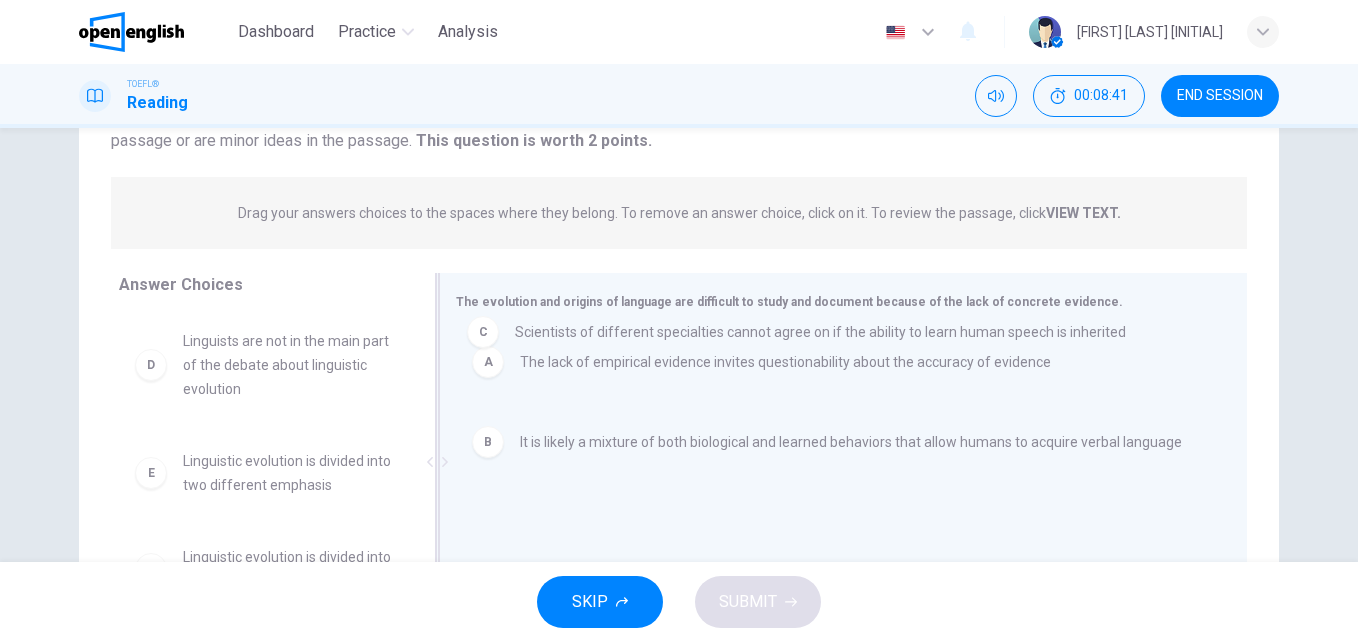 drag, startPoint x: 821, startPoint y: 534, endPoint x: 820, endPoint y: 334, distance: 200.0025 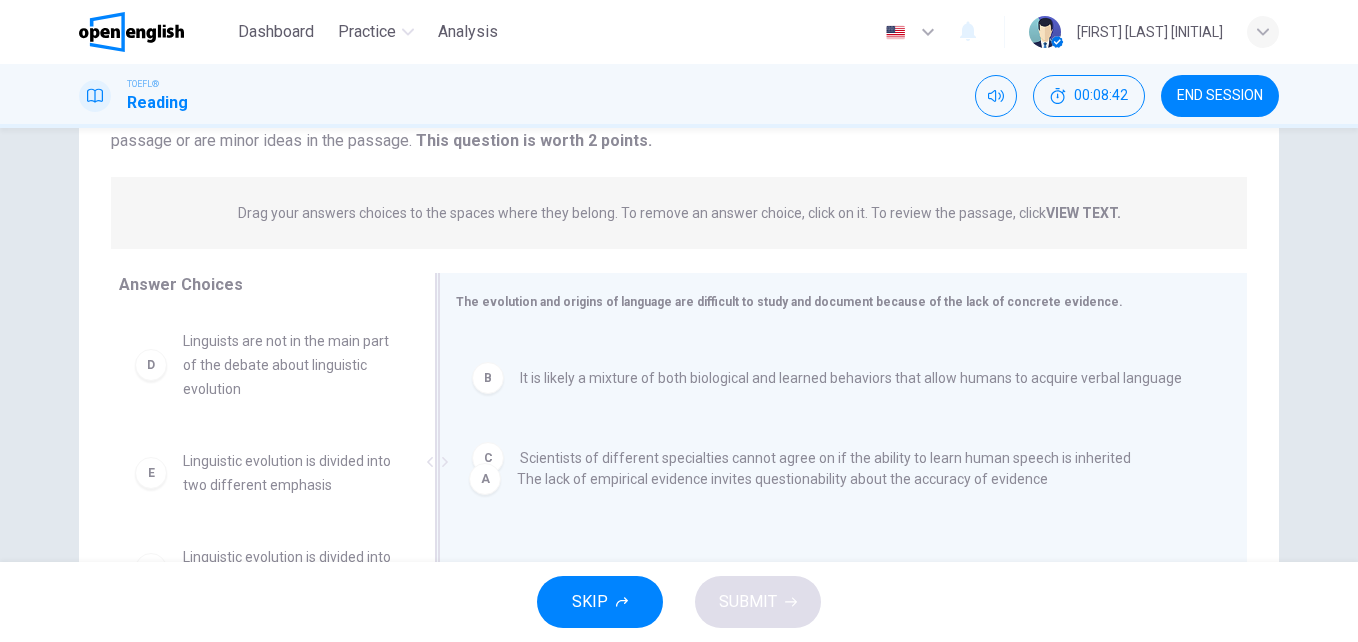 drag, startPoint x: 700, startPoint y: 368, endPoint x: 705, endPoint y: 492, distance: 124.10077 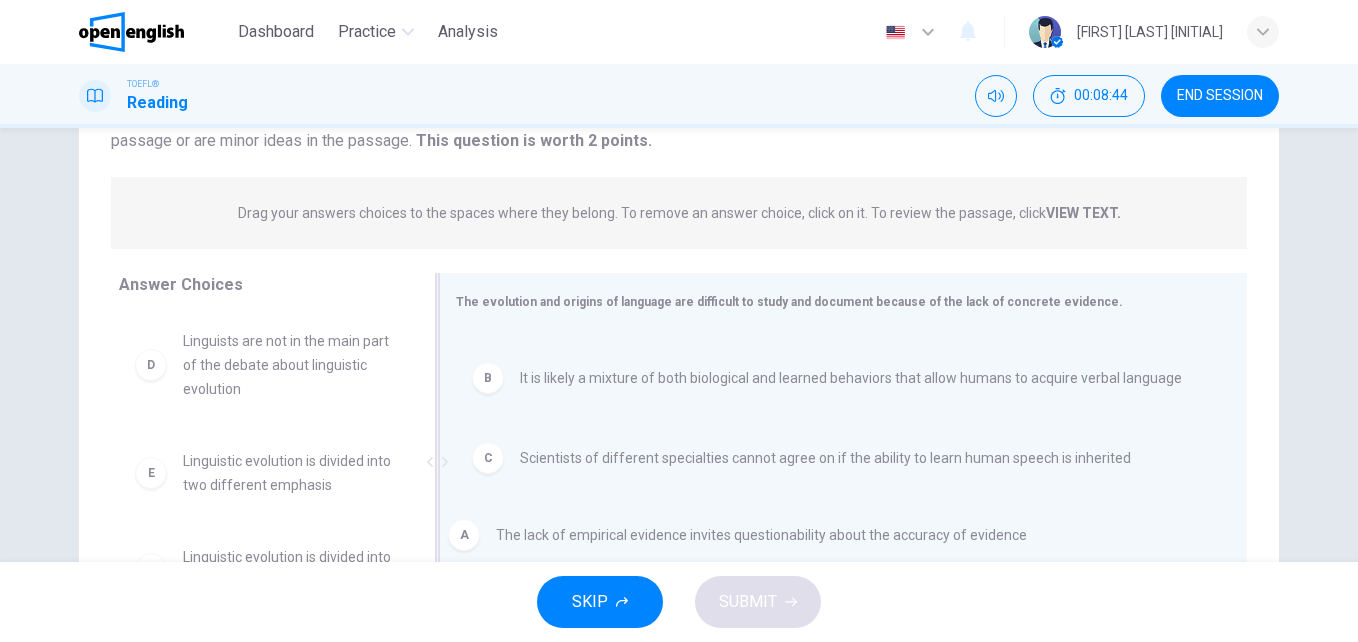 drag, startPoint x: 690, startPoint y: 374, endPoint x: 672, endPoint y: 557, distance: 183.88312 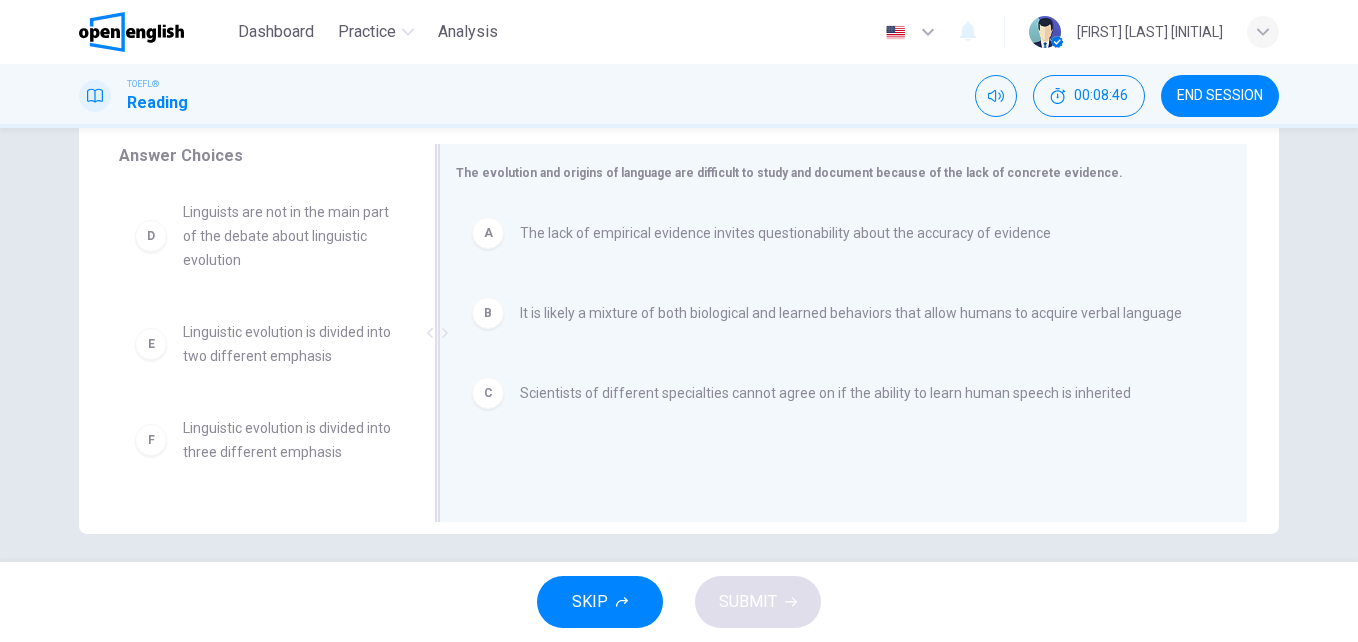 scroll, scrollTop: 333, scrollLeft: 0, axis: vertical 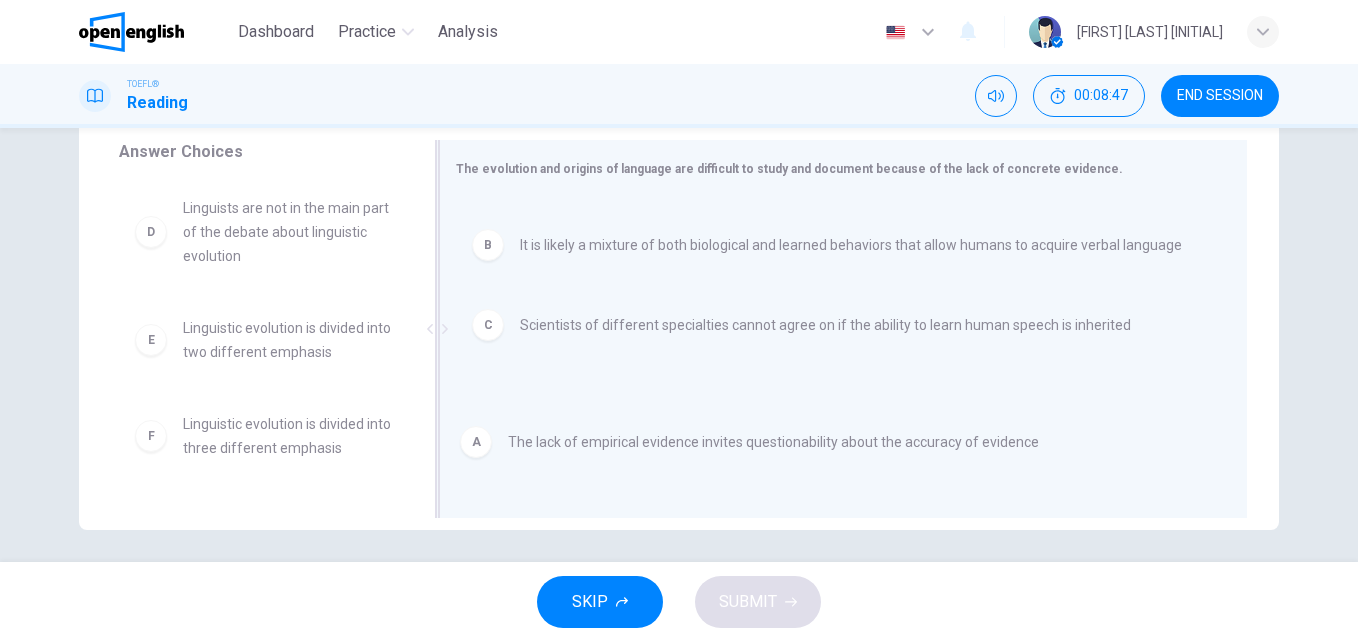 drag, startPoint x: 770, startPoint y: 236, endPoint x: 763, endPoint y: 460, distance: 224.10934 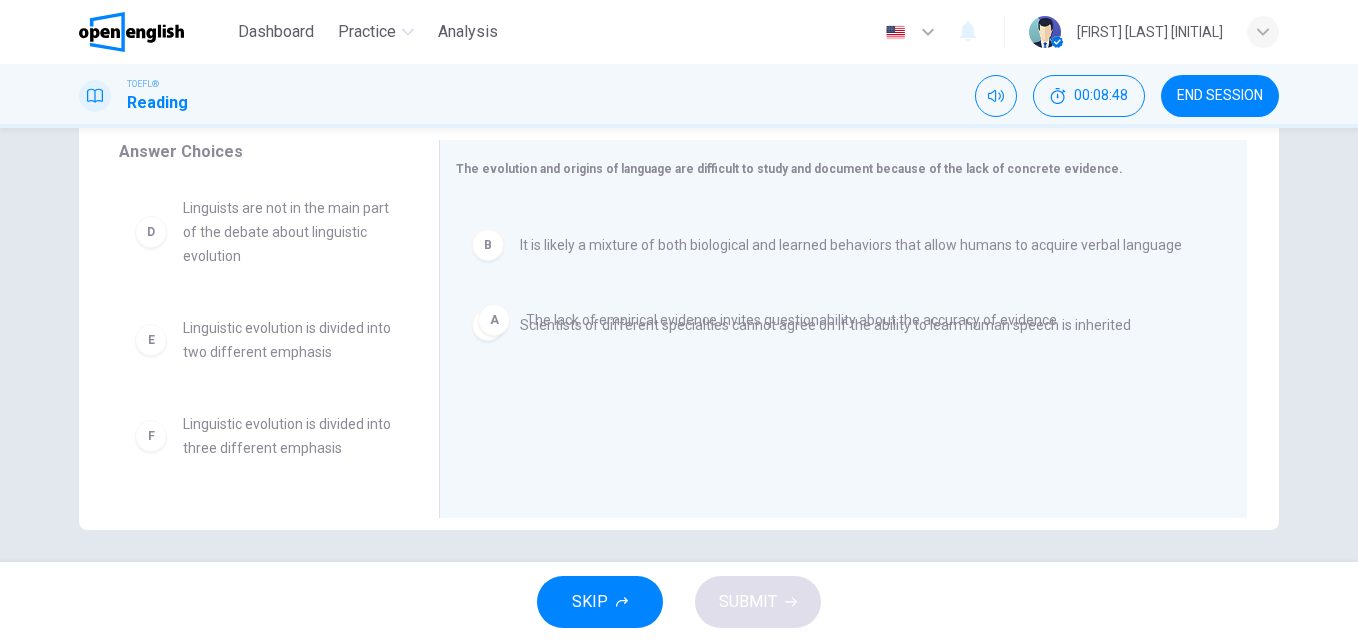 drag, startPoint x: 485, startPoint y: 240, endPoint x: 496, endPoint y: 336, distance: 96.62815 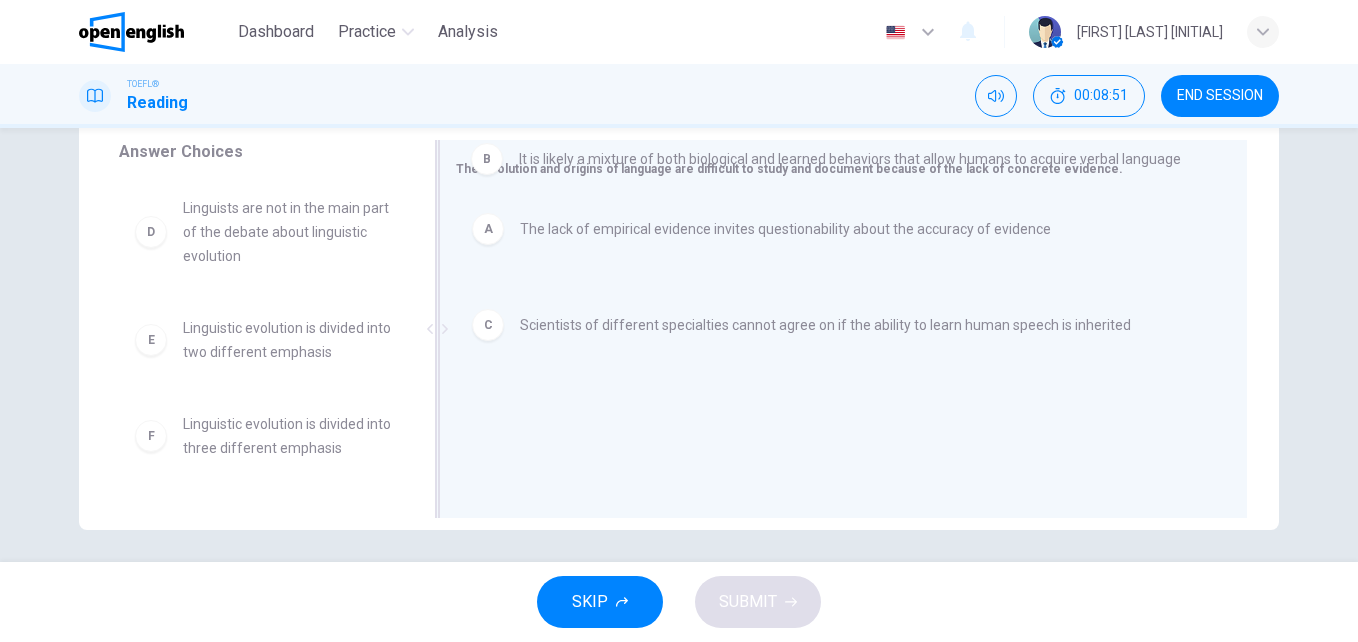 drag, startPoint x: 483, startPoint y: 306, endPoint x: 492, endPoint y: 137, distance: 169.23947 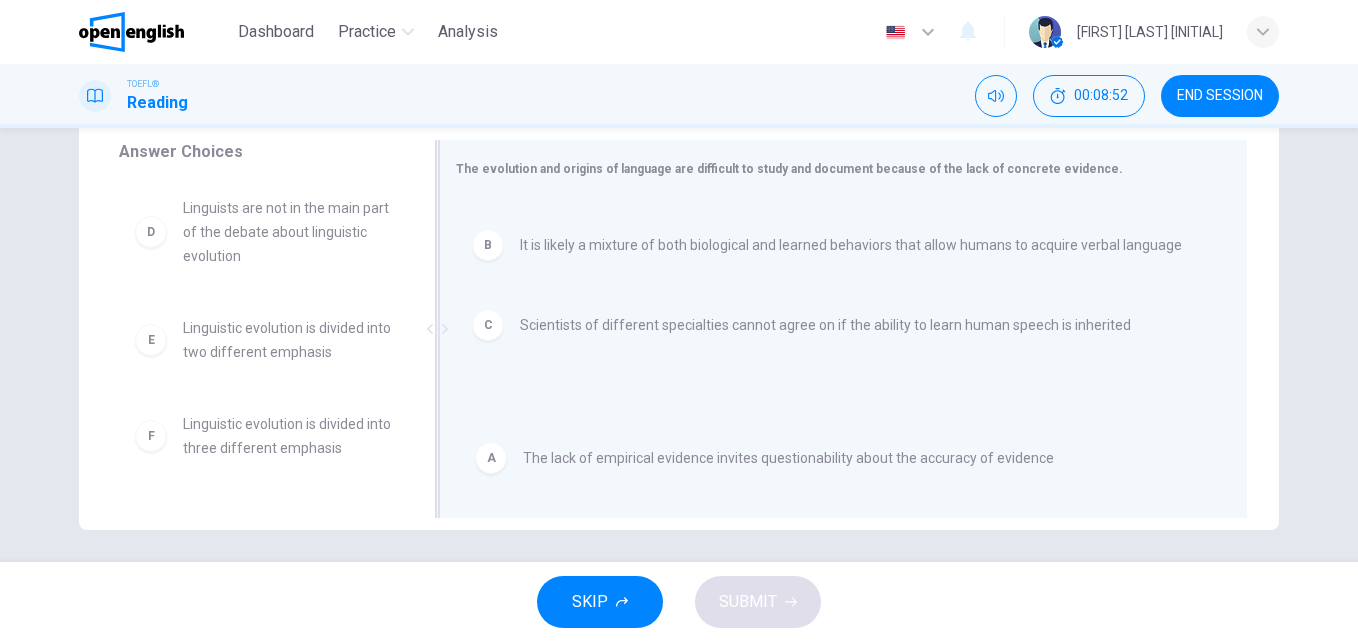 drag, startPoint x: 476, startPoint y: 223, endPoint x: 485, endPoint y: 495, distance: 272.14886 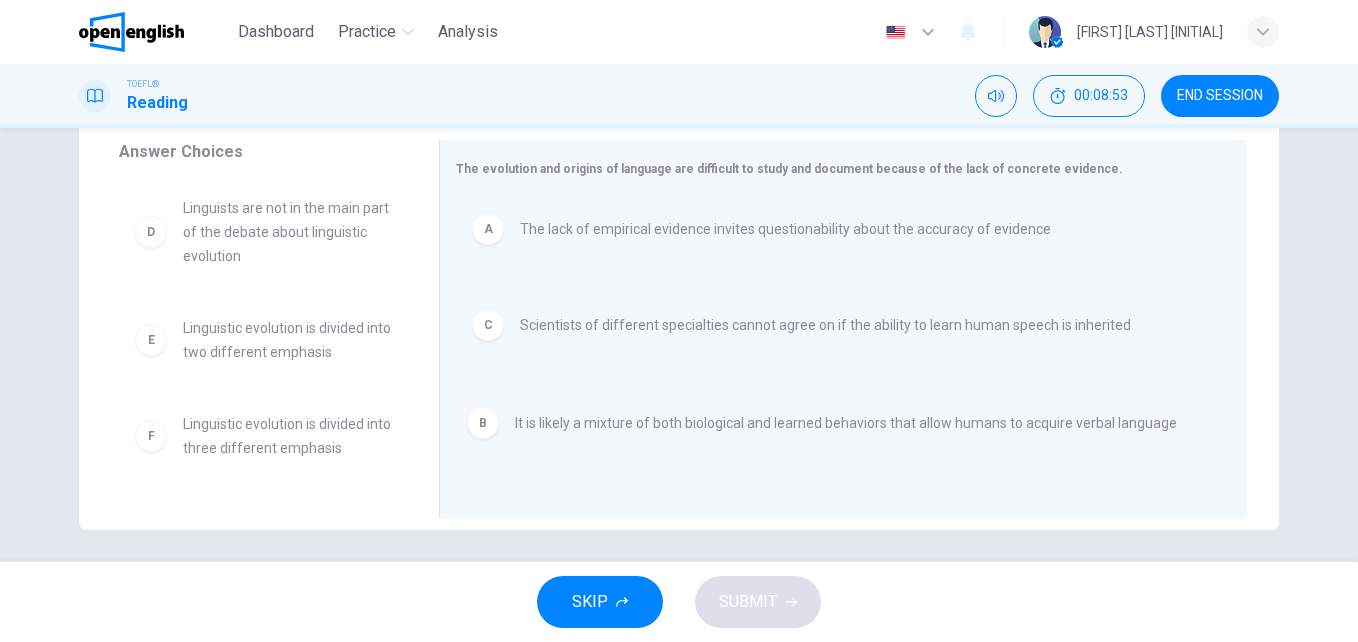 drag, startPoint x: 489, startPoint y: 317, endPoint x: 489, endPoint y: 527, distance: 210 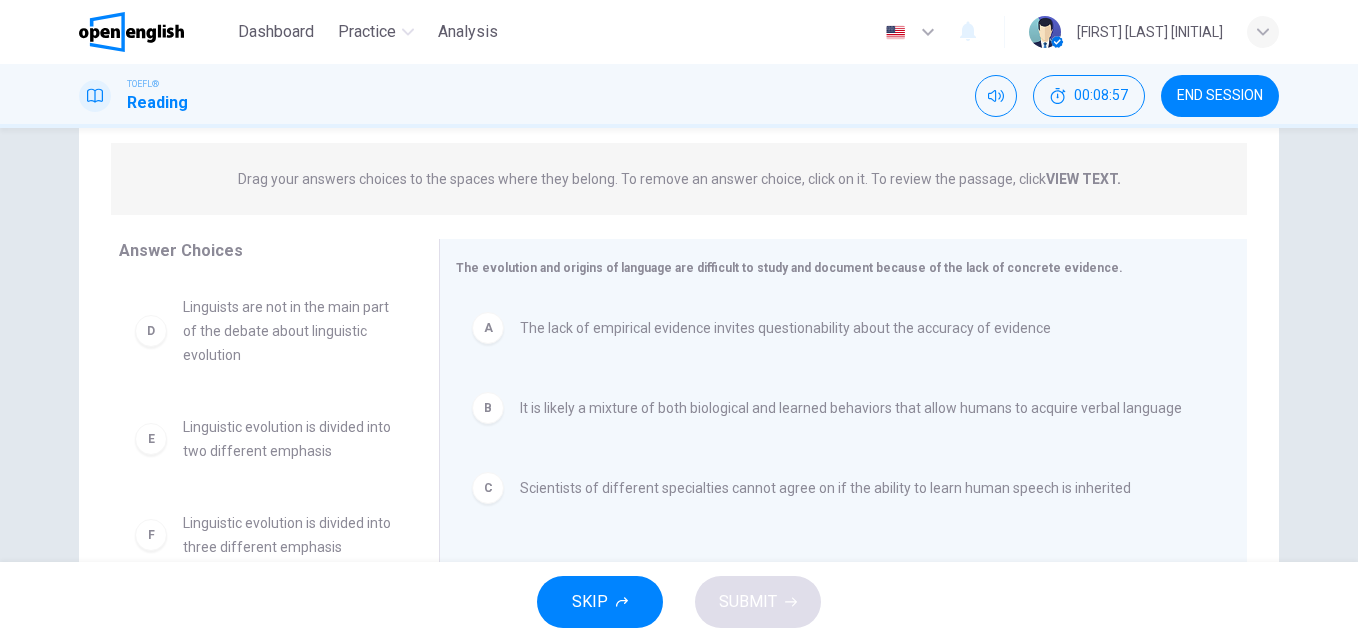 scroll, scrollTop: 267, scrollLeft: 0, axis: vertical 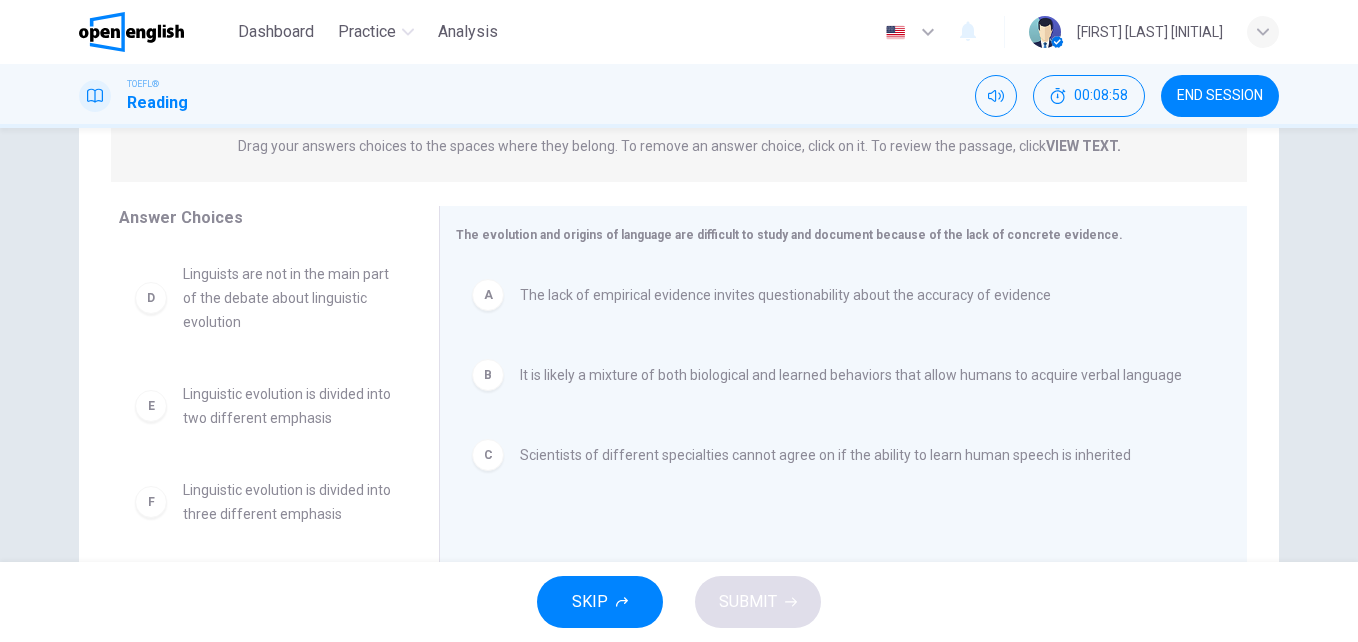 click on "B" at bounding box center [488, 375] 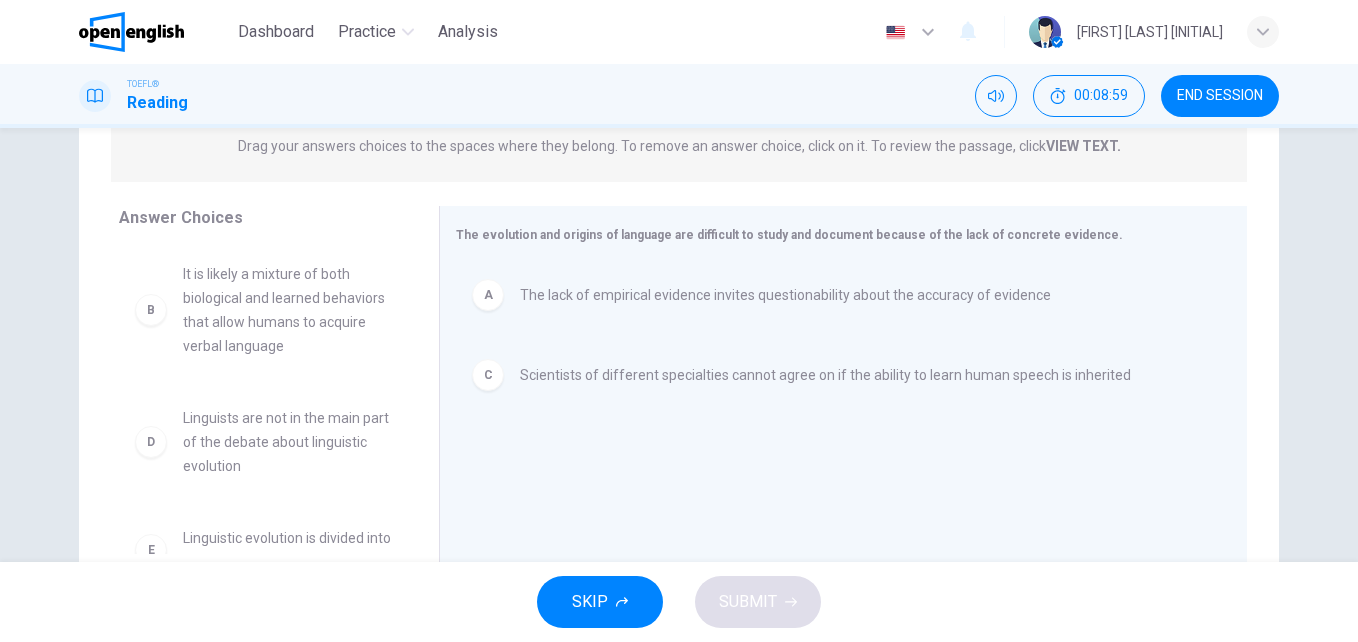 click on "C" at bounding box center (488, 375) 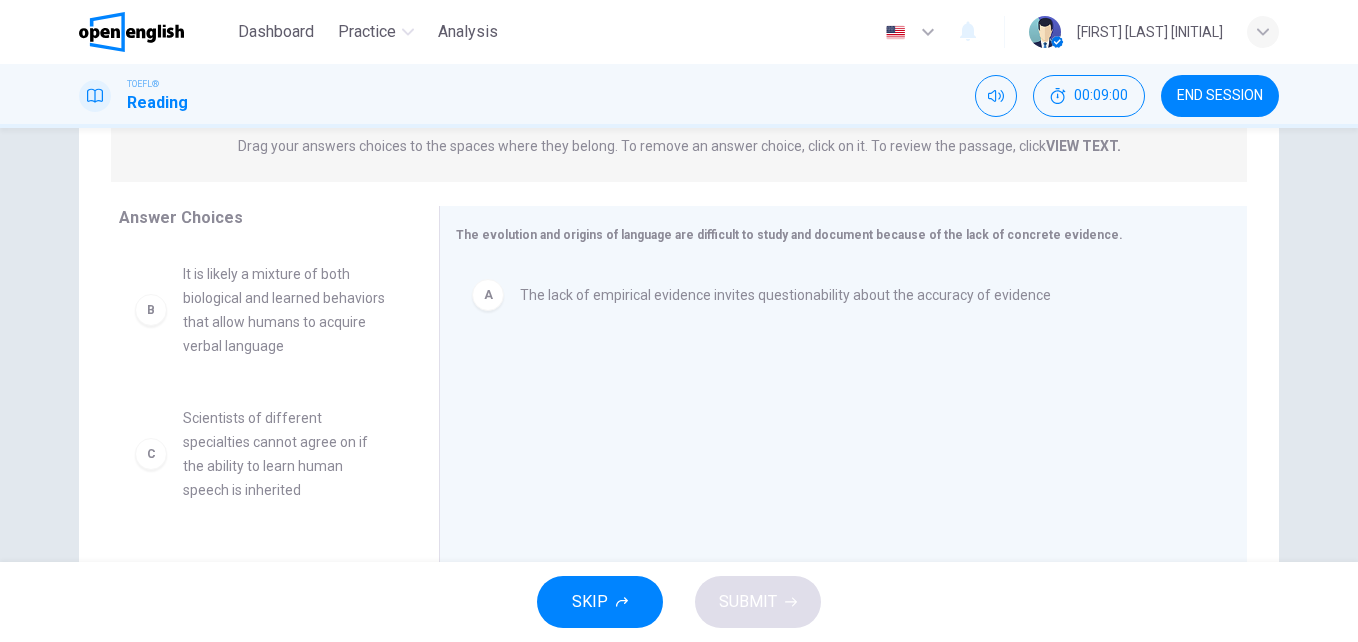 click on "A" at bounding box center (488, 295) 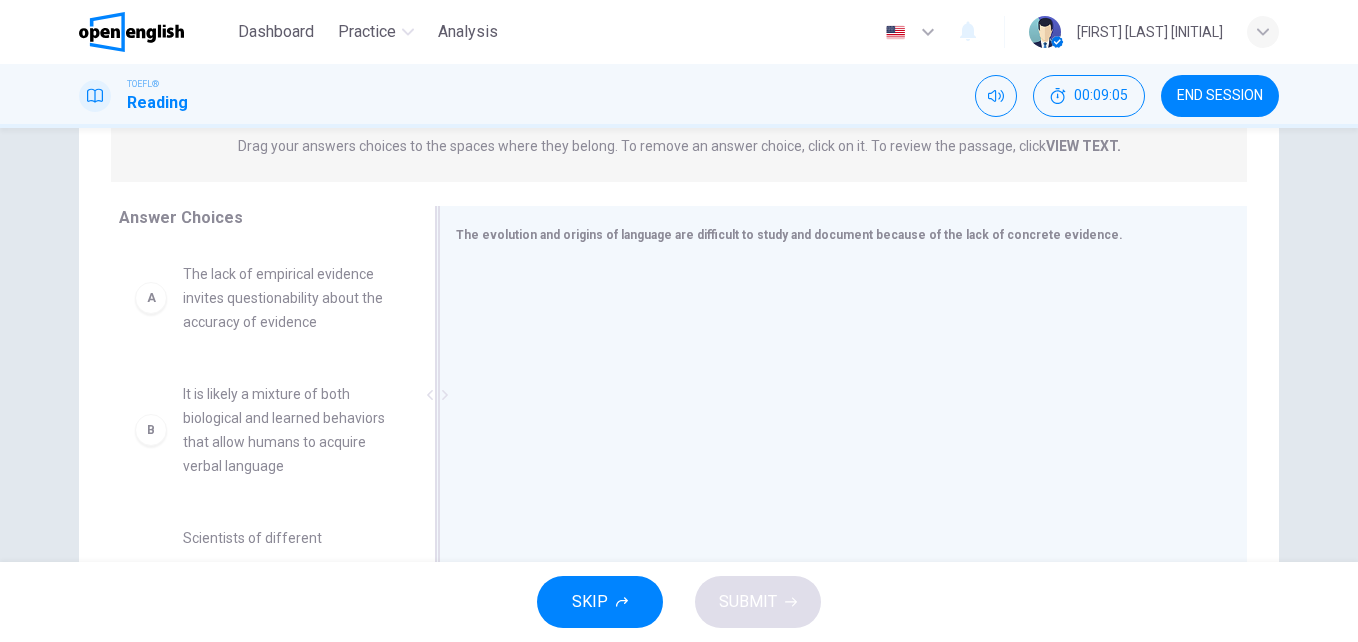 scroll, scrollTop: 333, scrollLeft: 0, axis: vertical 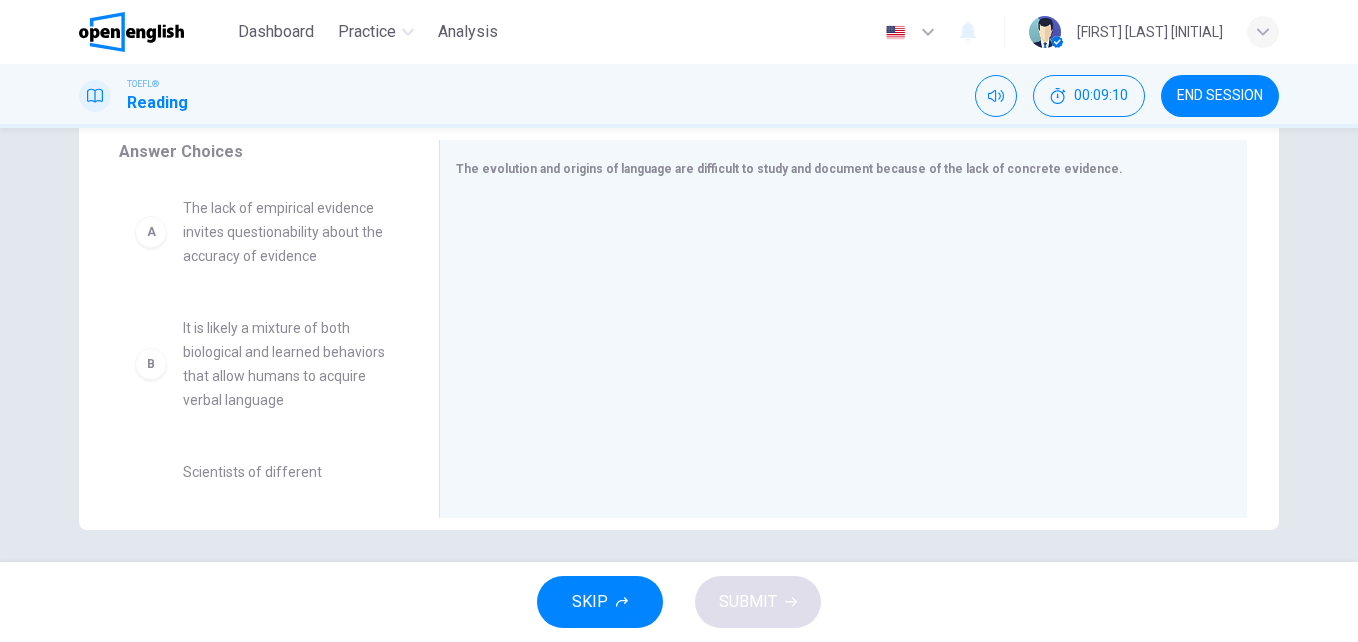 click on "It is likely a mixture of both biological and learned behaviors that allow humans to acquire verbal language" at bounding box center (287, 364) 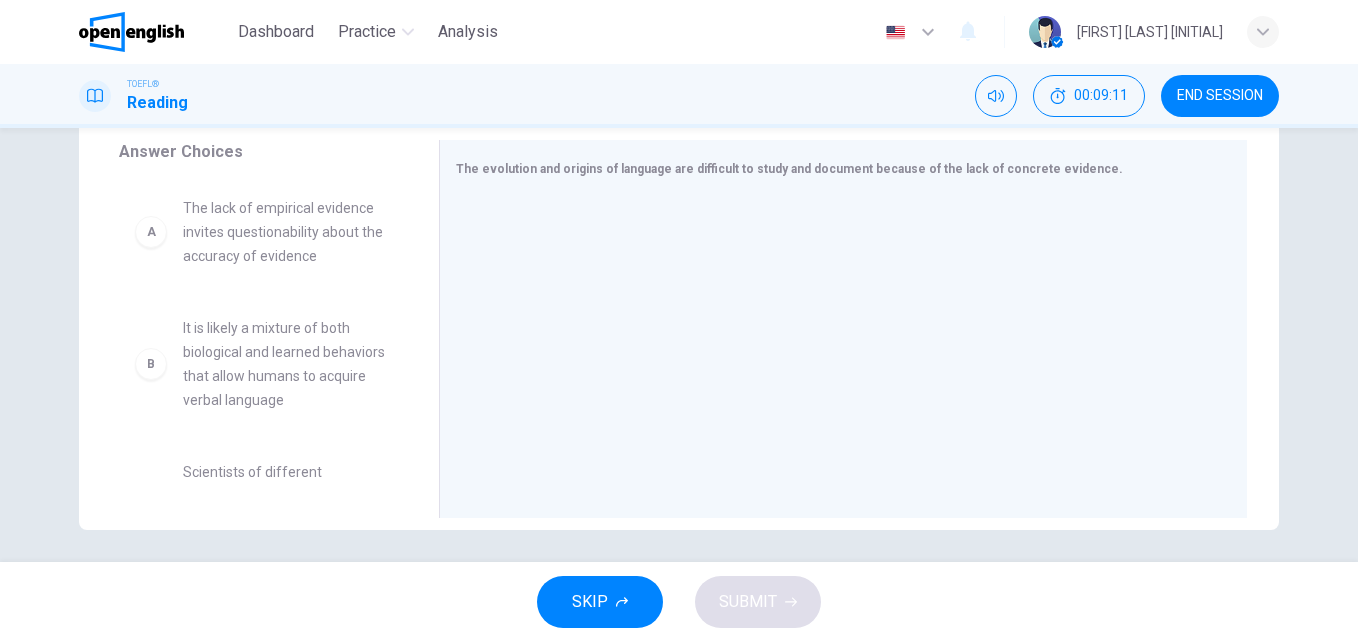 click on "It is likely a mixture of both biological and learned behaviors that allow humans to acquire verbal language" at bounding box center [287, 364] 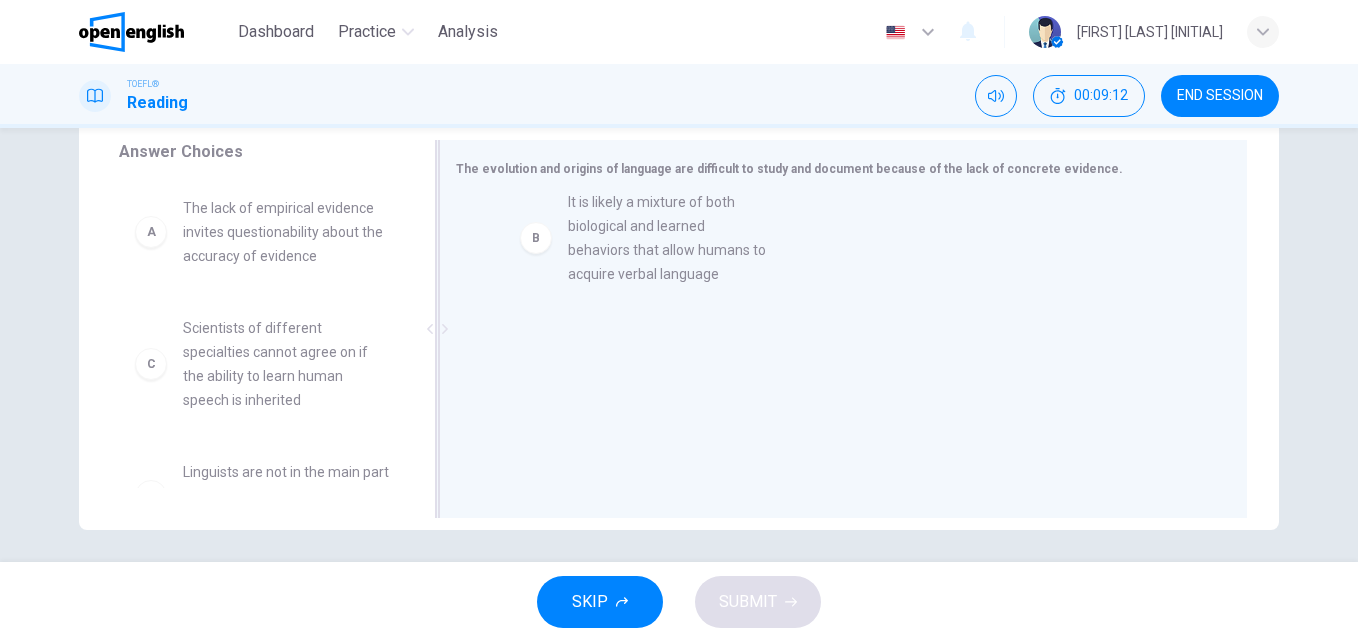 drag, startPoint x: 152, startPoint y: 370, endPoint x: 561, endPoint y: 235, distance: 430.70407 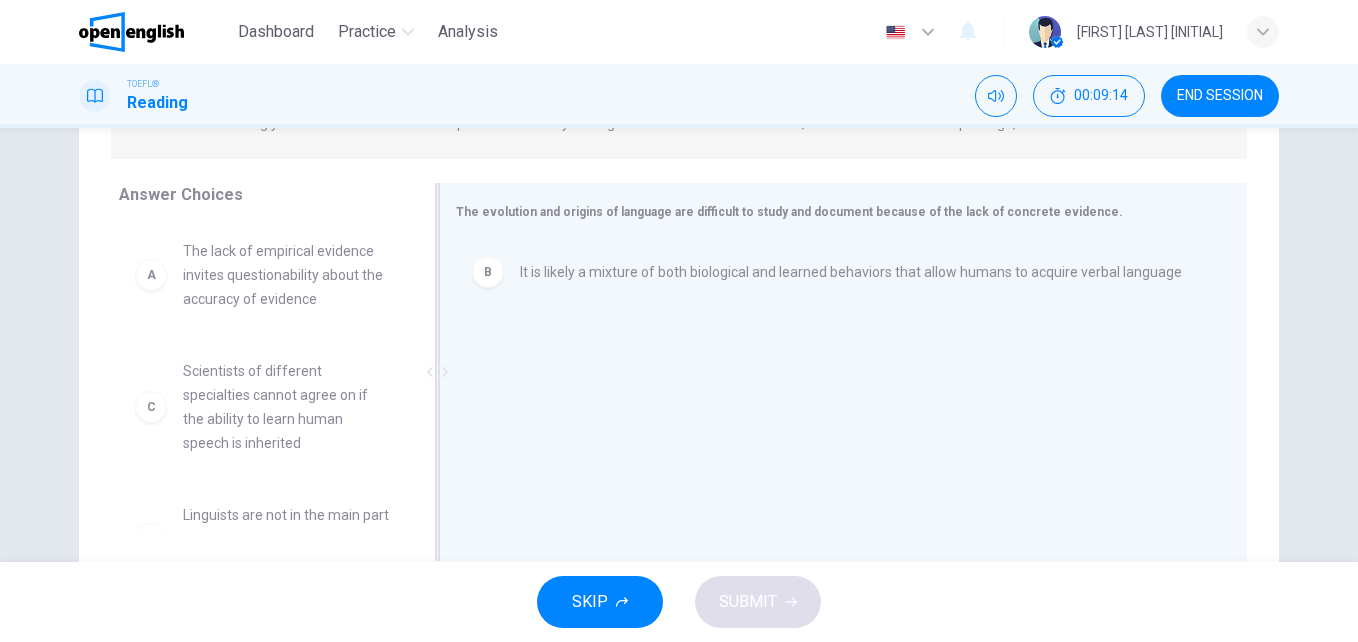 scroll, scrollTop: 267, scrollLeft: 0, axis: vertical 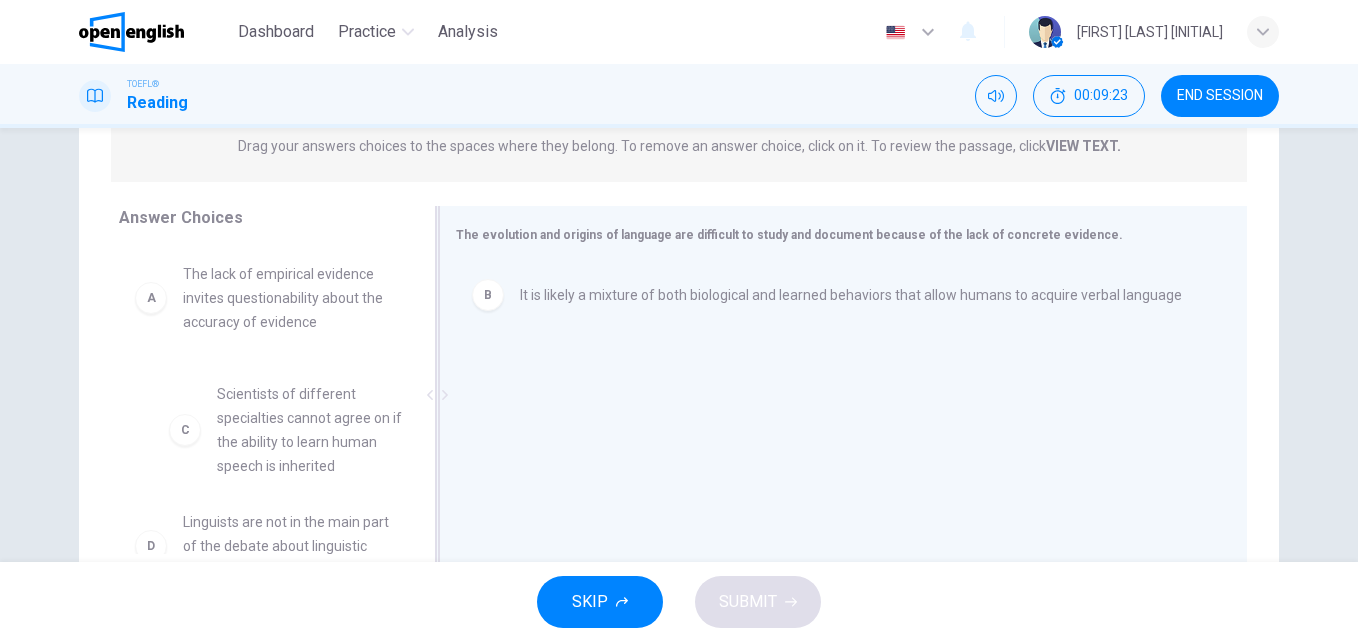 drag, startPoint x: 395, startPoint y: 418, endPoint x: 628, endPoint y: 387, distance: 235.05319 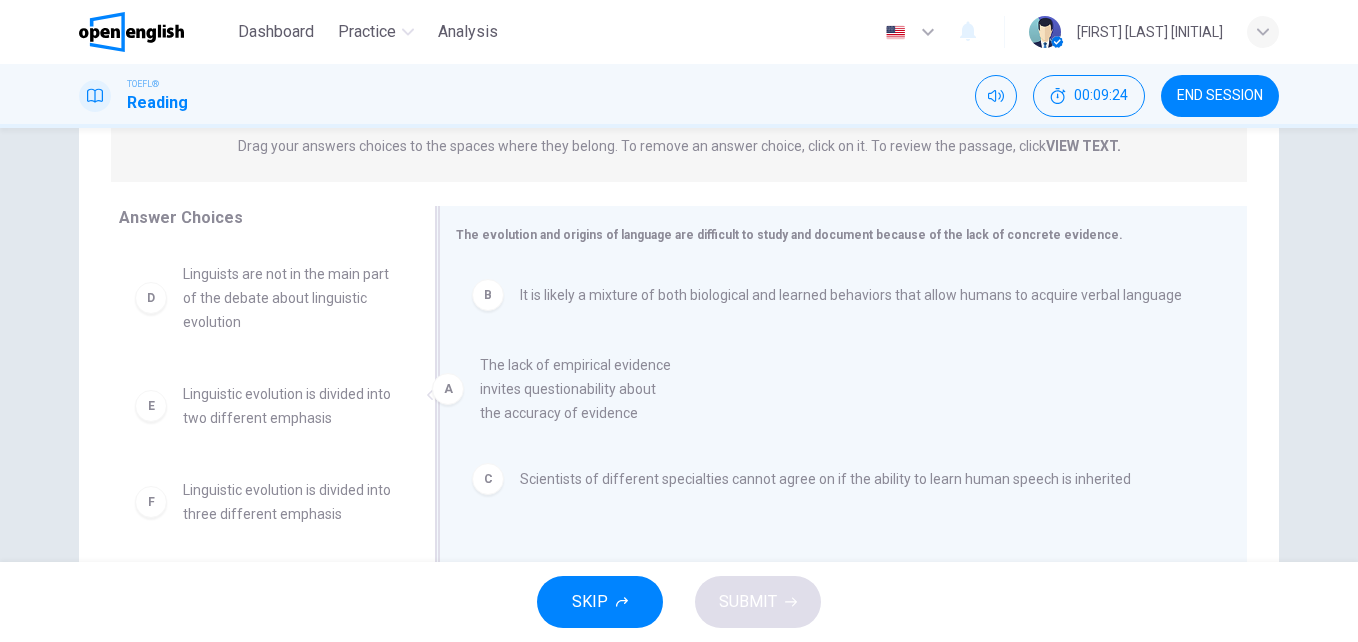 drag, startPoint x: 311, startPoint y: 305, endPoint x: 670, endPoint y: 416, distance: 375.76855 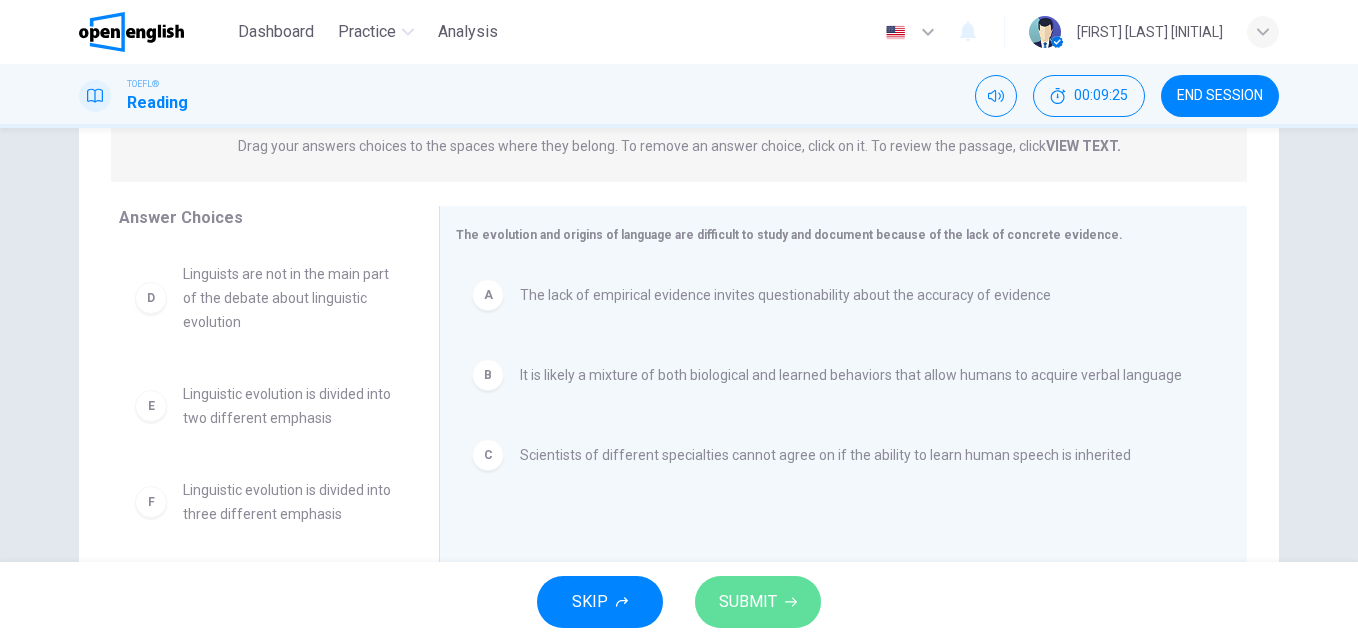click on "SUBMIT" at bounding box center (758, 602) 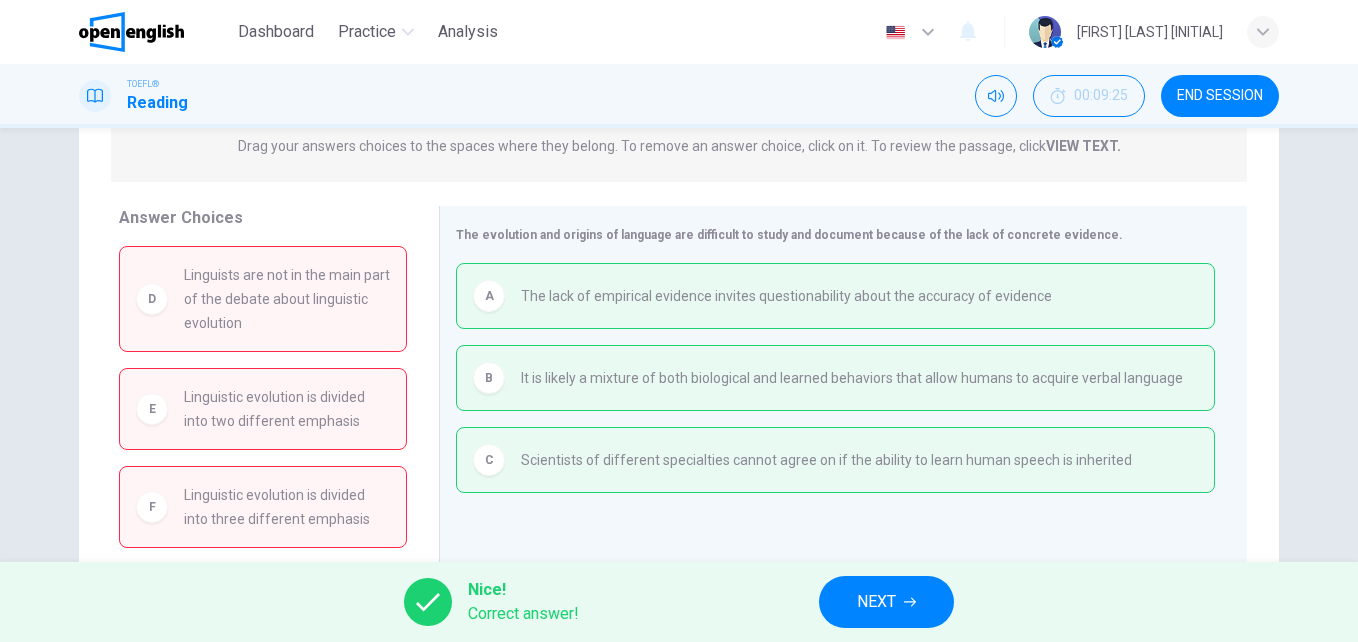 click on "NEXT" at bounding box center [886, 602] 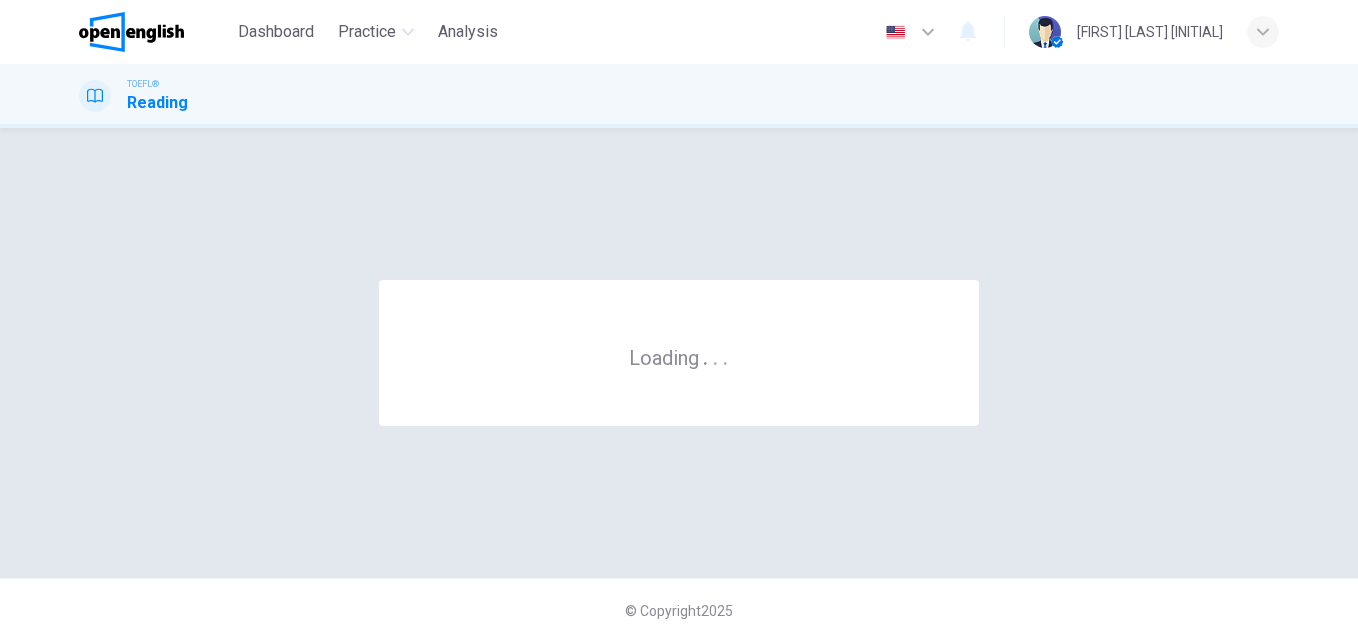 scroll, scrollTop: 0, scrollLeft: 0, axis: both 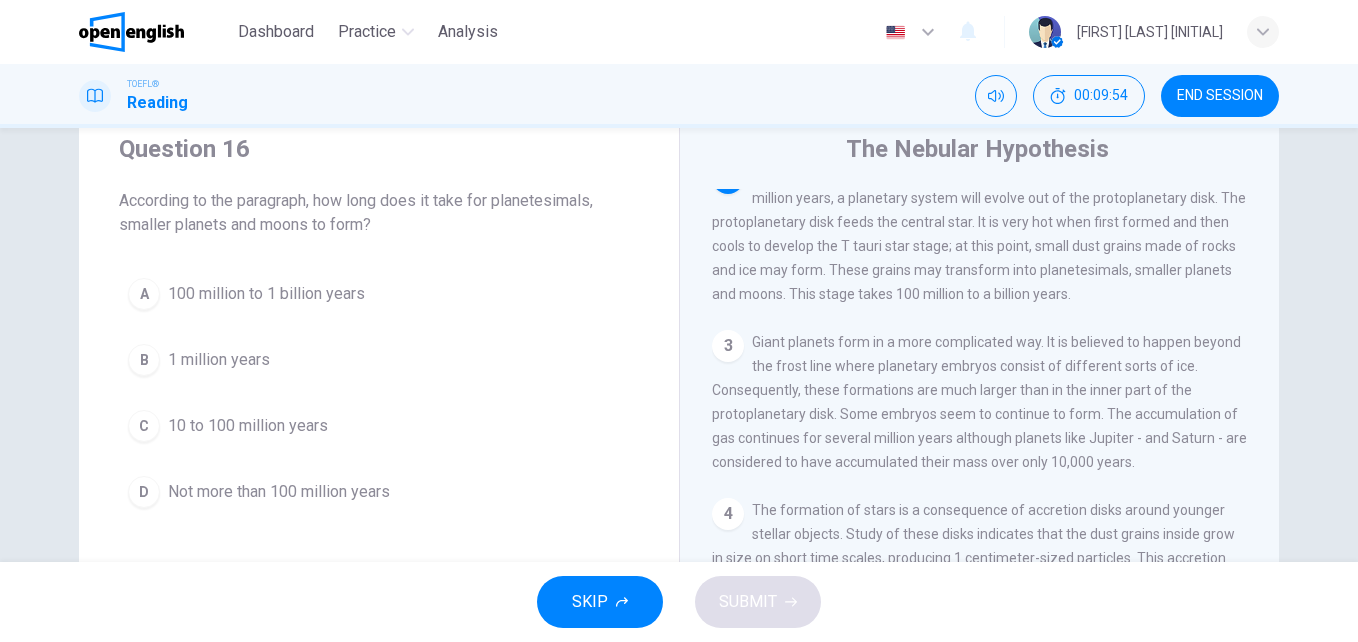 click on "100 million to 1 billion years" at bounding box center (266, 294) 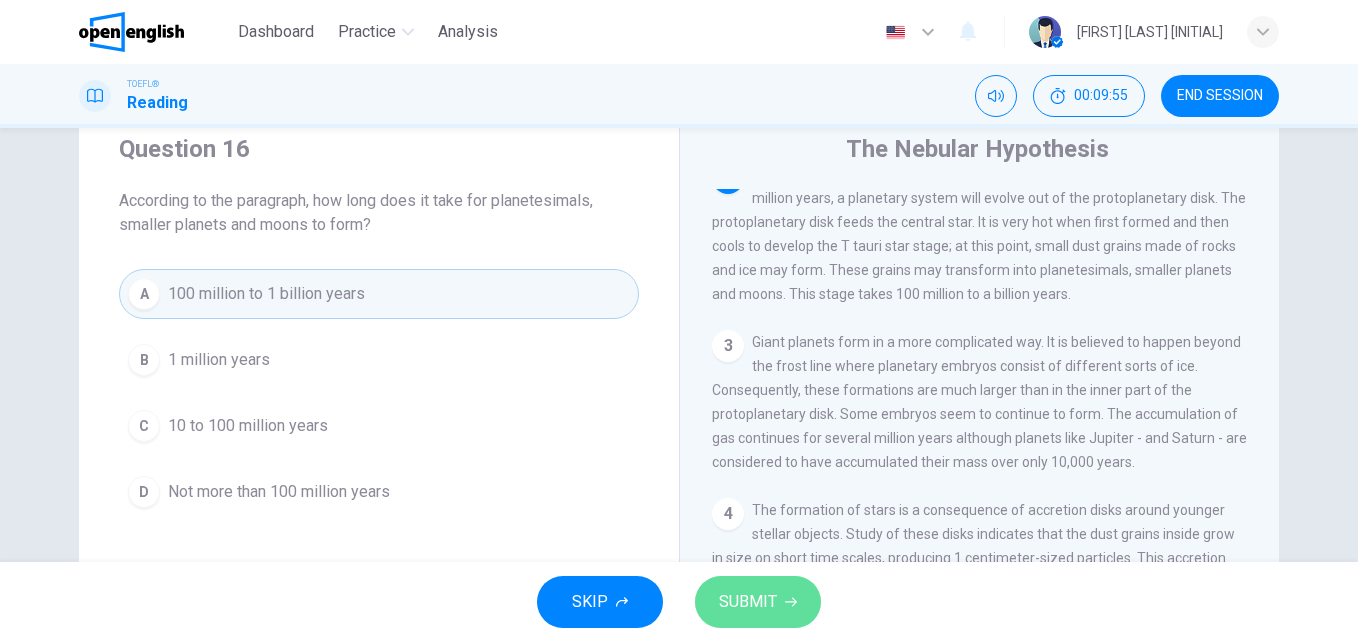 click on "SUBMIT" at bounding box center (758, 602) 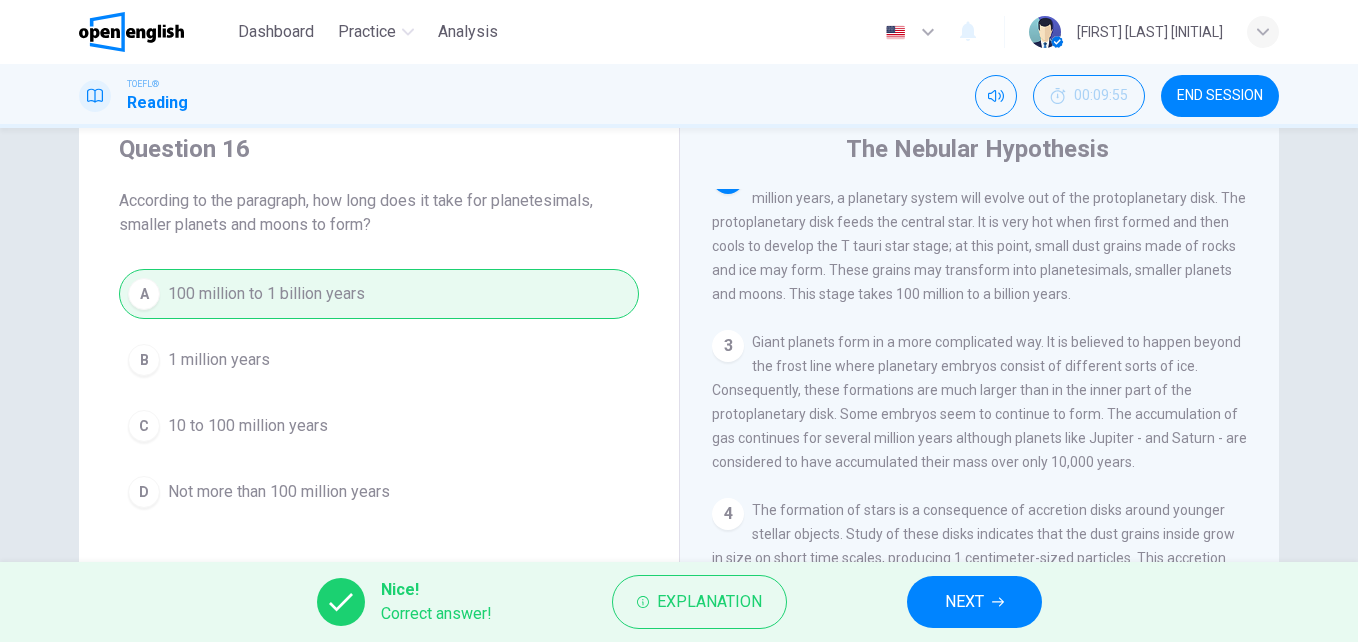 click on "NEXT" at bounding box center [964, 602] 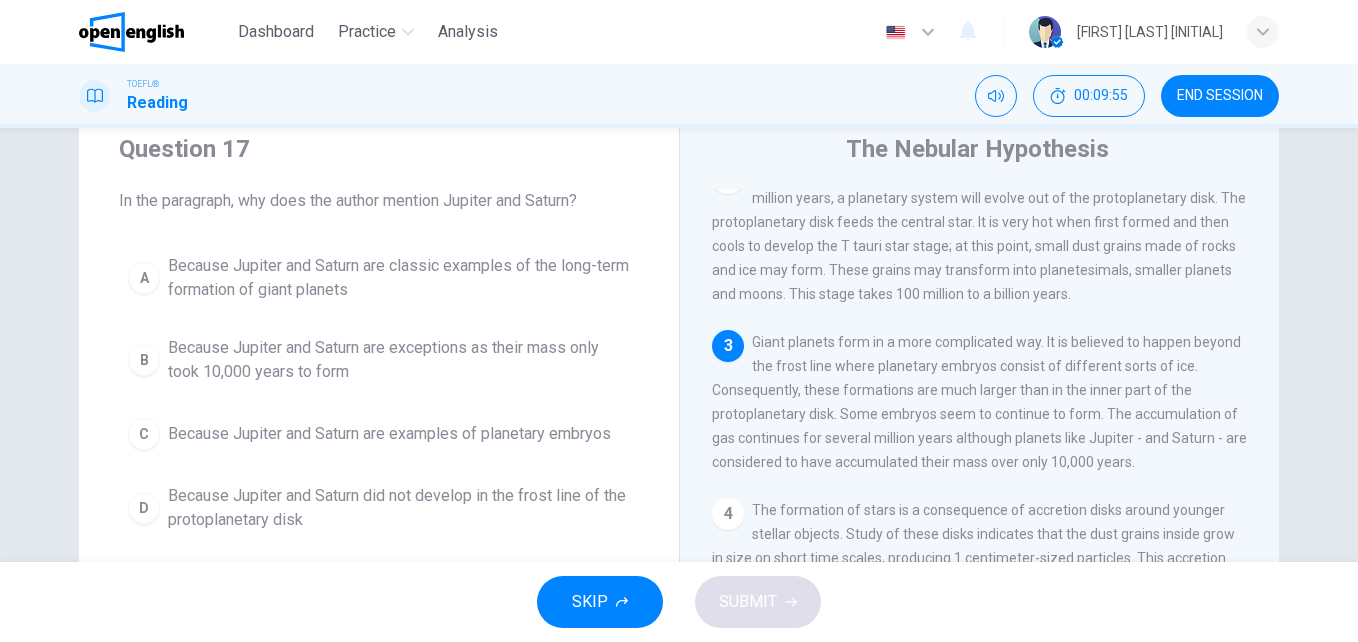 scroll, scrollTop: 423, scrollLeft: 0, axis: vertical 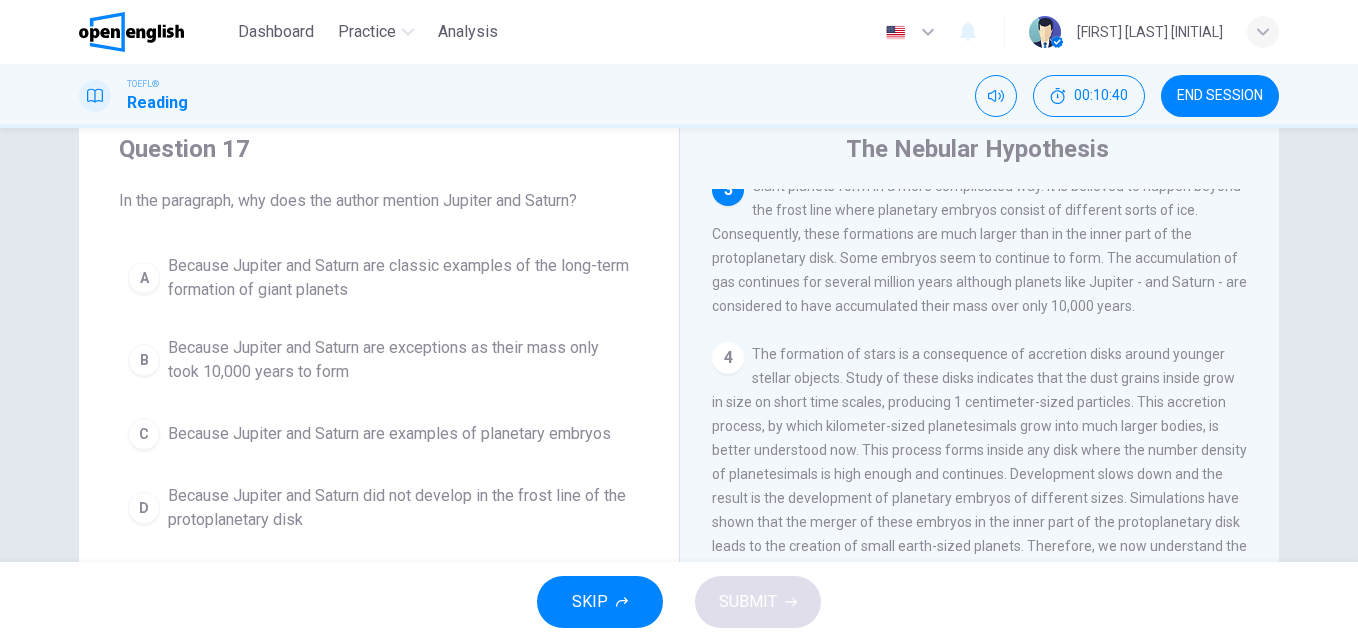click on "Because Jupiter and Saturn are exceptions as their mass only took 10,000 years to form" at bounding box center [399, 360] 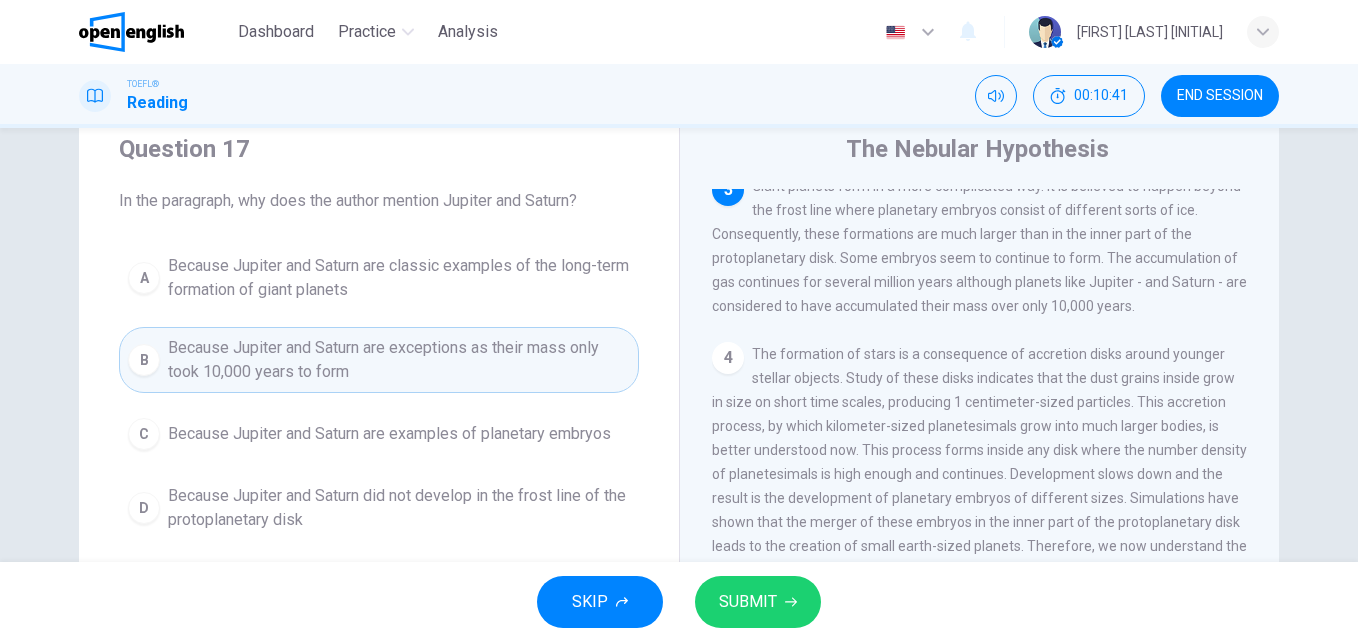click on "SUBMIT" at bounding box center (758, 602) 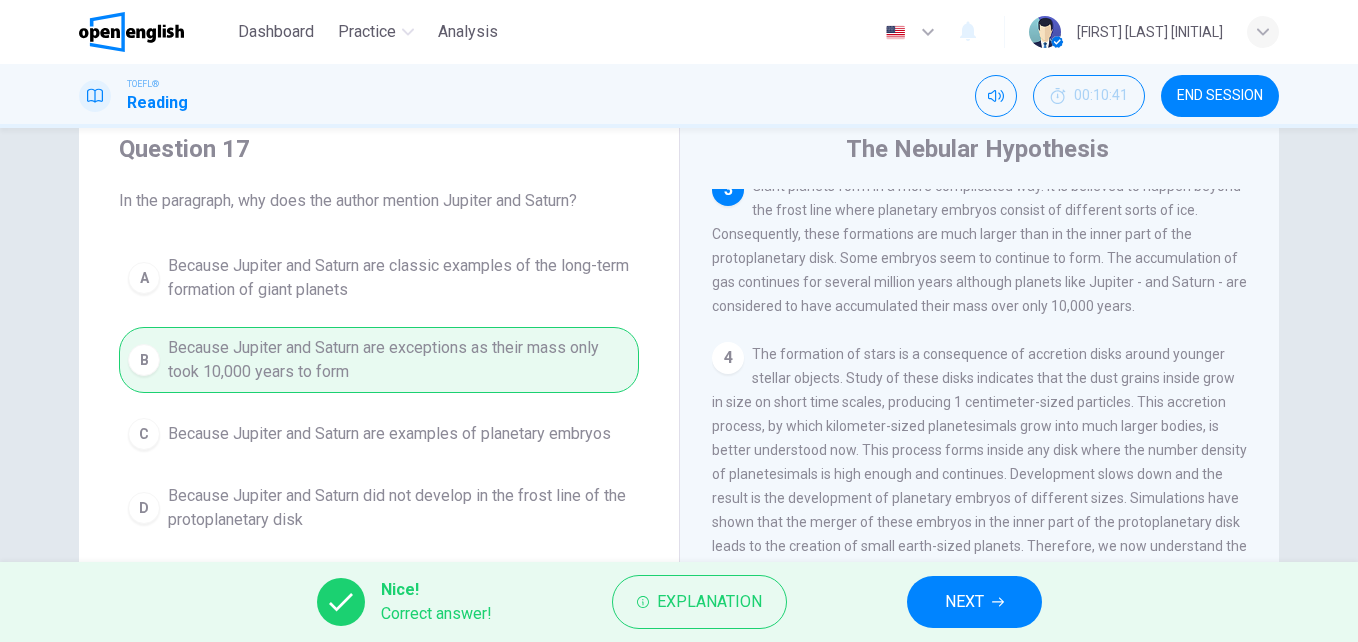 click on "NEXT" at bounding box center (964, 602) 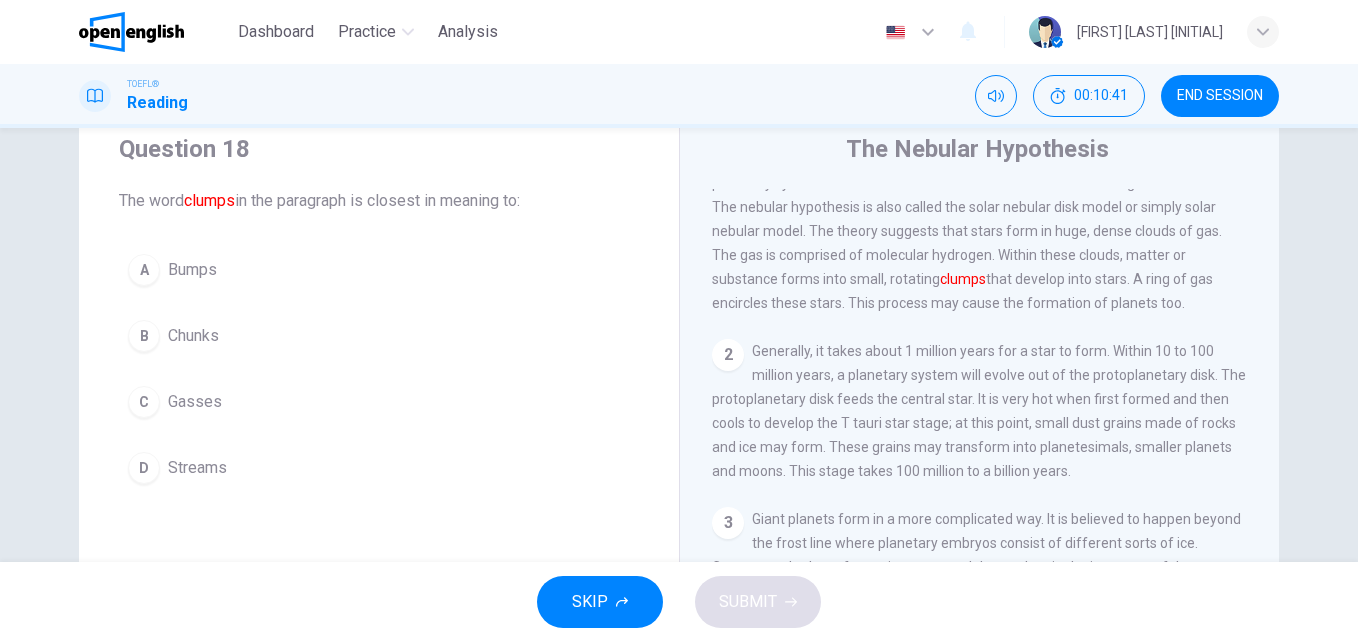 scroll, scrollTop: 0, scrollLeft: 0, axis: both 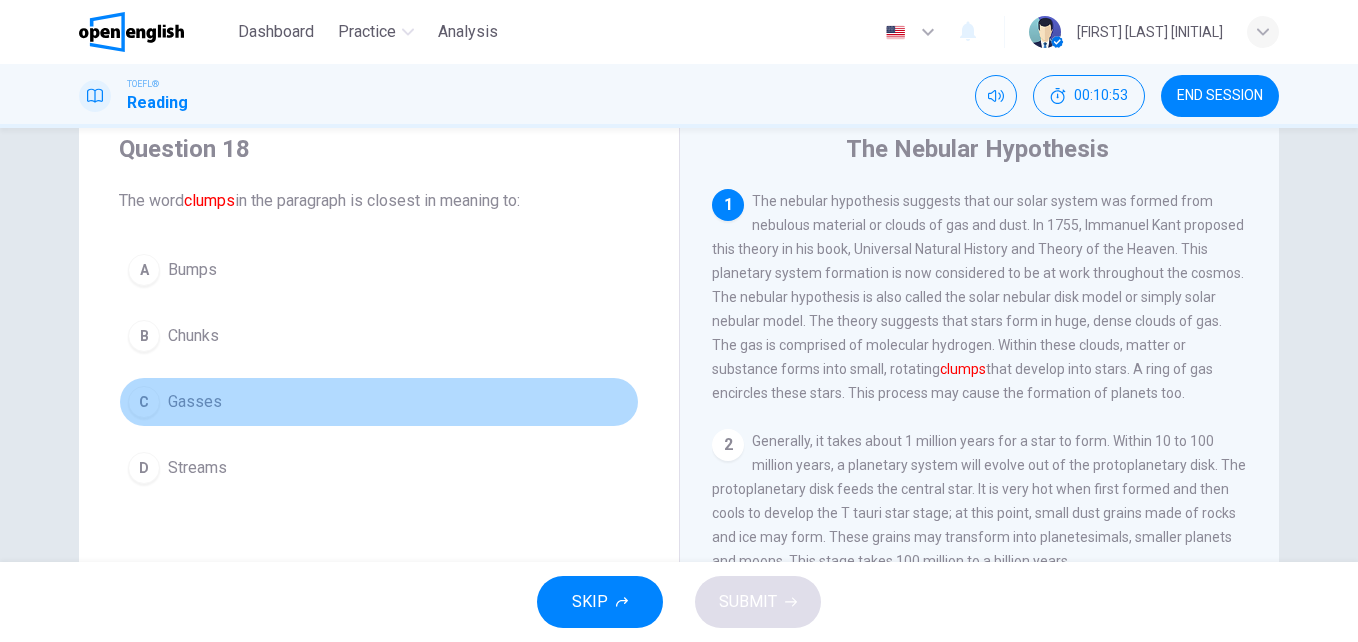 click on "C Gasses" at bounding box center (379, 402) 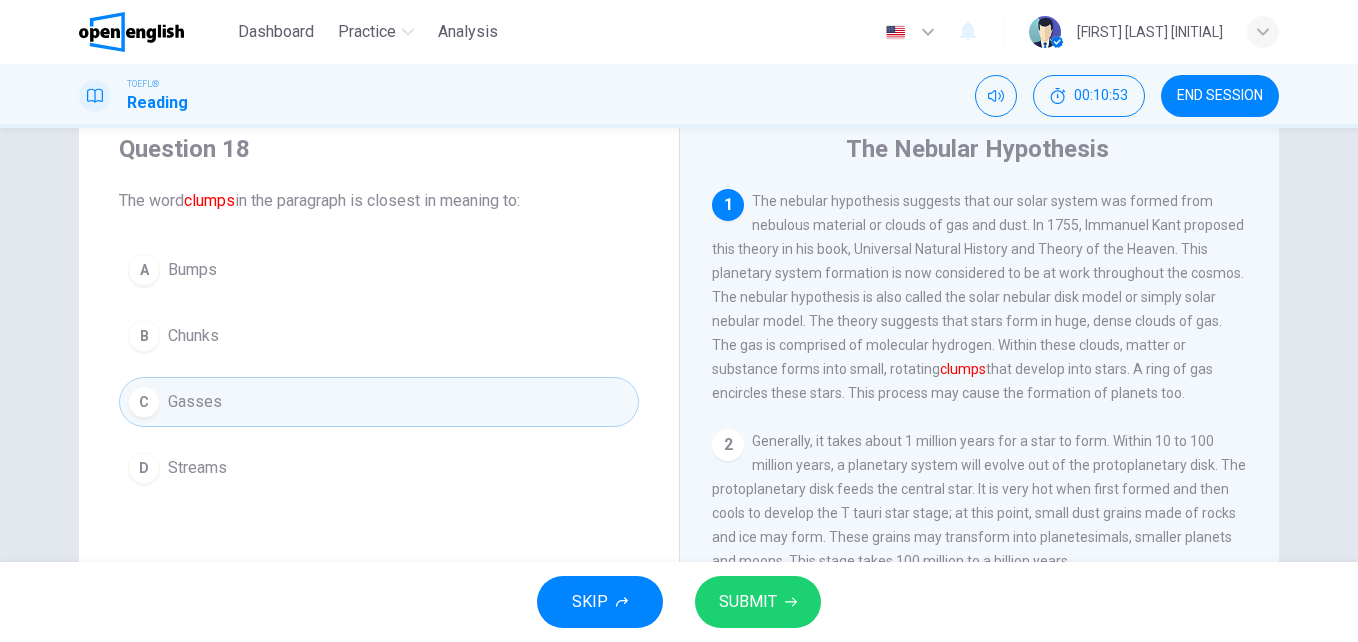 click on "SUBMIT" at bounding box center (758, 602) 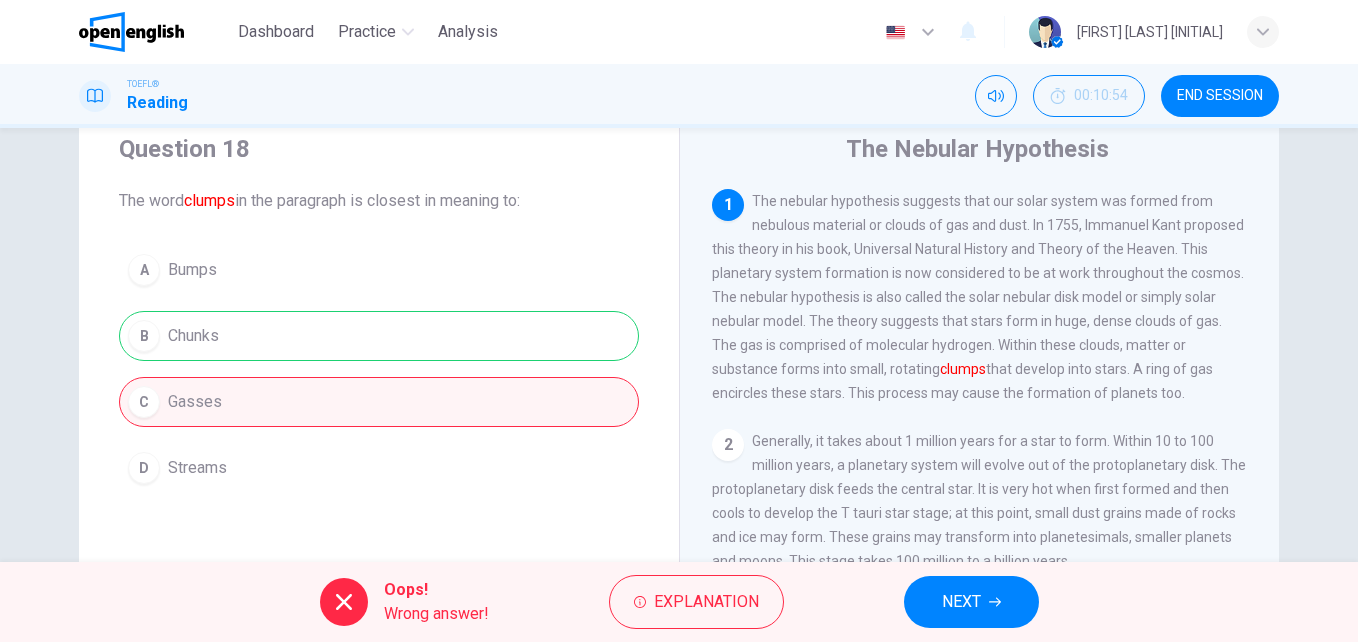 click on "A Bumps B Chunks C Gasses D Streams" at bounding box center (379, 369) 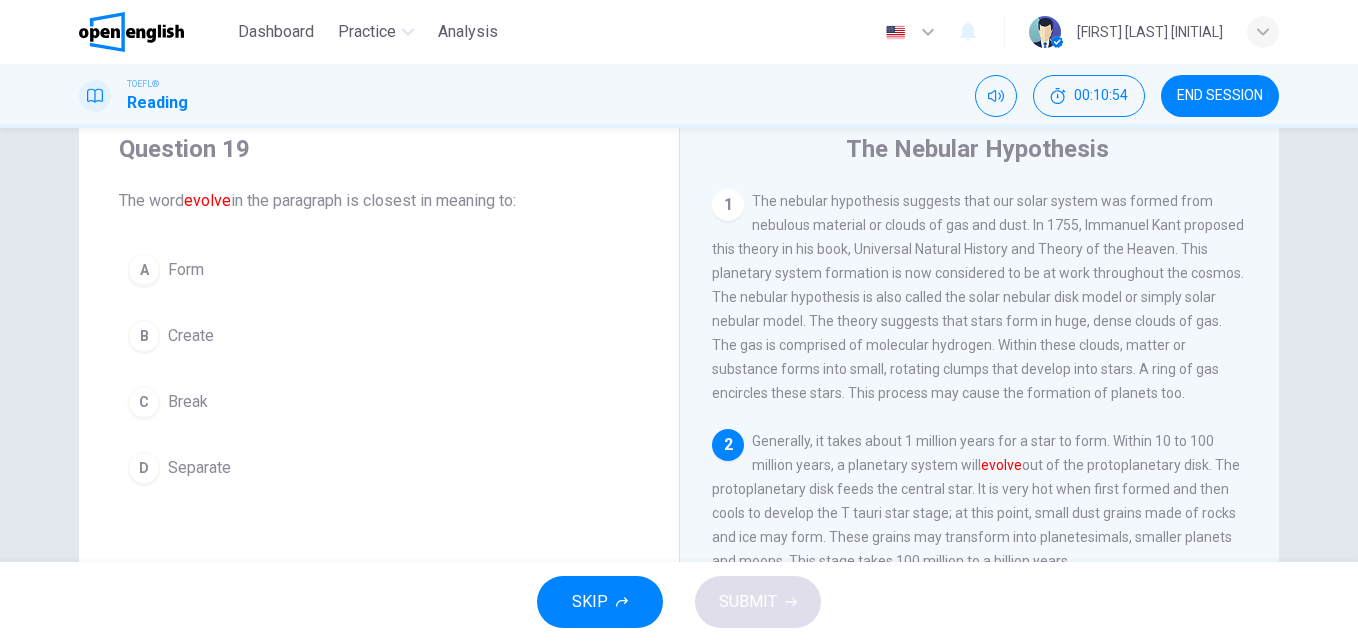 scroll, scrollTop: 24, scrollLeft: 0, axis: vertical 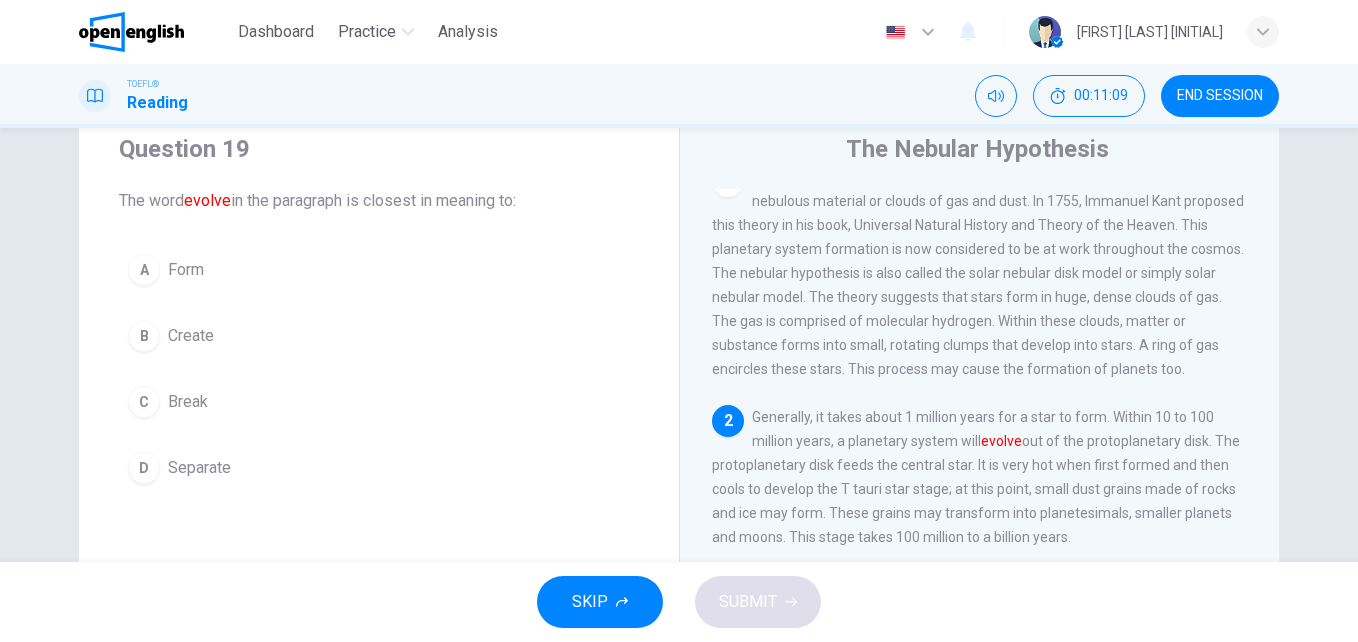 click on "D Separate" at bounding box center [379, 468] 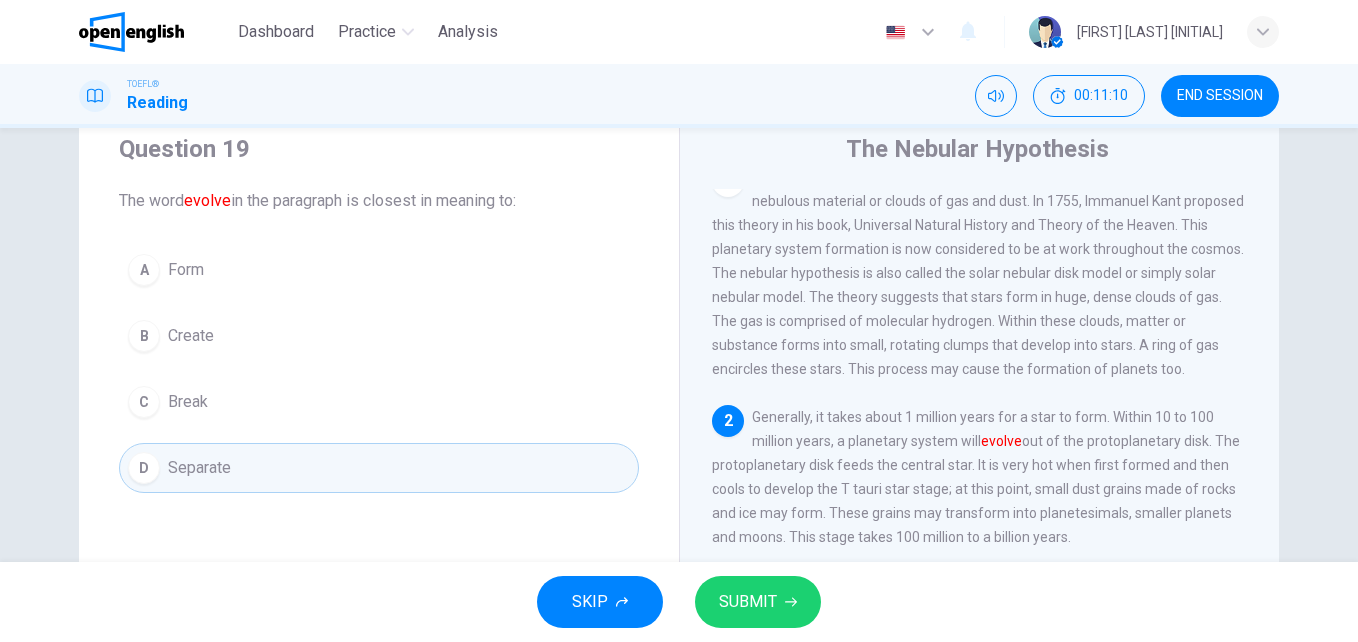 click on "SUBMIT" at bounding box center [748, 602] 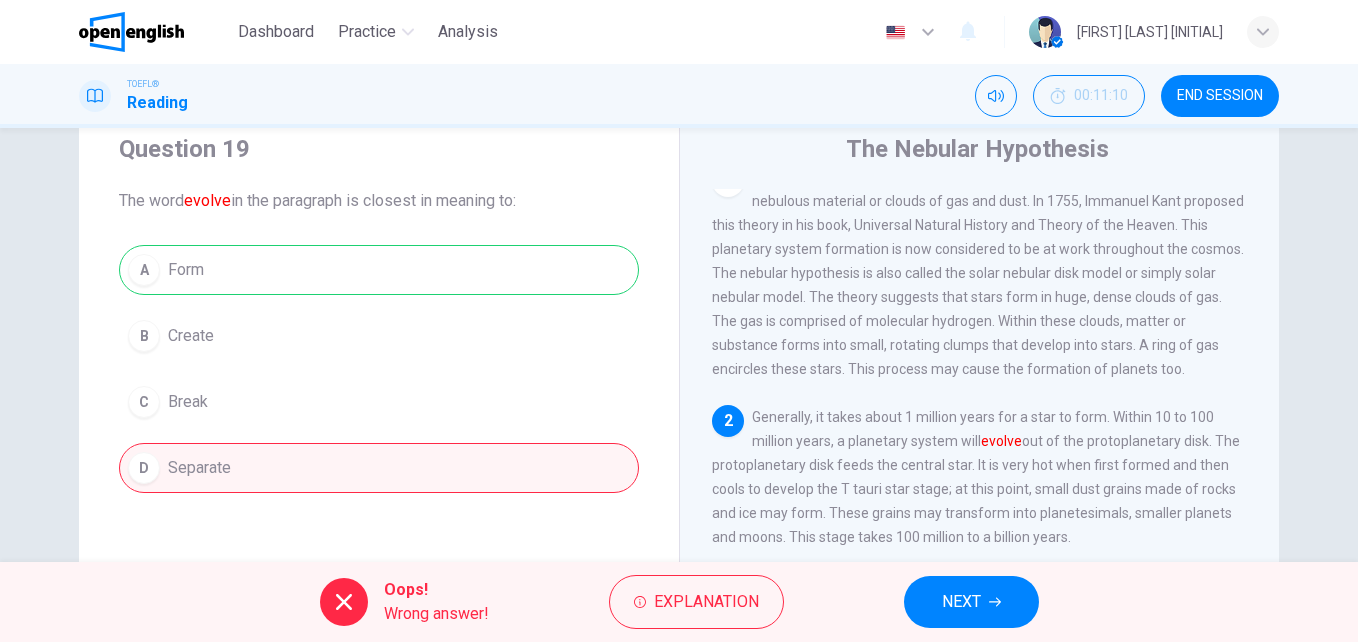 drag, startPoint x: 538, startPoint y: 293, endPoint x: 677, endPoint y: 383, distance: 165.59288 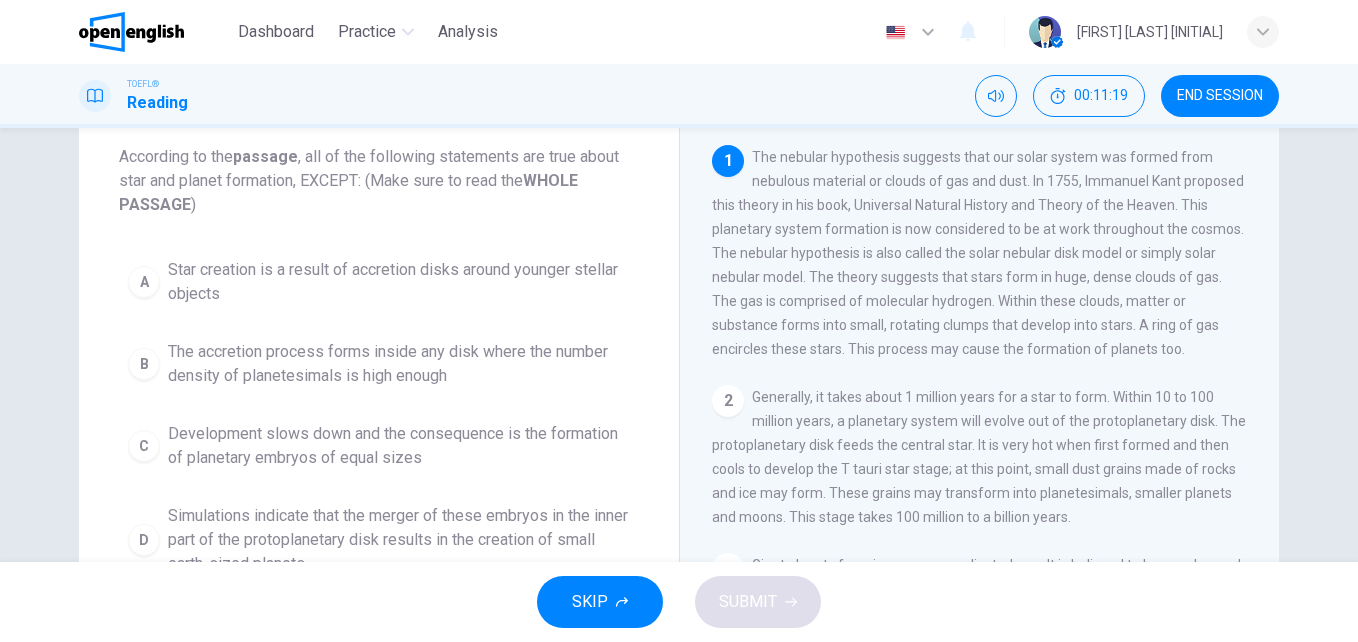 scroll, scrollTop: 133, scrollLeft: 0, axis: vertical 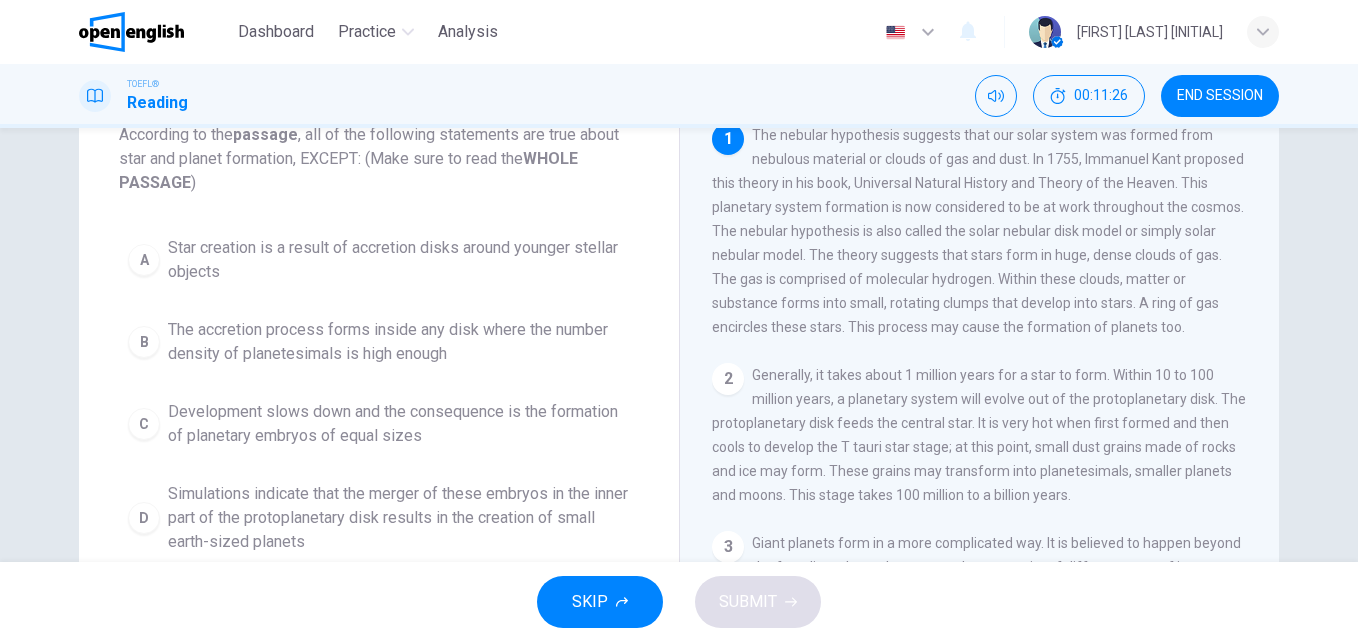 click on "Development slows down and the consequence is the formation of planetary embryos of equal sizes" at bounding box center (399, 424) 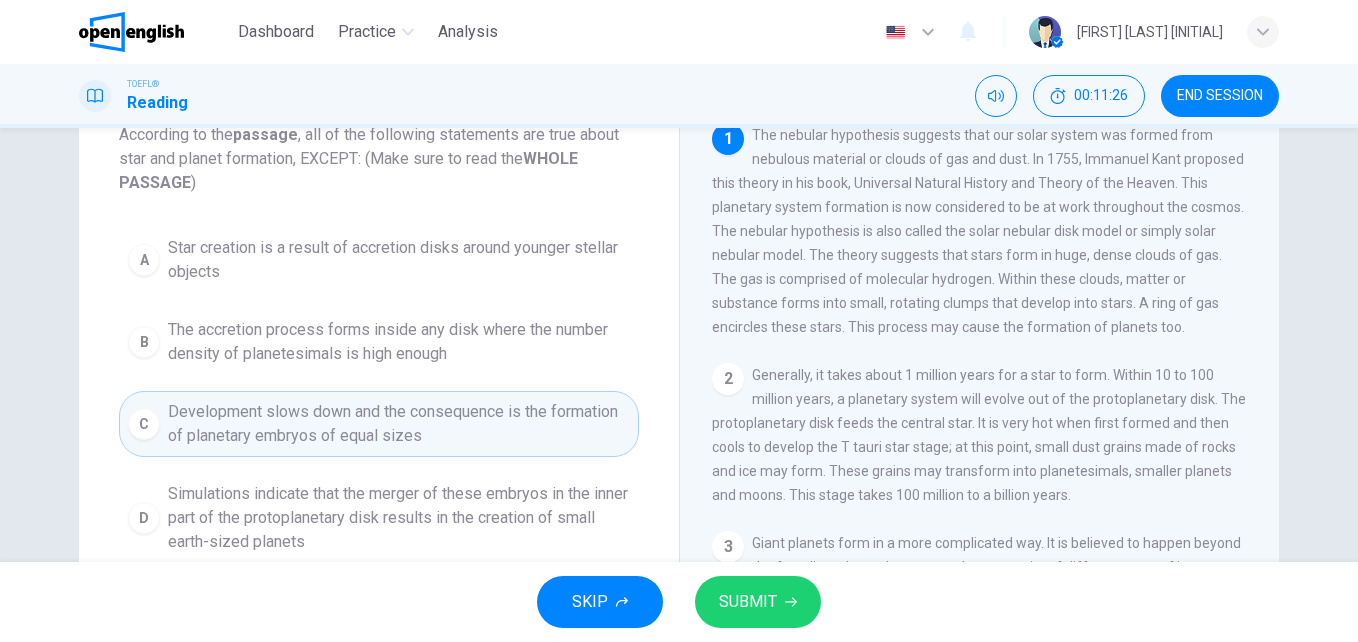 click on "SUBMIT" at bounding box center (758, 602) 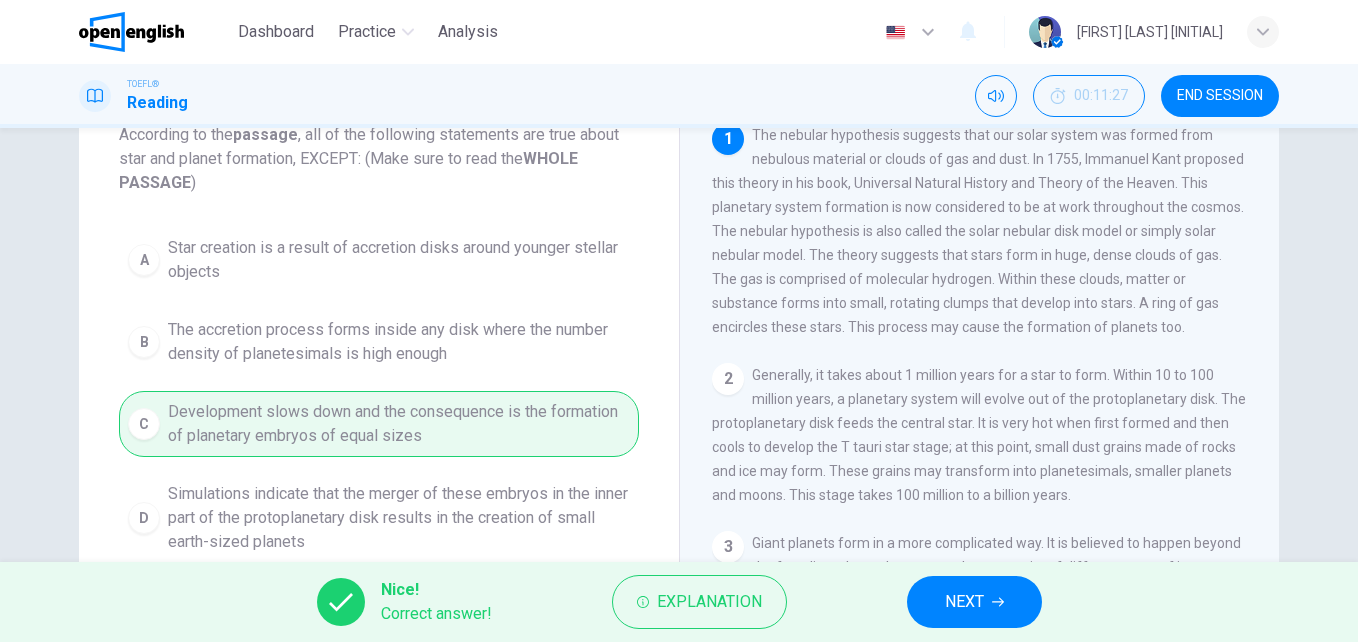 click on "NEXT" at bounding box center [964, 602] 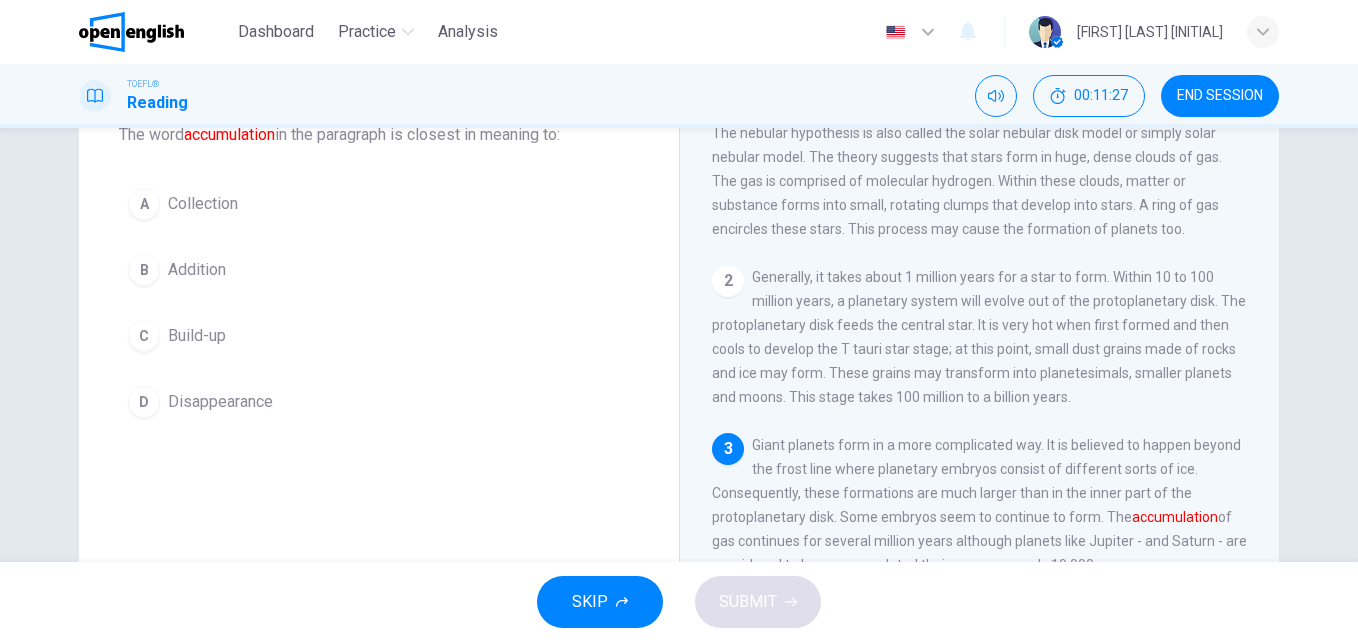 scroll, scrollTop: 198, scrollLeft: 0, axis: vertical 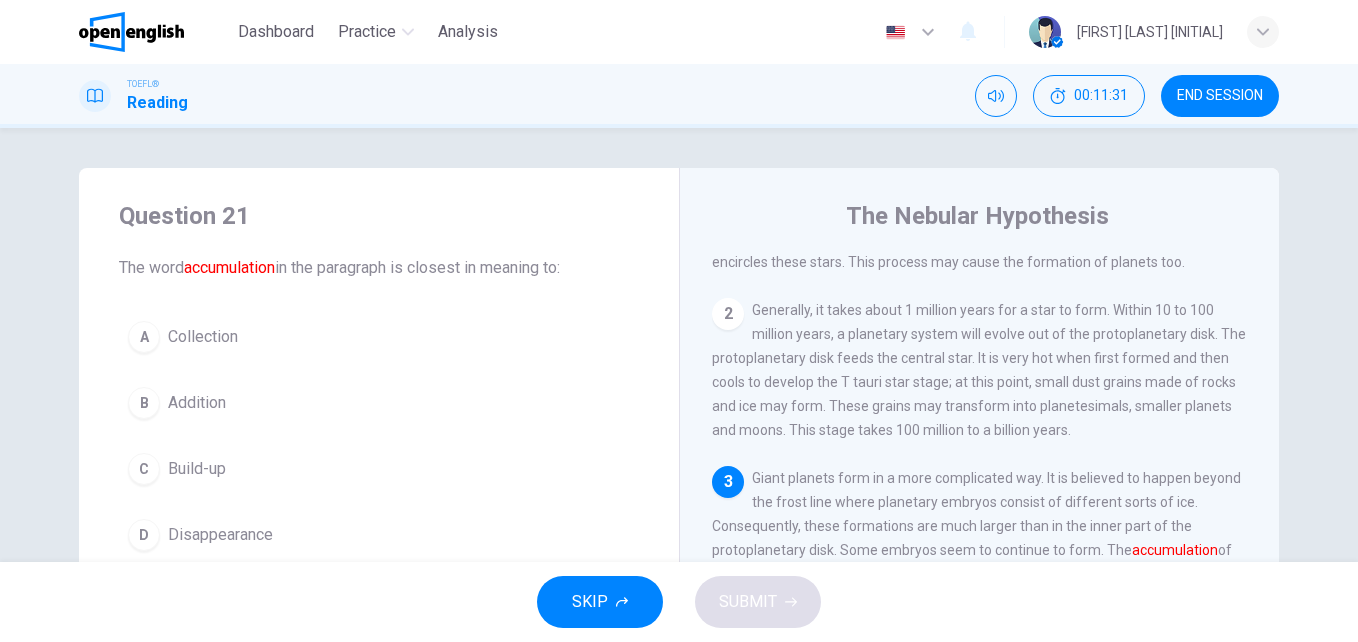 click on "A Collection" at bounding box center (379, 337) 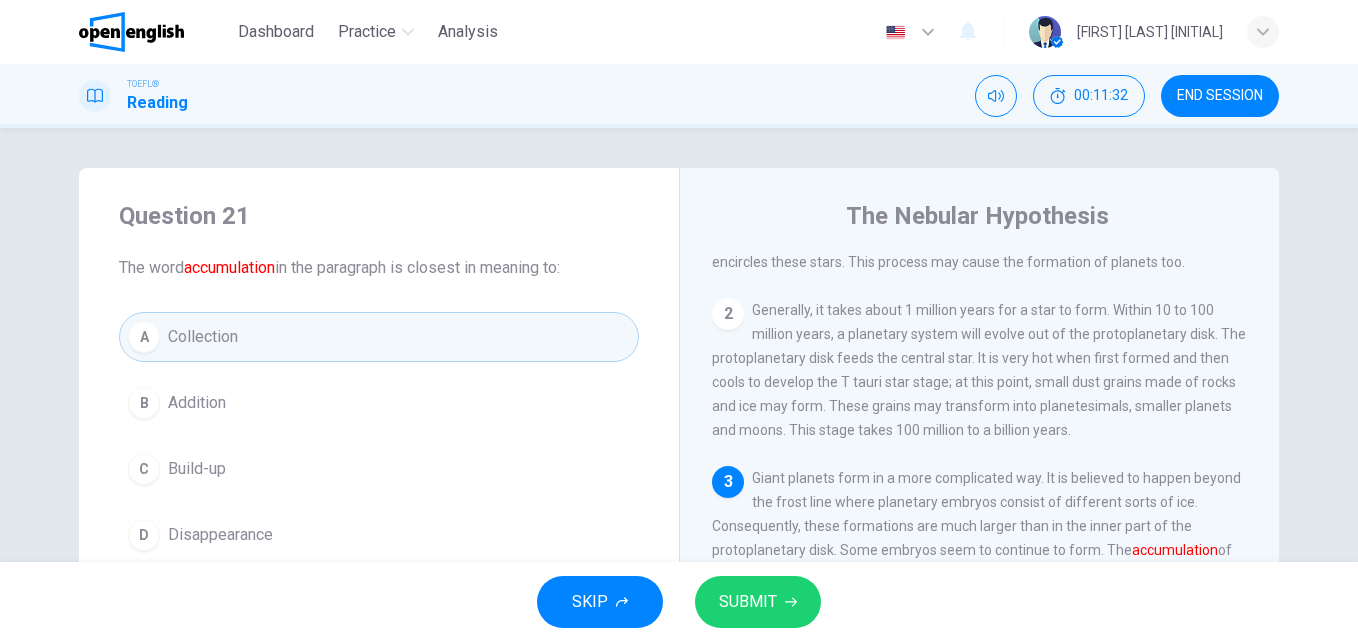 click on "SUBMIT" at bounding box center [758, 602] 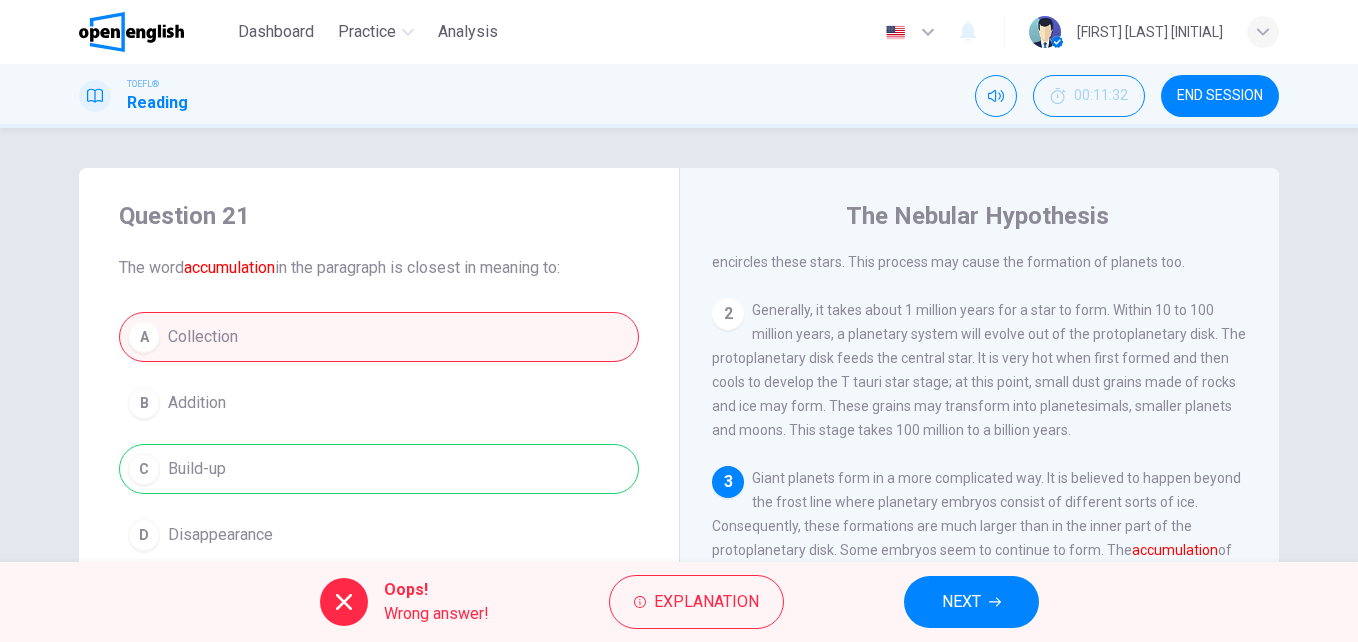 click on "A Collection B Addition C Build-up D Disappearance" at bounding box center [379, 436] 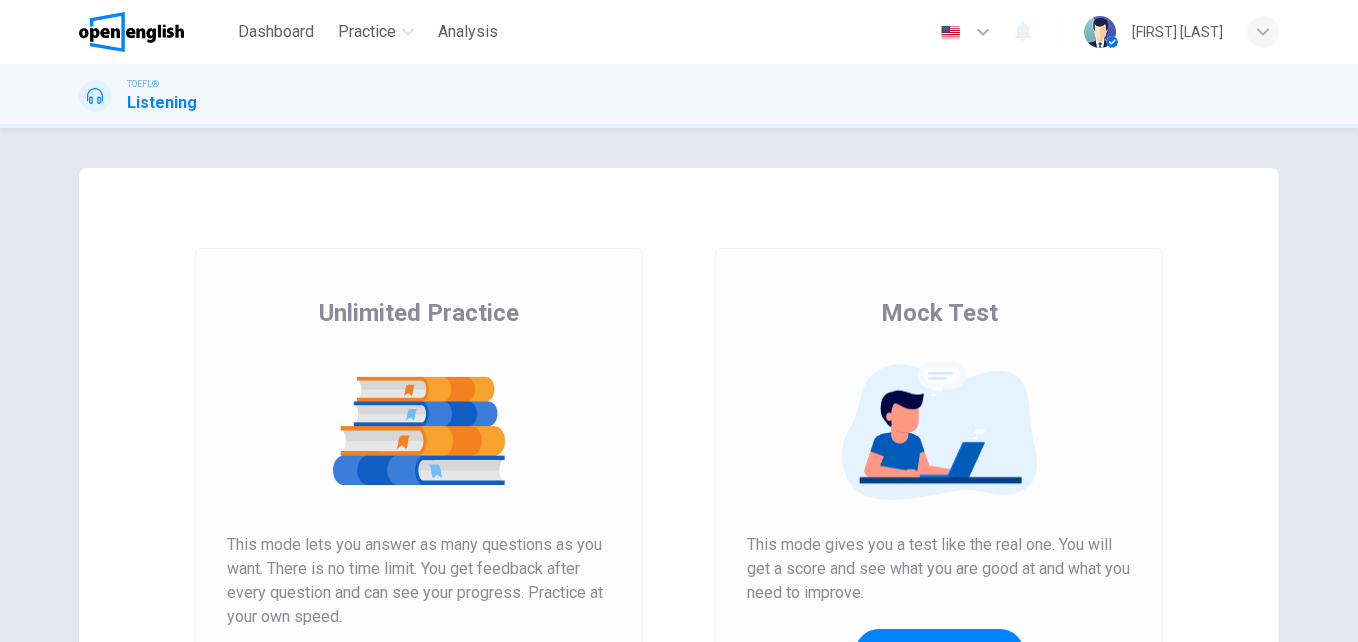 scroll, scrollTop: 0, scrollLeft: 0, axis: both 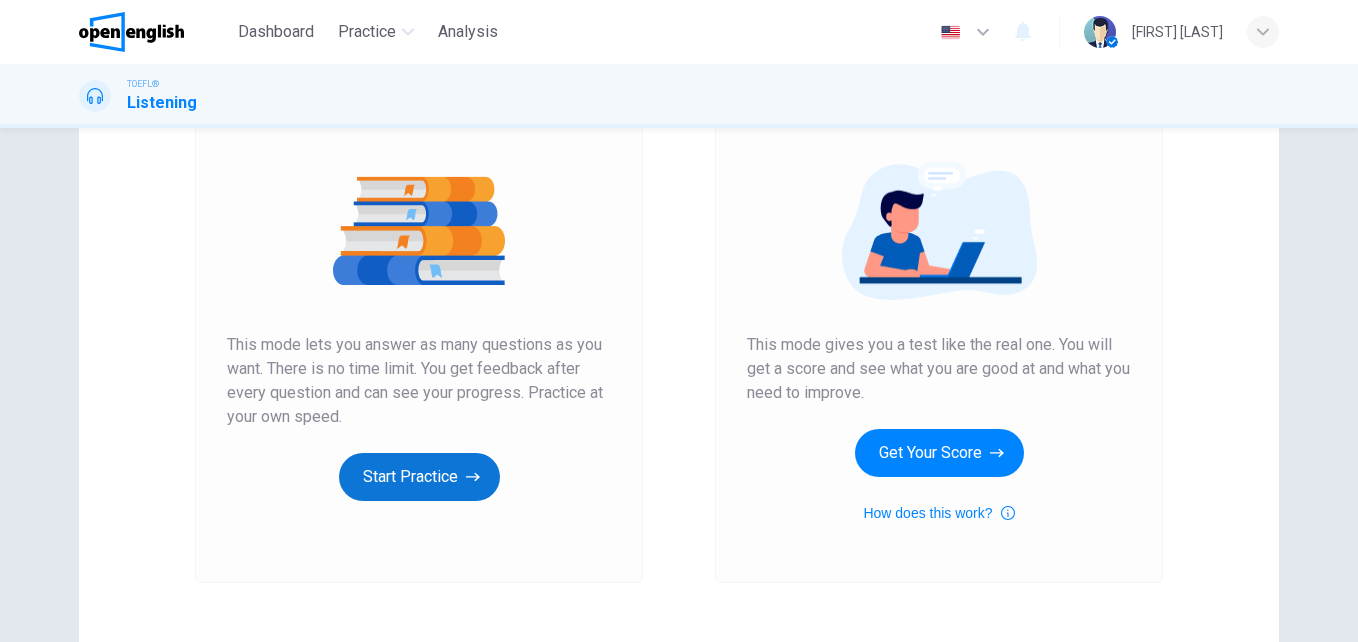 click on "Start Practice" at bounding box center (419, 477) 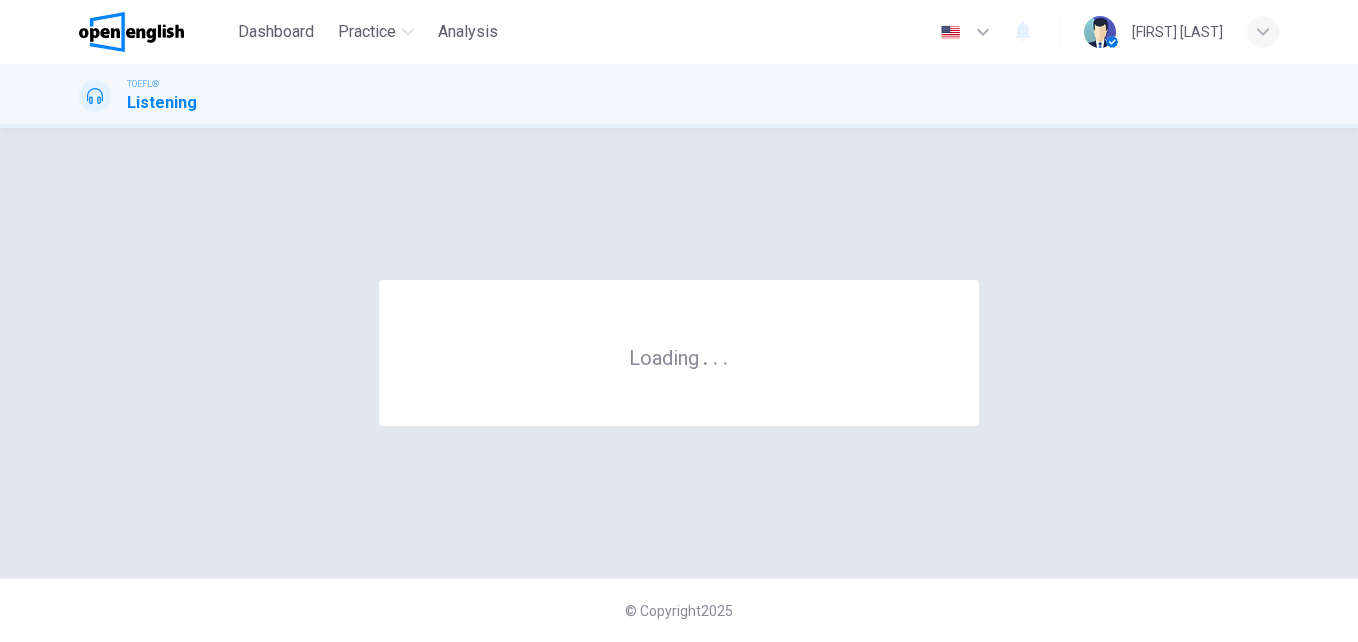 scroll, scrollTop: 0, scrollLeft: 0, axis: both 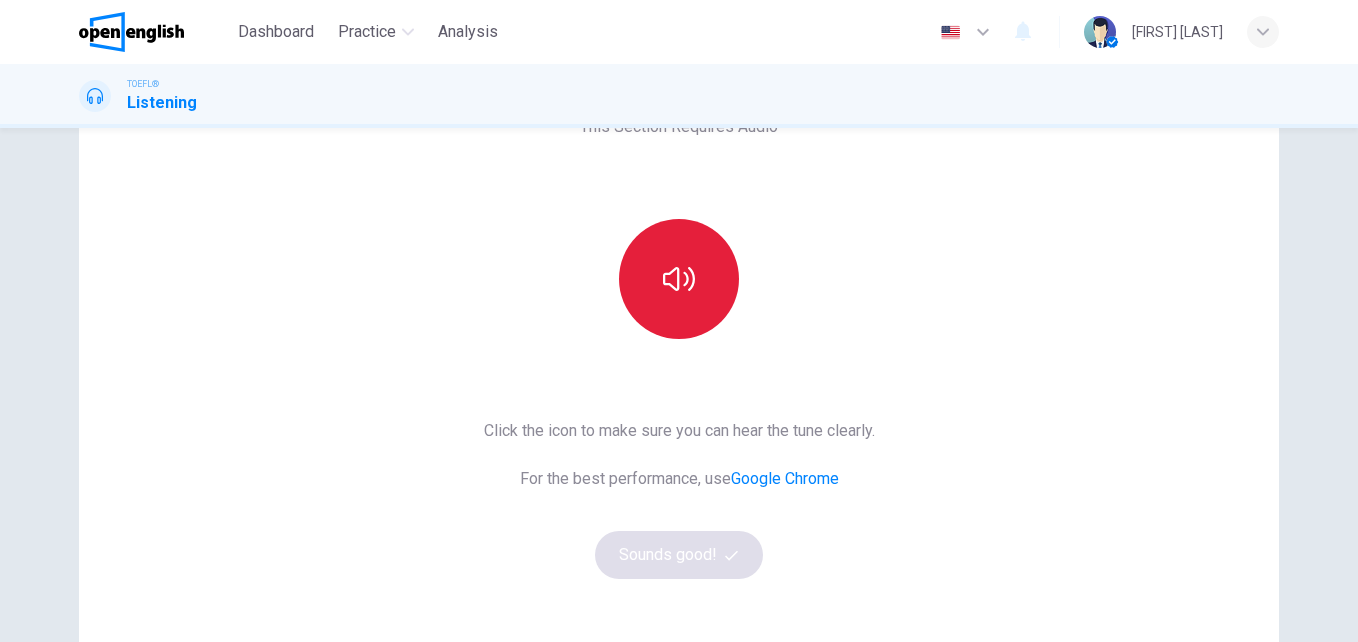 click at bounding box center (679, 279) 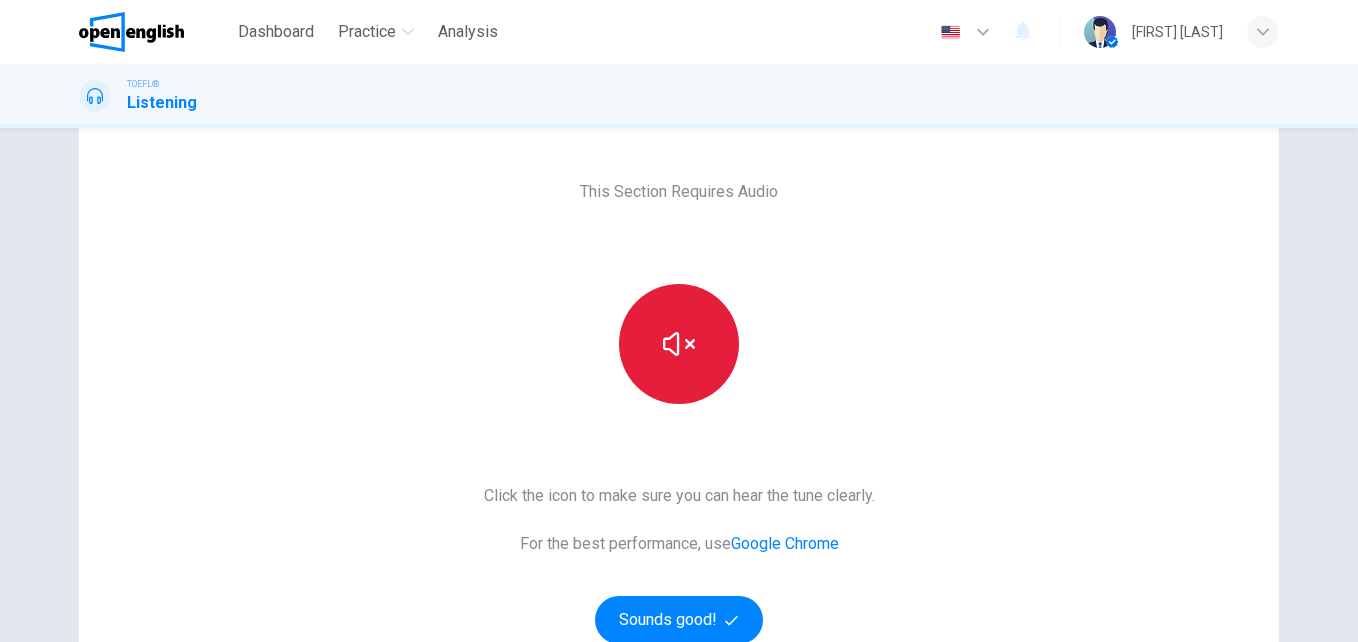 scroll, scrollTop: 67, scrollLeft: 0, axis: vertical 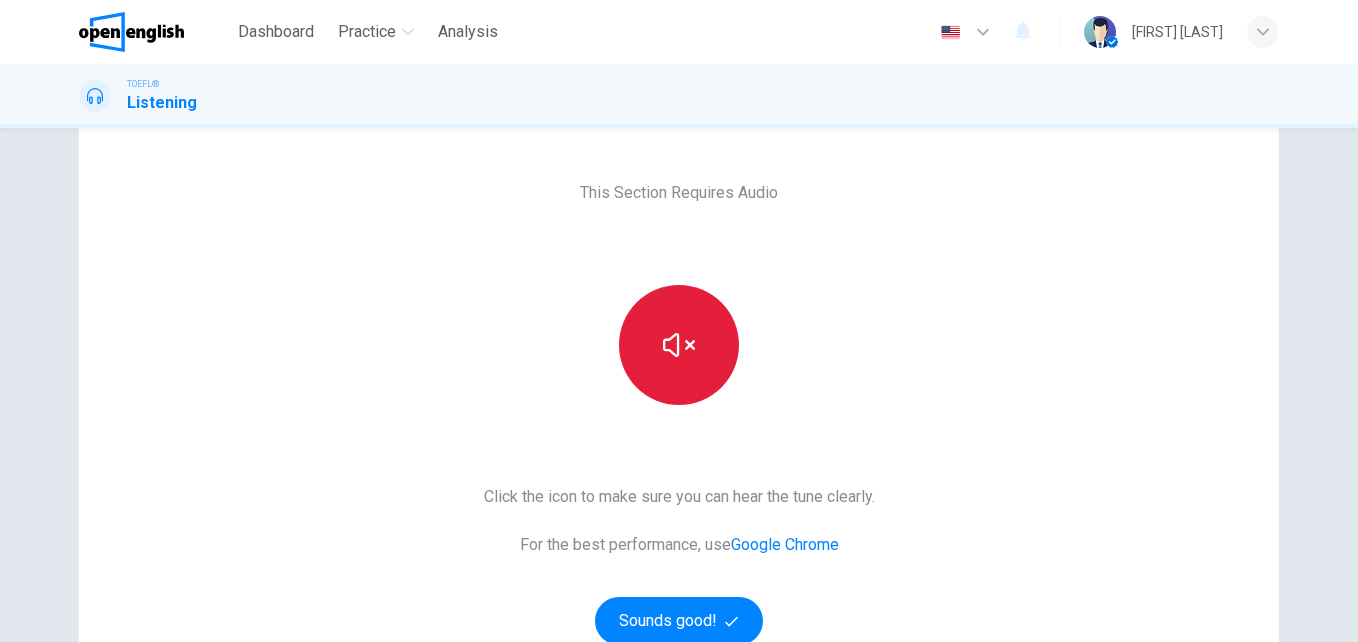 click at bounding box center [679, 345] 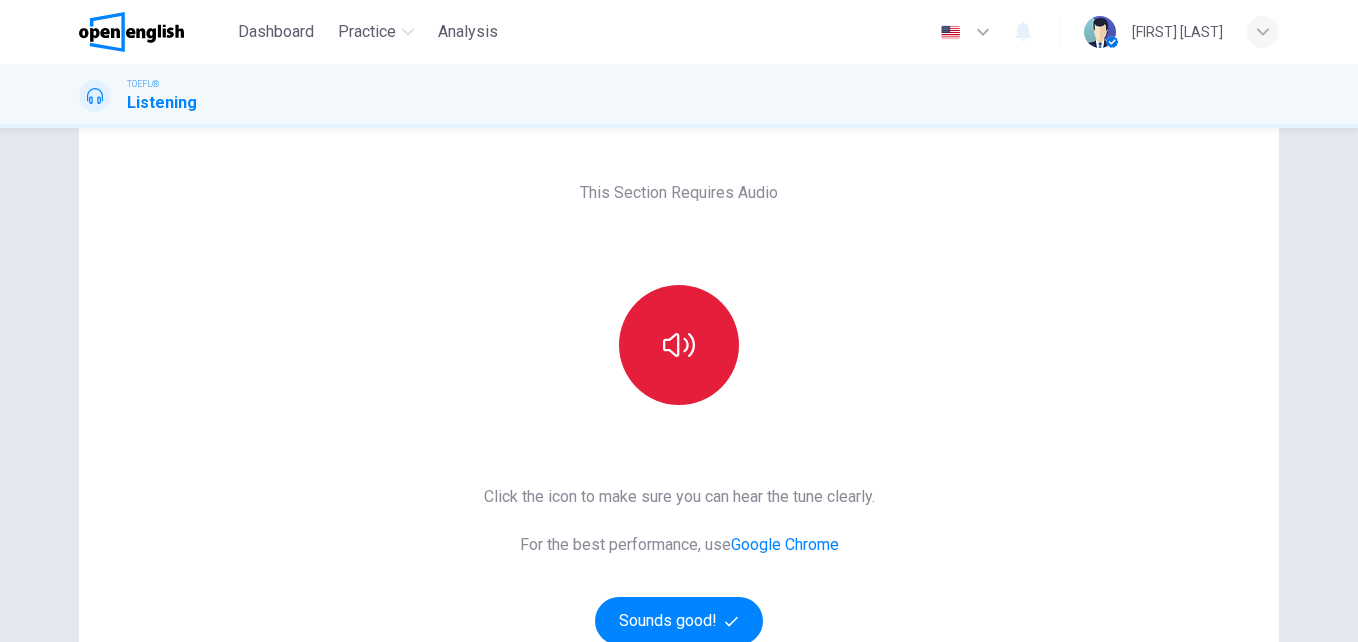 scroll, scrollTop: 33, scrollLeft: 0, axis: vertical 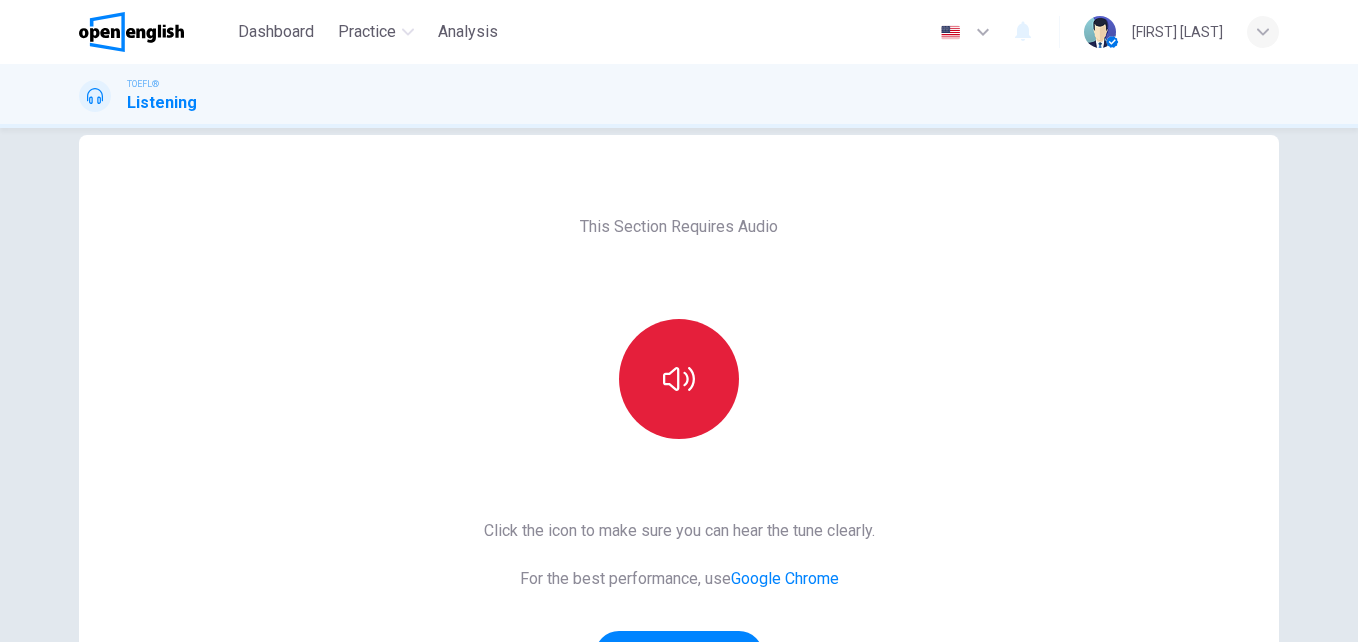 click at bounding box center [679, 379] 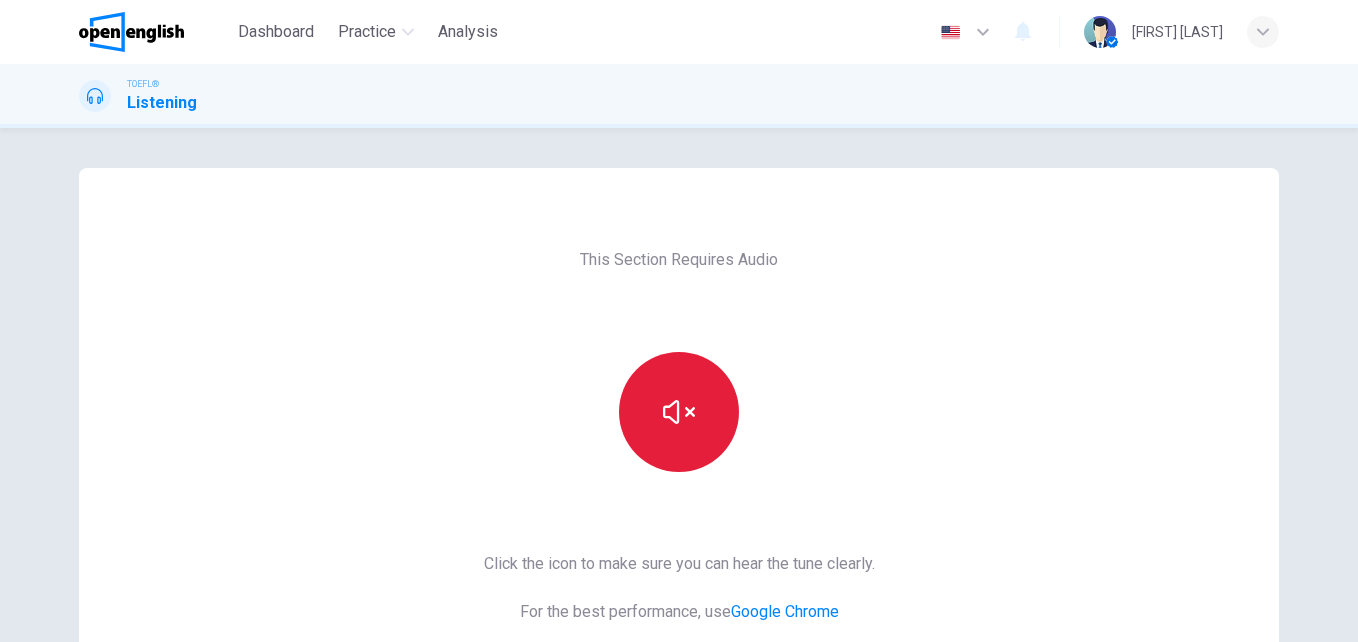 click at bounding box center [679, 412] 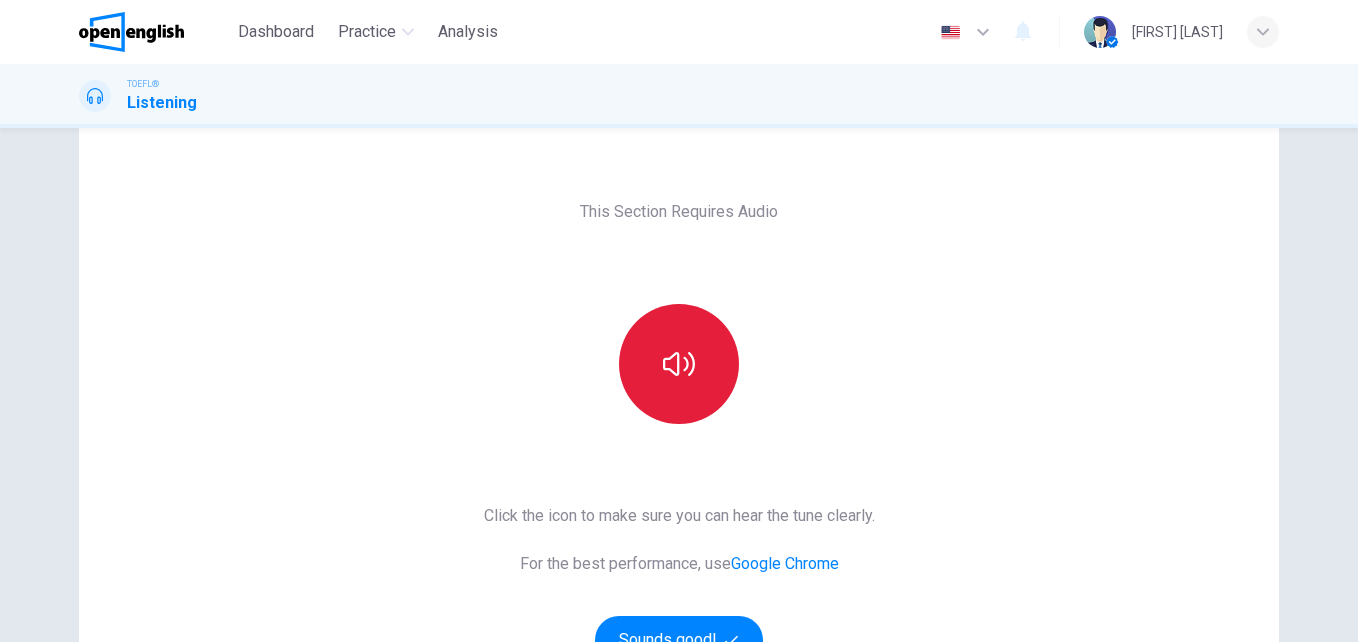 scroll, scrollTop: 133, scrollLeft: 0, axis: vertical 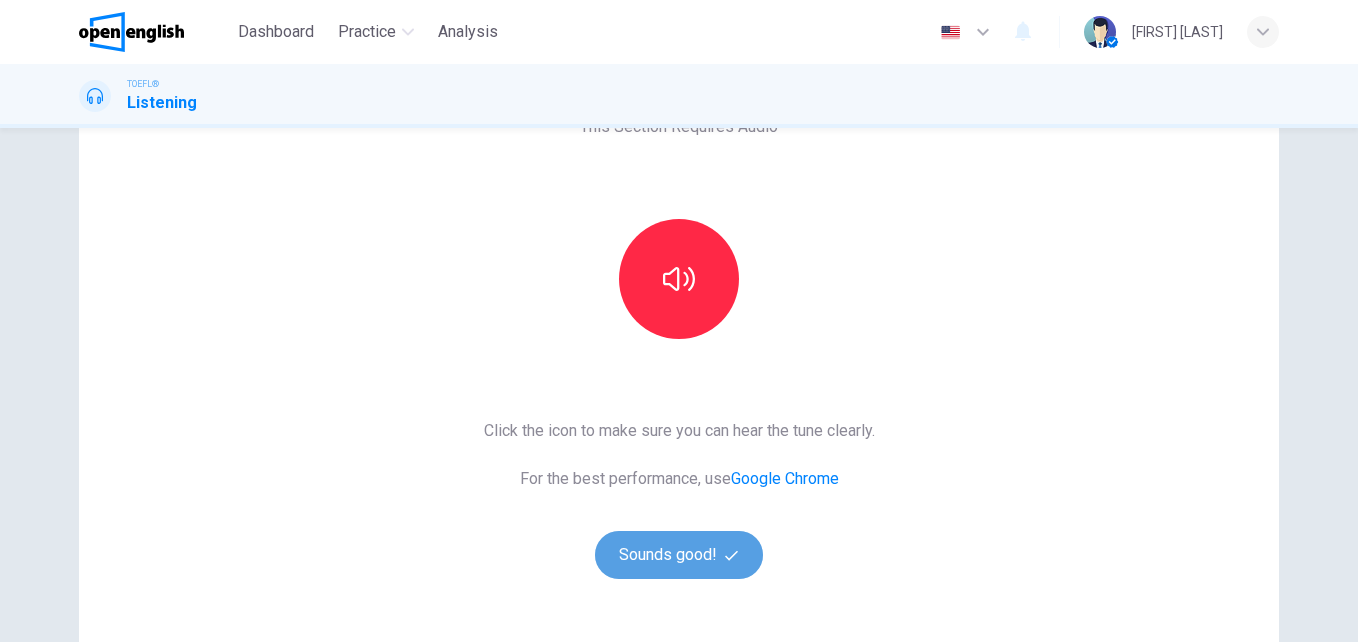 click on "Sounds good!" at bounding box center [679, 555] 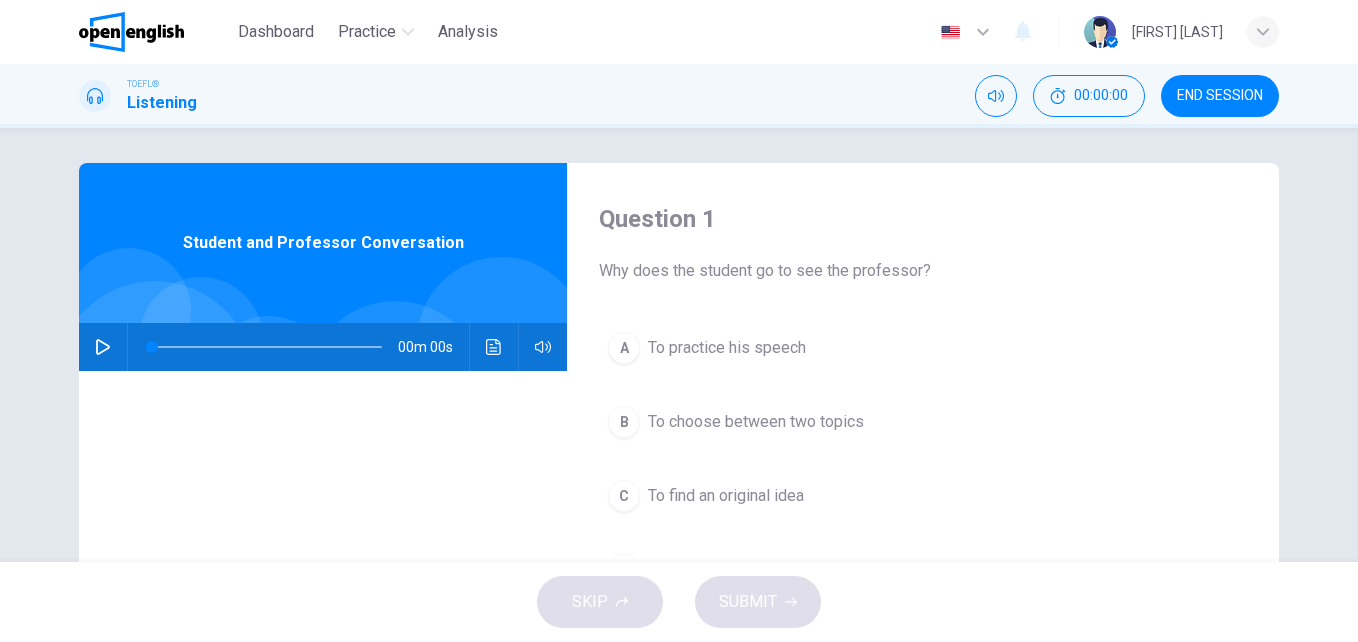 scroll, scrollTop: 0, scrollLeft: 0, axis: both 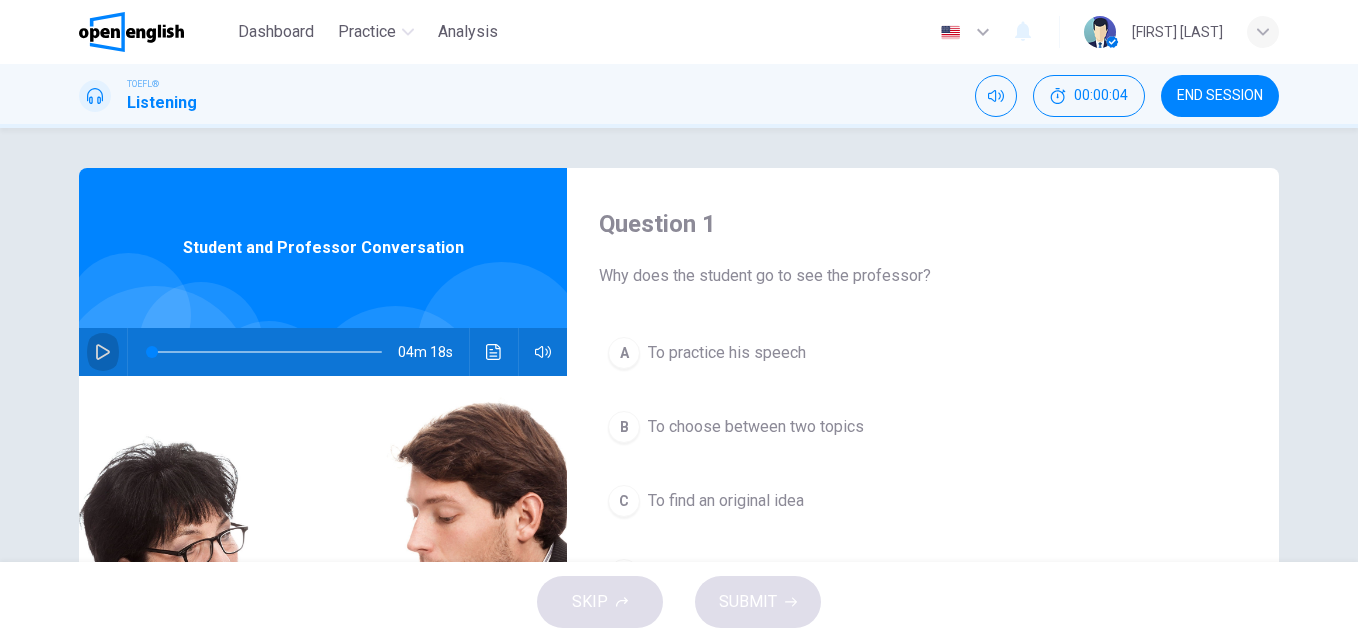 click 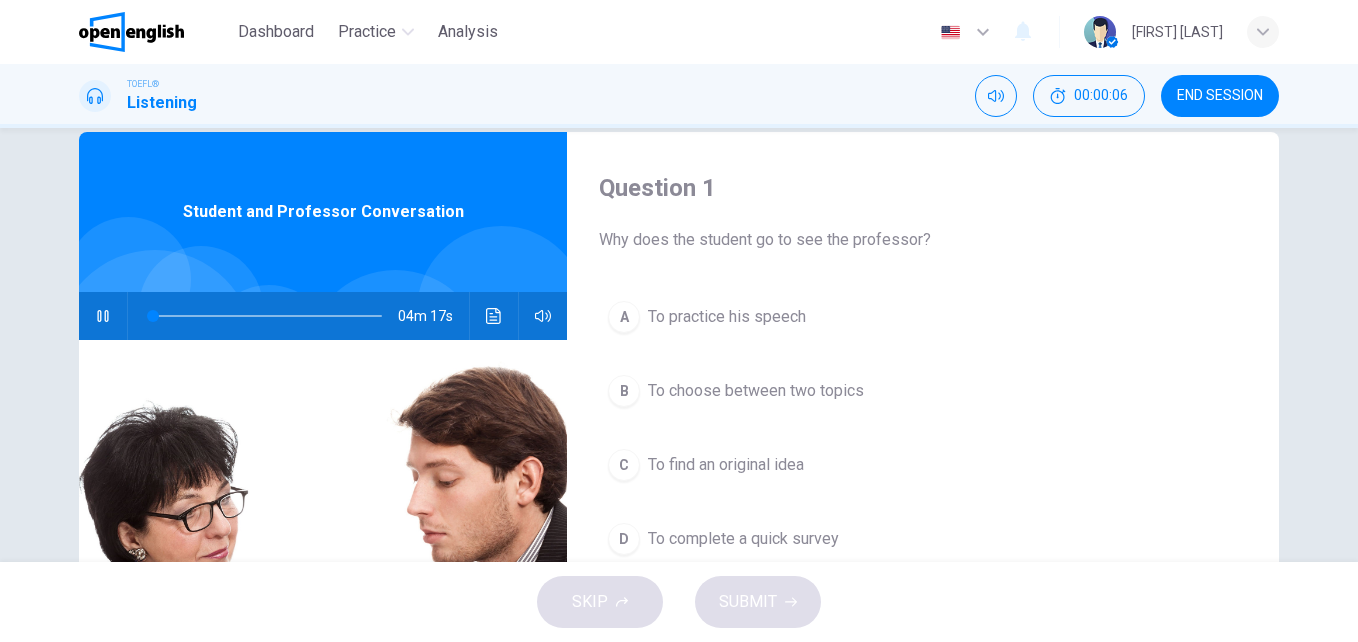 scroll, scrollTop: 67, scrollLeft: 0, axis: vertical 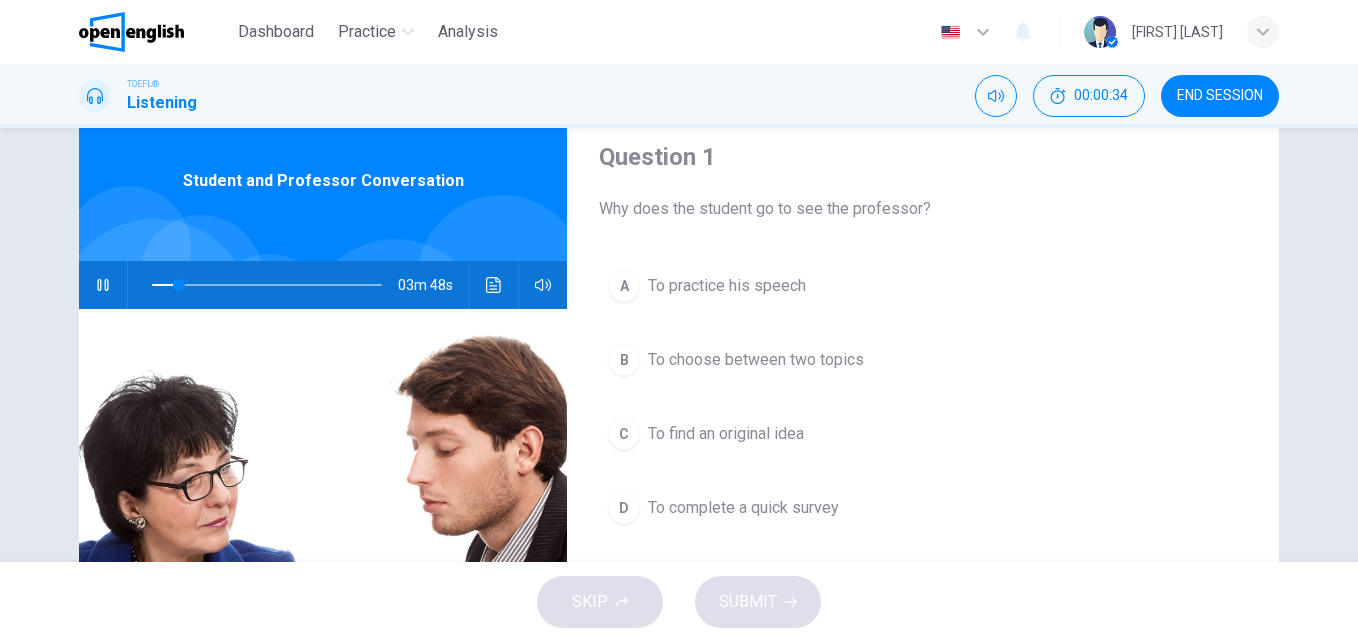 drag, startPoint x: 764, startPoint y: 366, endPoint x: 766, endPoint y: 407, distance: 41.04875 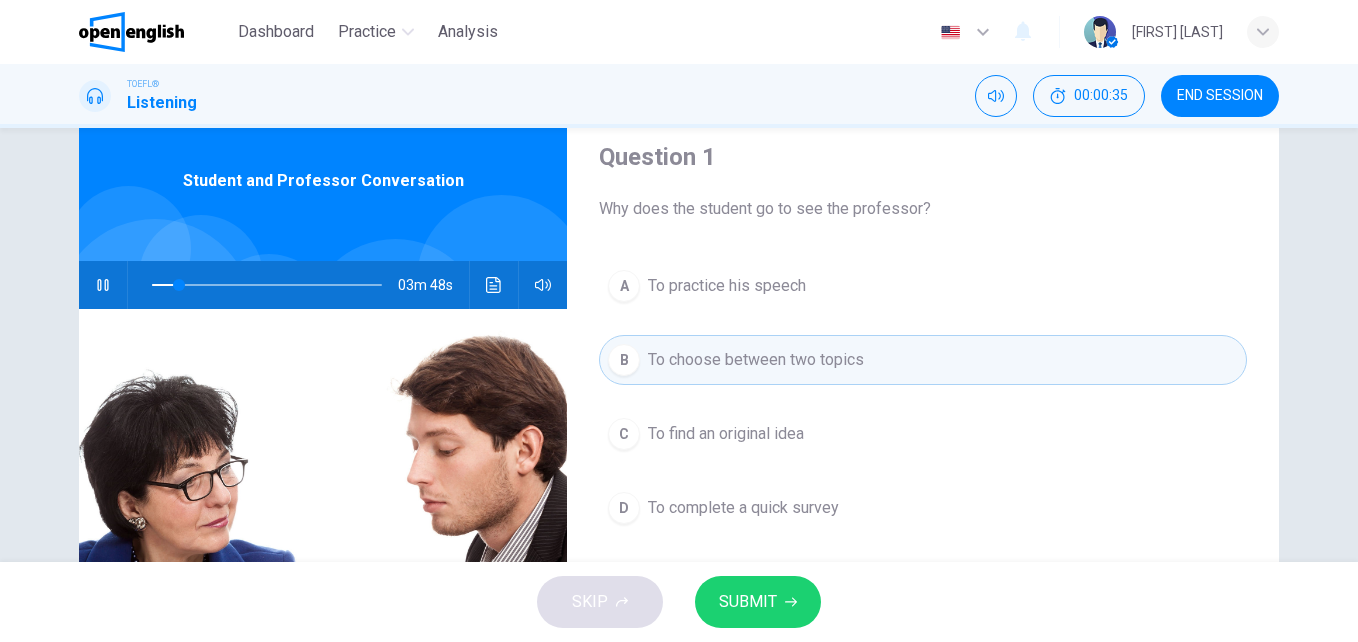 click on "SUBMIT" at bounding box center (758, 602) 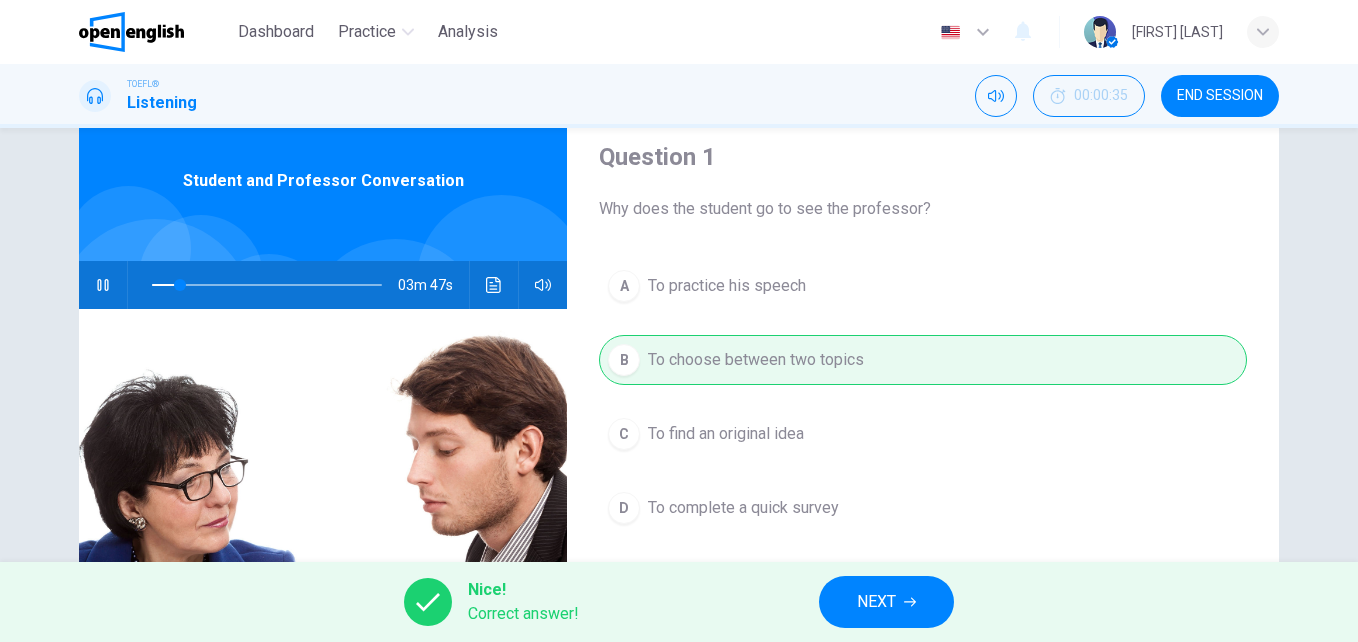 click on "03m 47s" at bounding box center [323, 285] 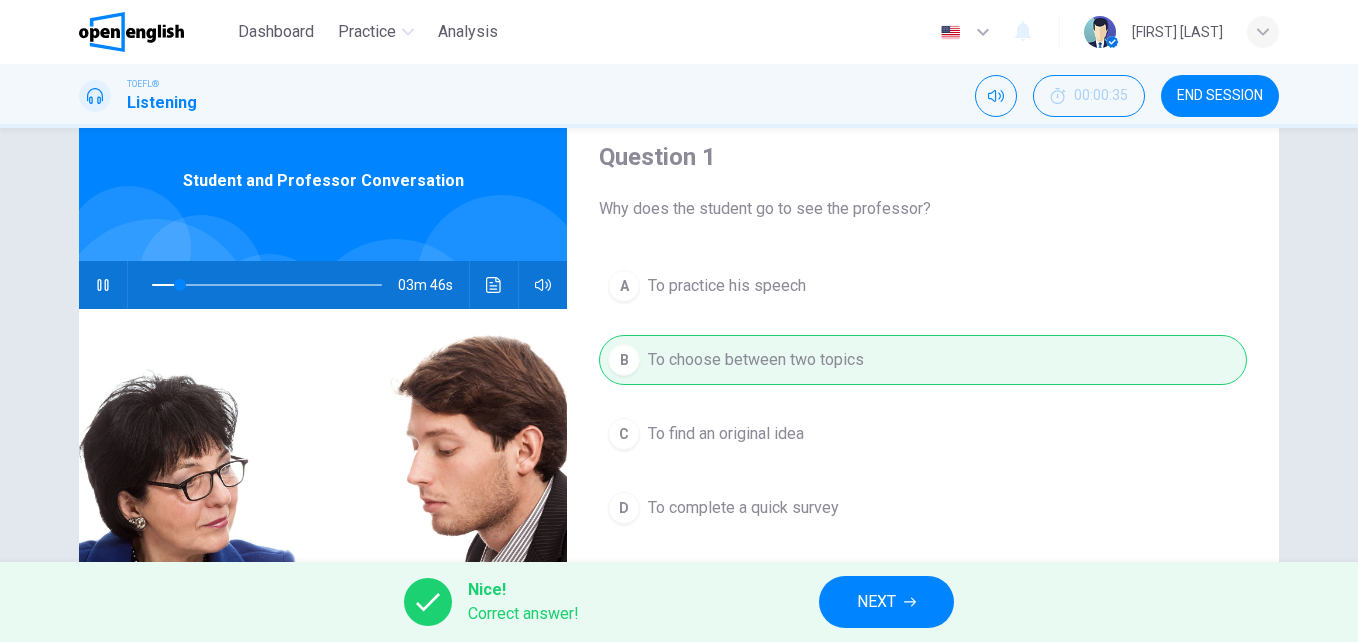 click on "Nice! Correct answer! NEXT" at bounding box center (679, 602) 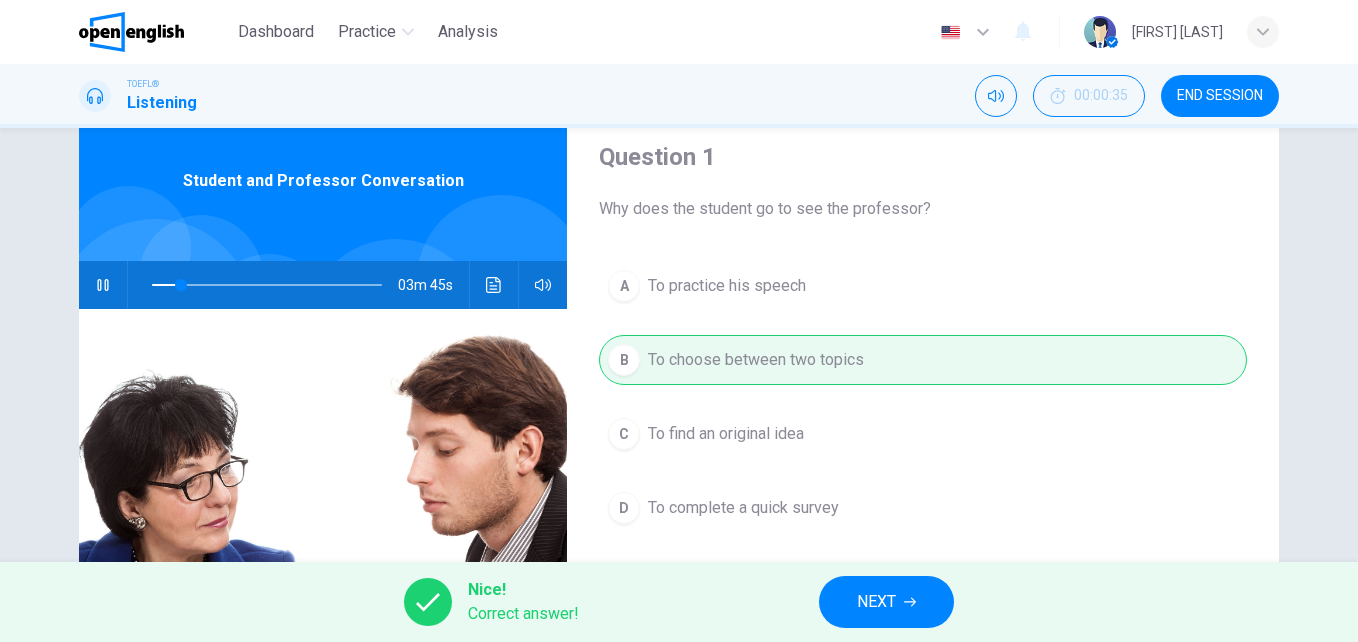 click on "NEXT" at bounding box center (886, 602) 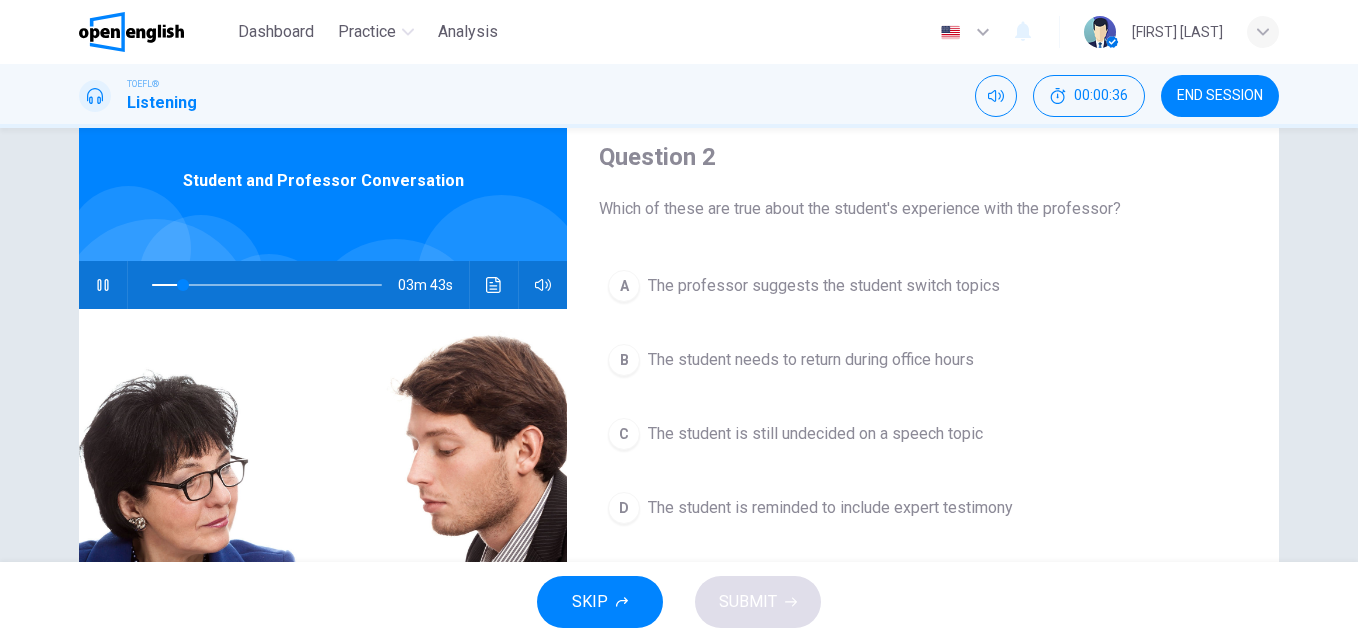 click 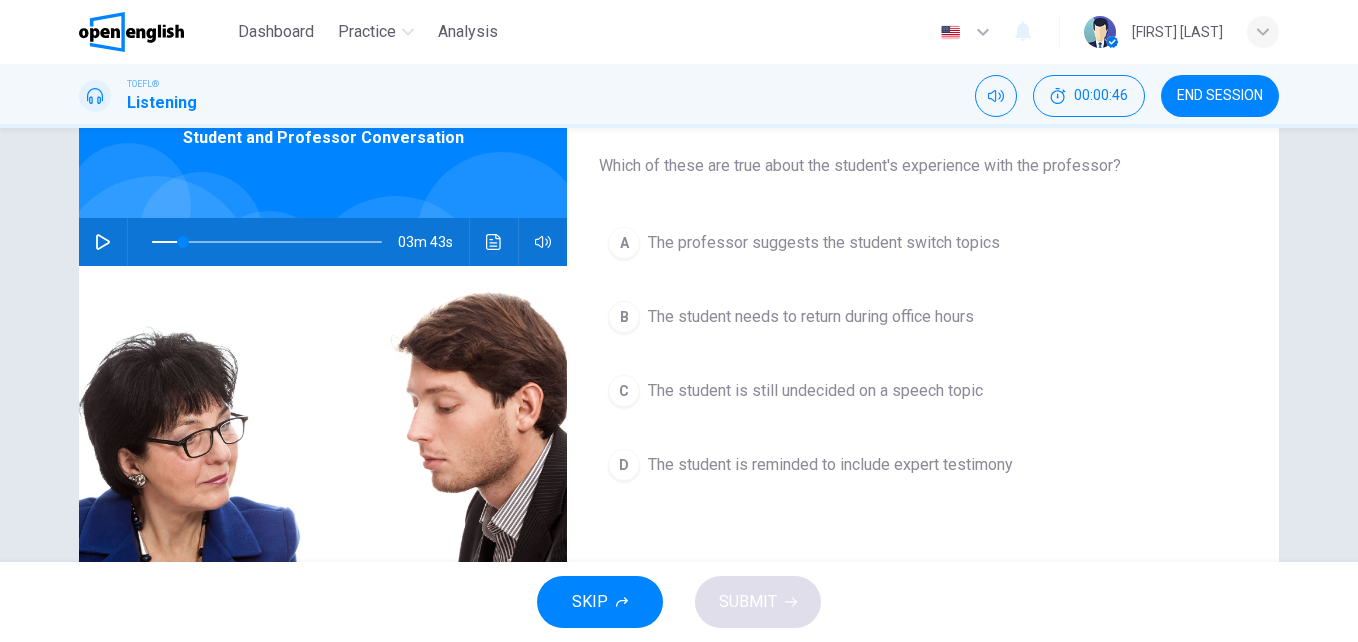 scroll, scrollTop: 133, scrollLeft: 0, axis: vertical 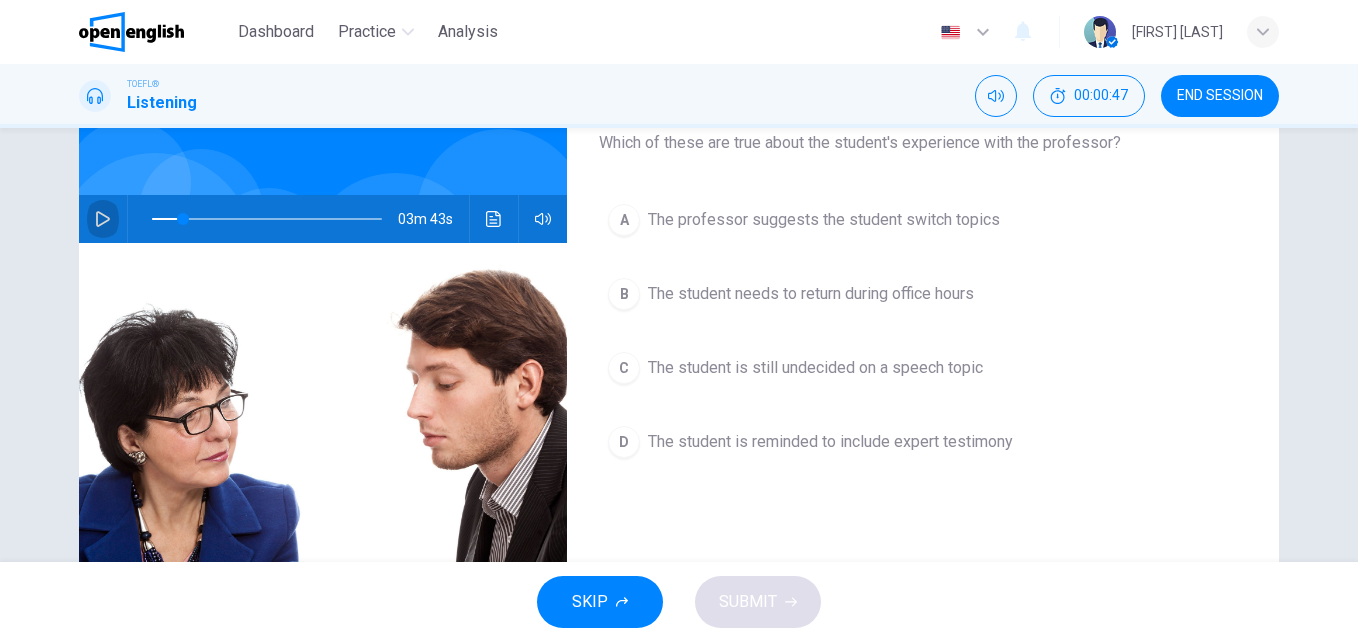 click at bounding box center (103, 219) 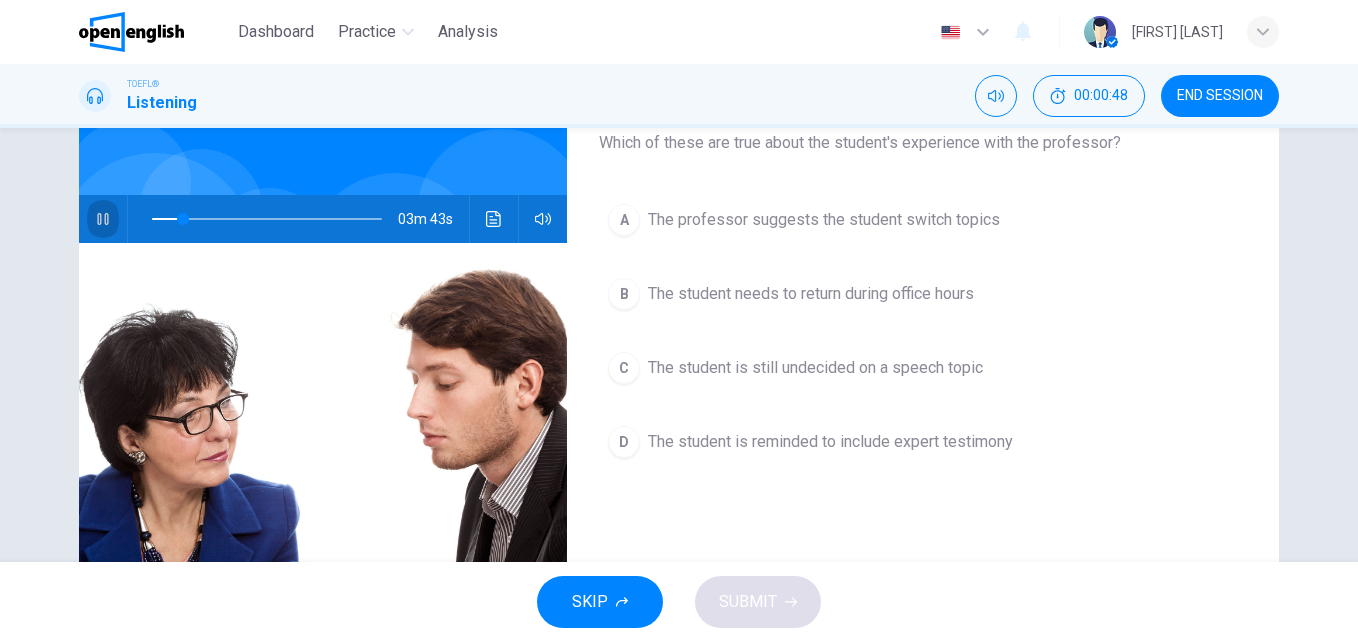 click at bounding box center (103, 219) 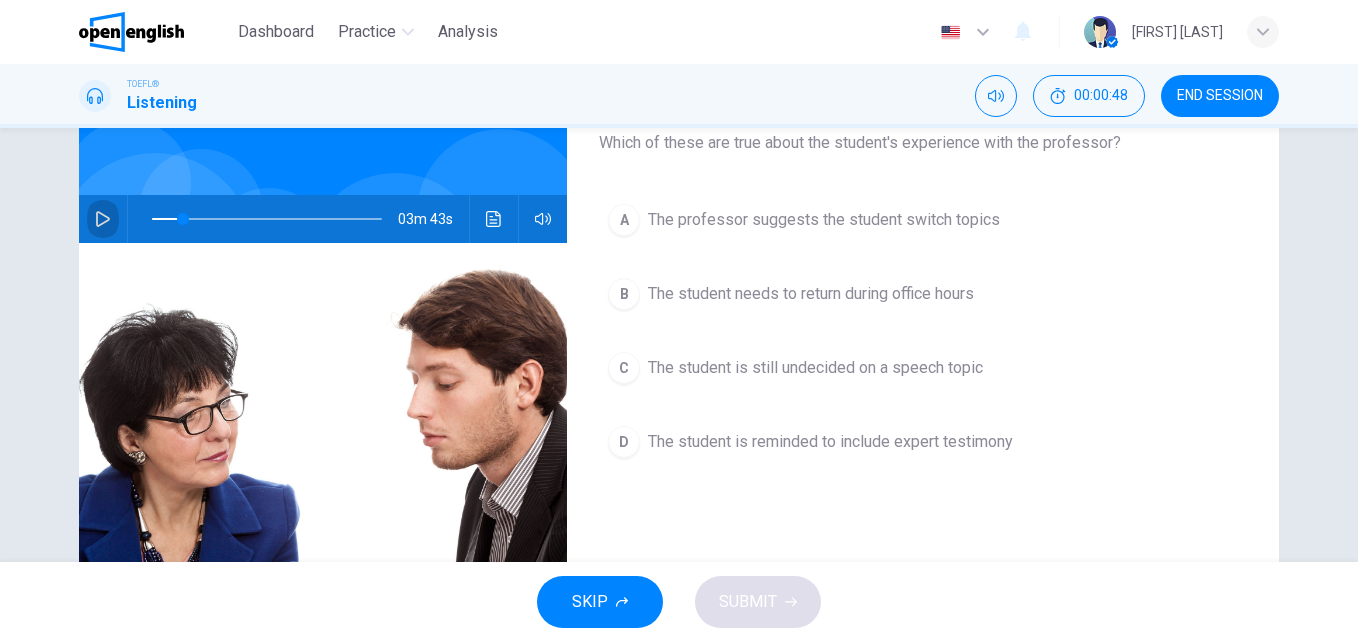 click at bounding box center [103, 219] 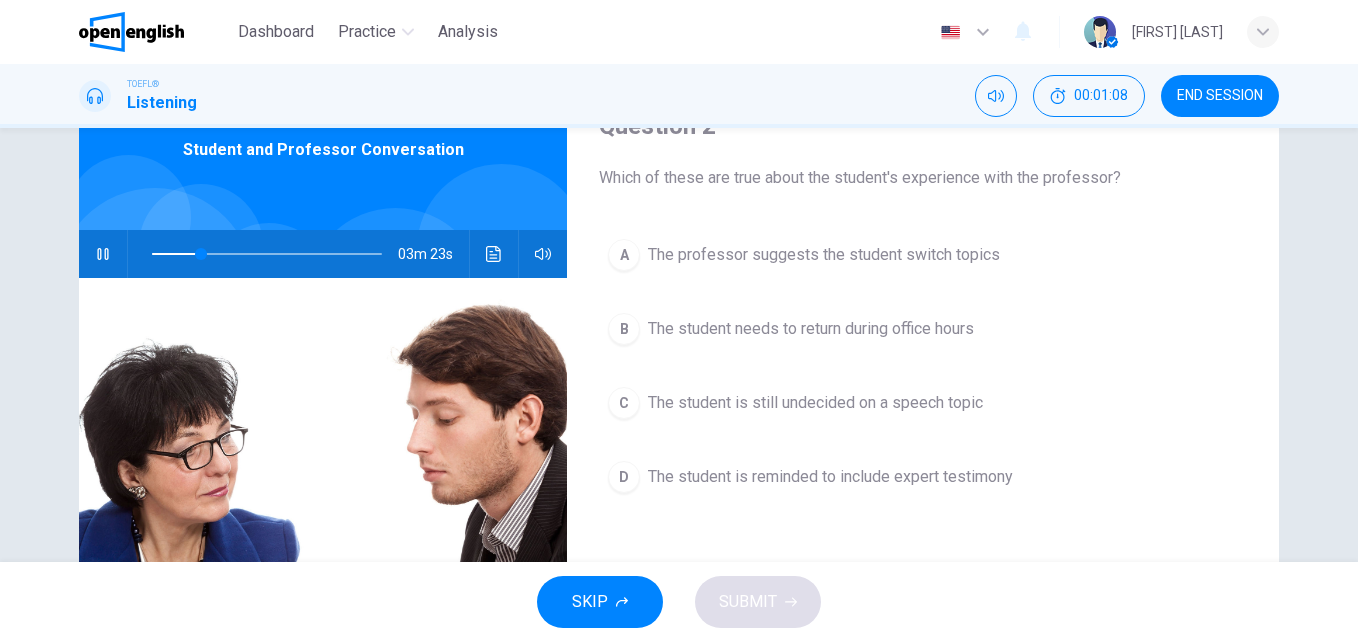 scroll, scrollTop: 67, scrollLeft: 0, axis: vertical 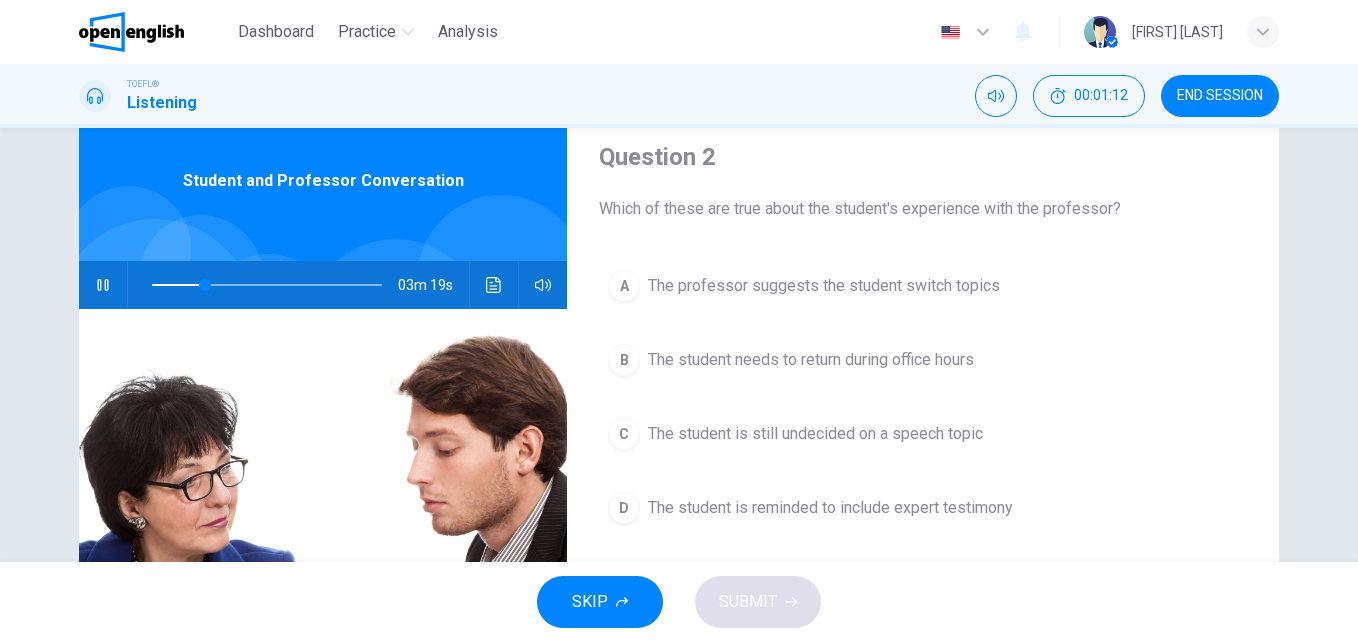 click at bounding box center [103, 285] 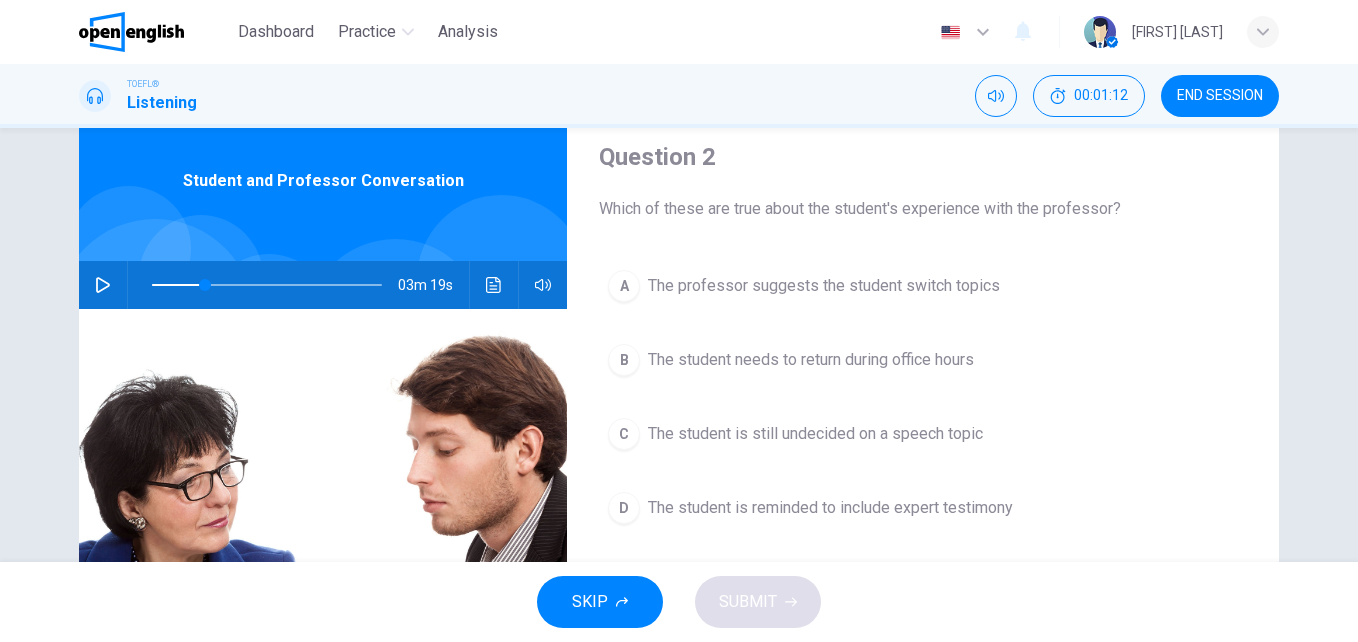 click at bounding box center (103, 285) 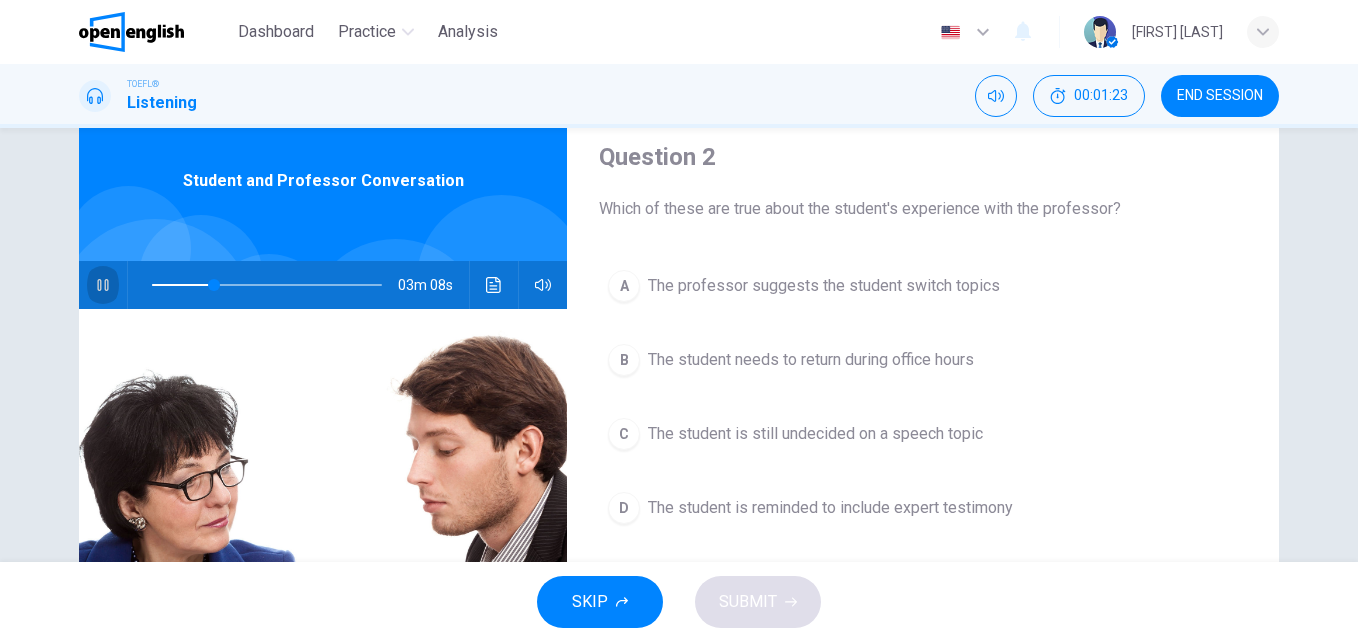 click 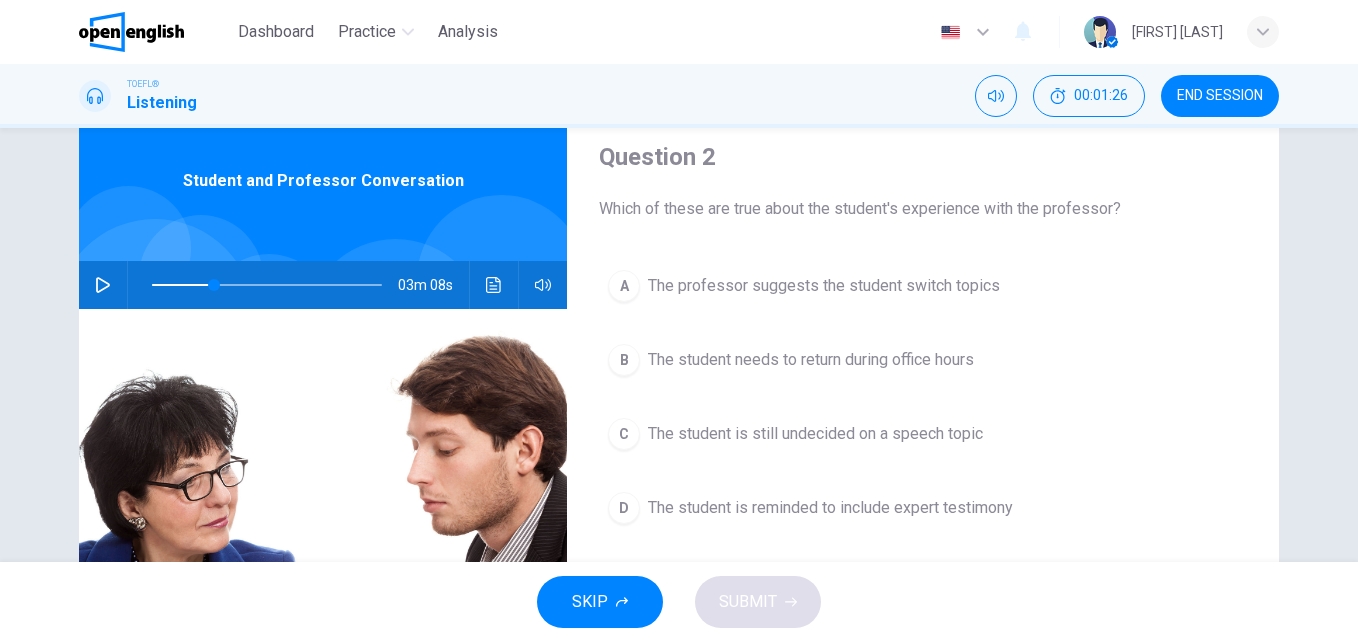 click on "The professor suggests the student switch topics" at bounding box center [824, 286] 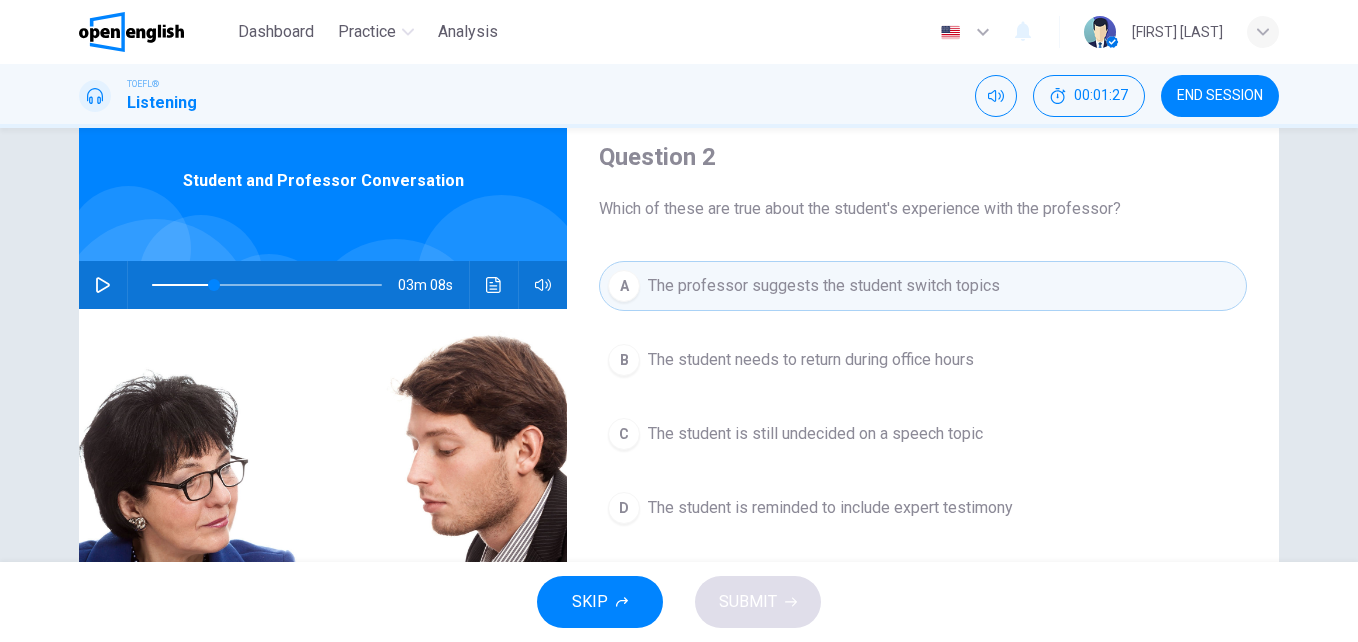 click on "A The professor suggests the student switch topics" at bounding box center (923, 286) 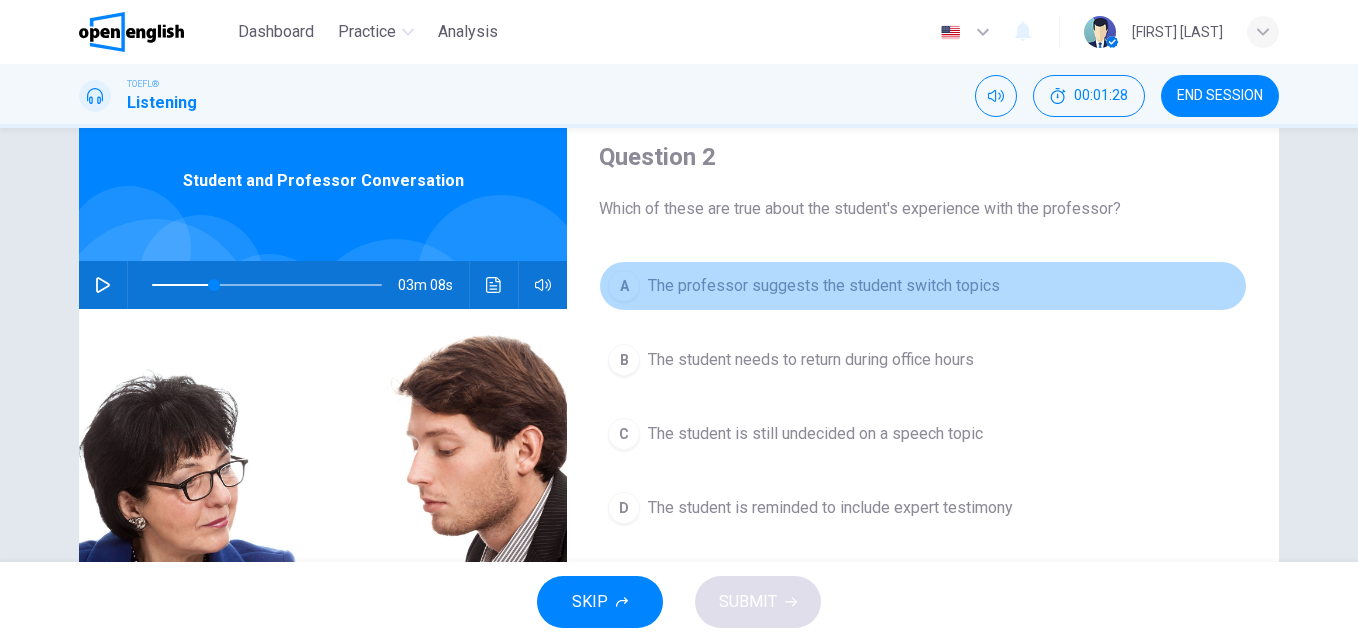 click on "The professor suggests the student switch topics" at bounding box center (824, 286) 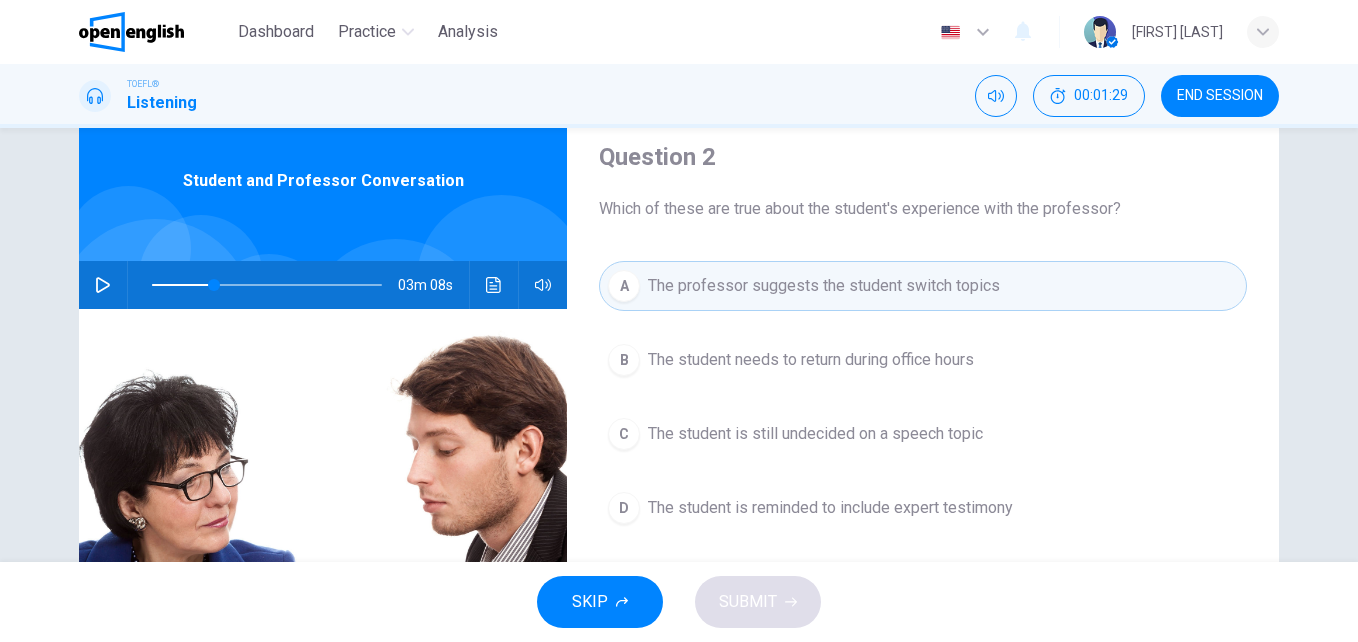 click on "A" at bounding box center [624, 286] 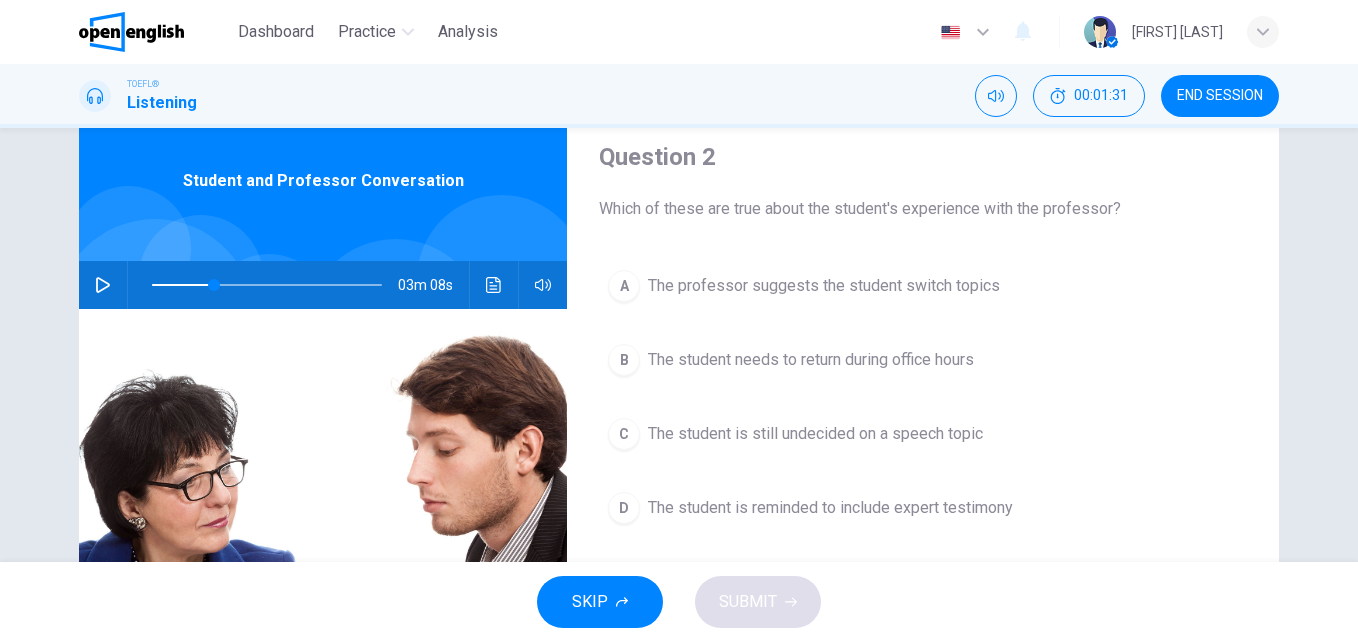 click on "The professor suggests the student switch topics" at bounding box center [824, 286] 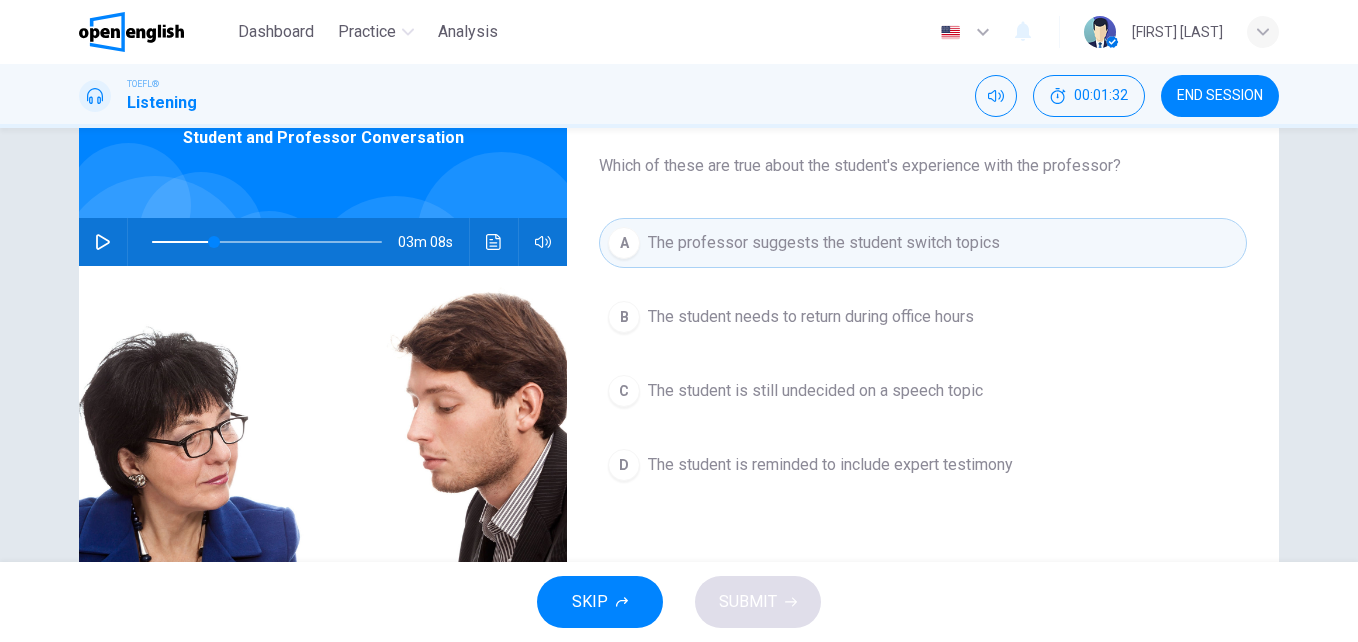 scroll, scrollTop: 133, scrollLeft: 0, axis: vertical 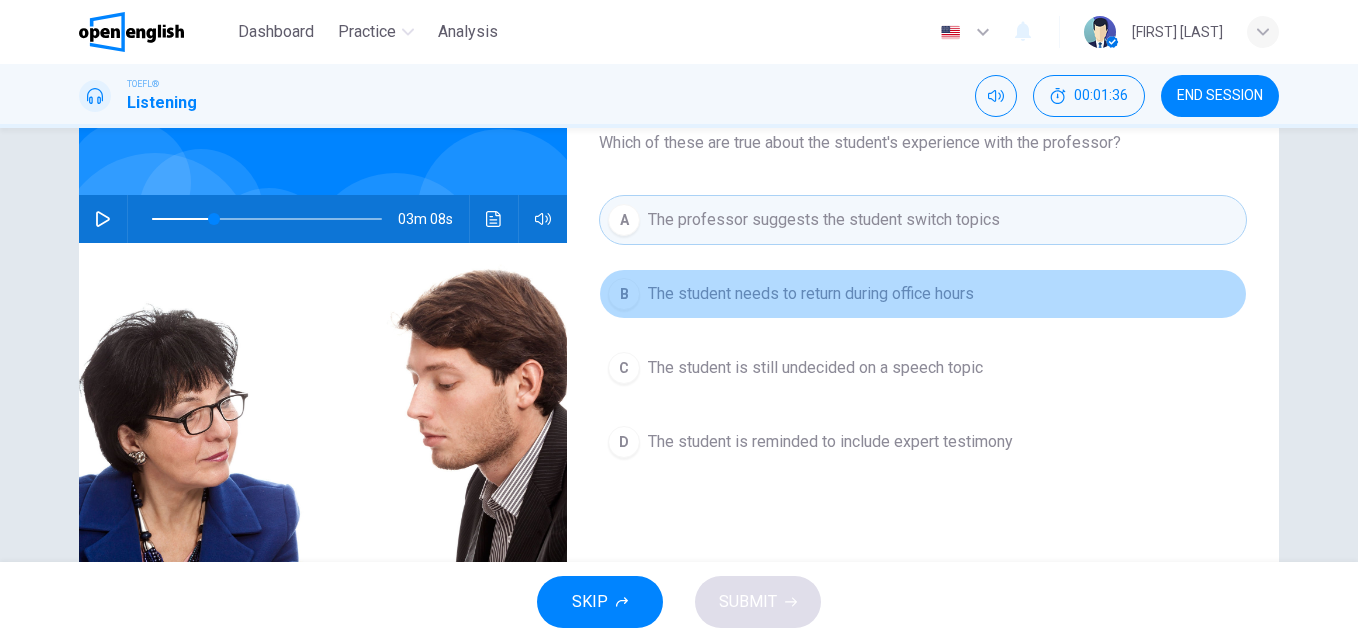 click on "B The student needs to return during office hours" at bounding box center [923, 294] 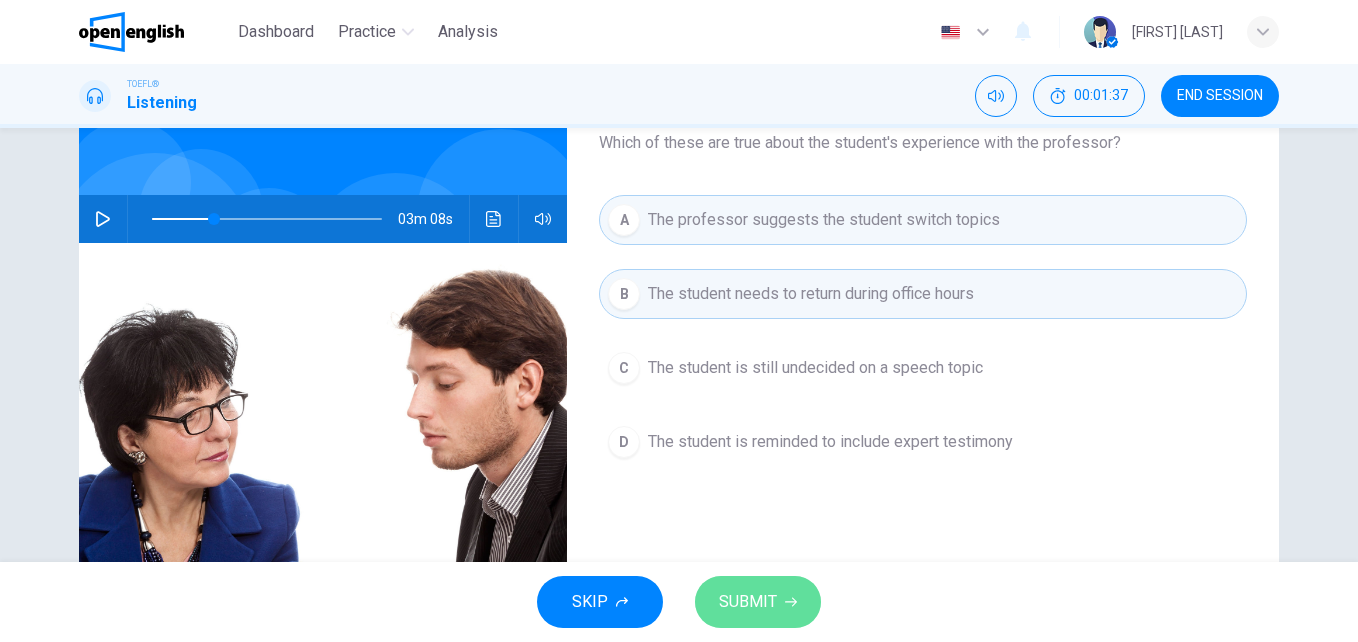 click on "SUBMIT" at bounding box center (758, 602) 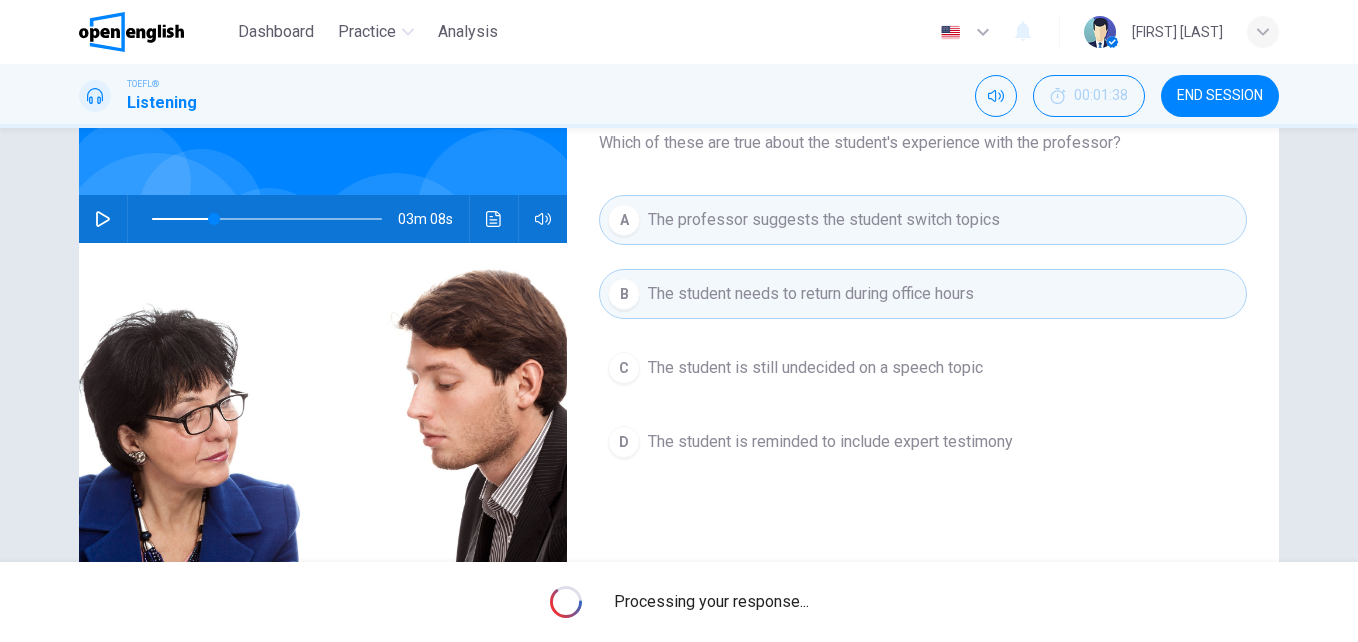 type on "**" 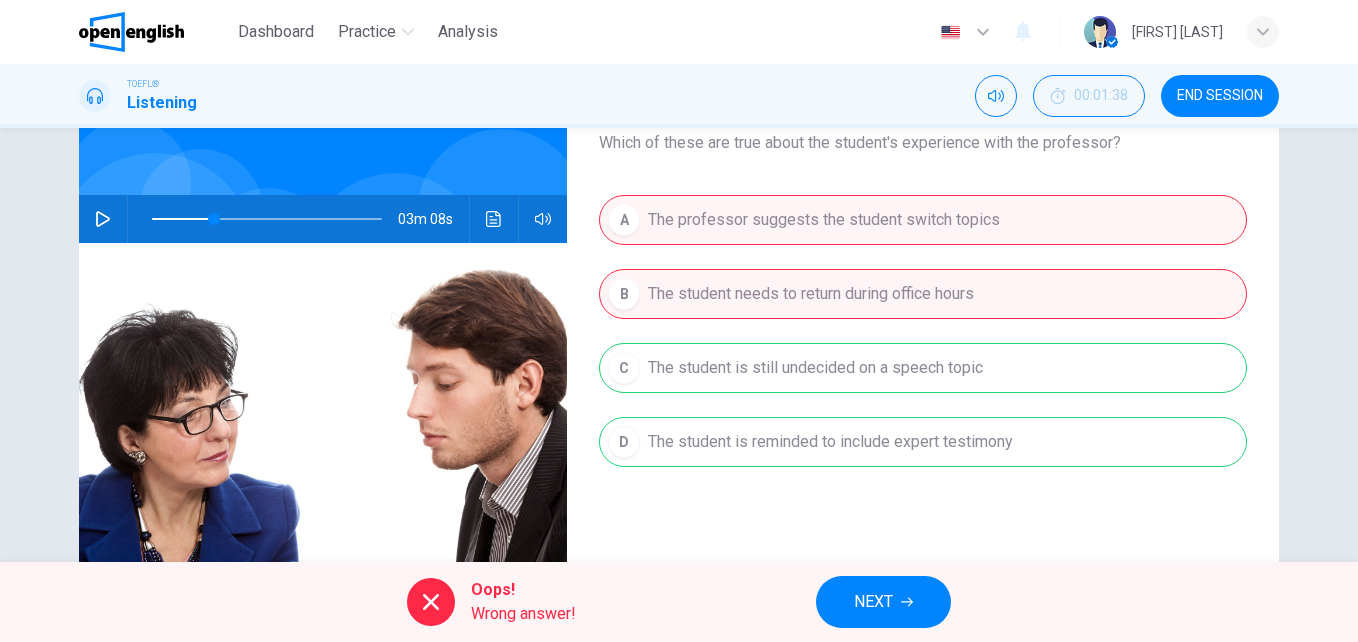 click on "A The professor suggests the student switch topics B The student needs to return during office hours C The student is still undecided on a speech topic D The student is reminded to include expert testimony" at bounding box center [923, 351] 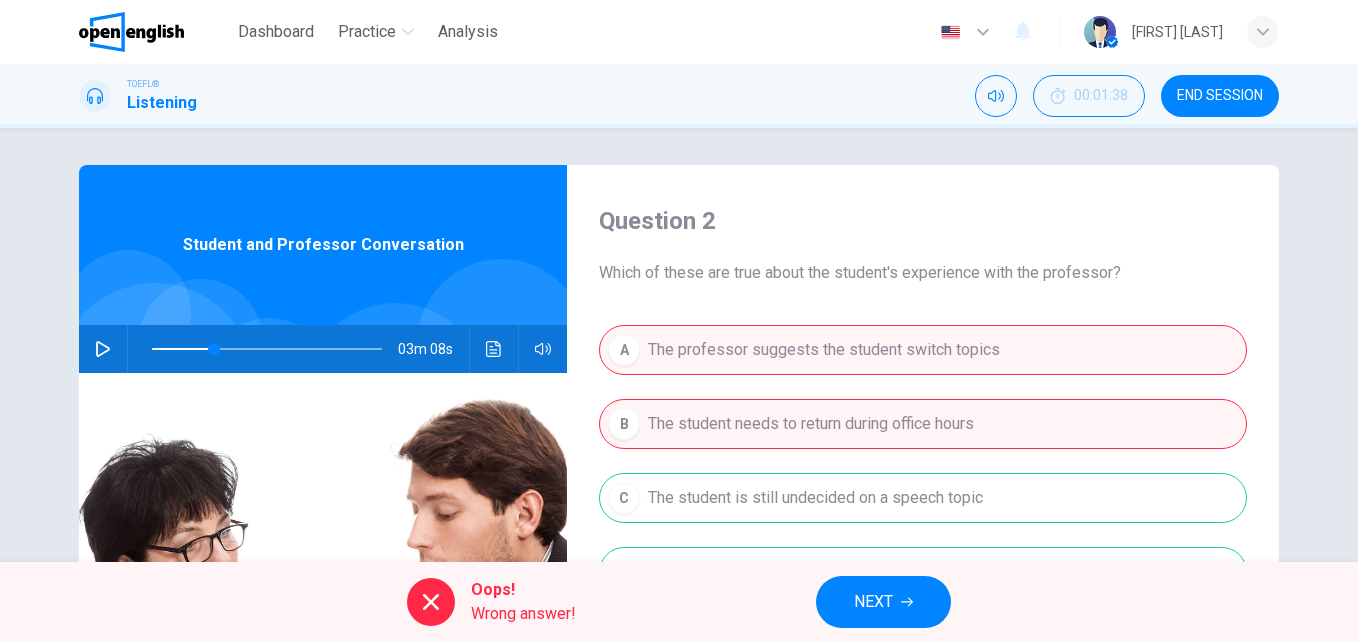 scroll, scrollTop: 0, scrollLeft: 0, axis: both 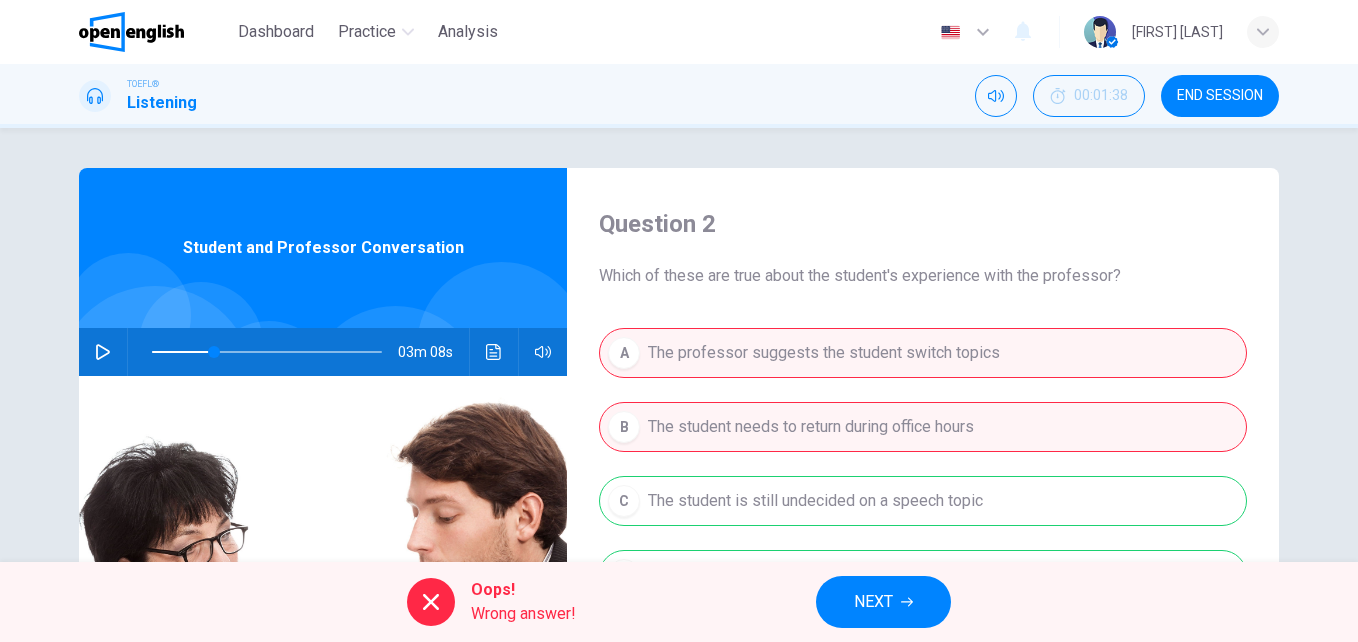 click on "Dashboard Practice Analysis English ** ​ EDWIN SAMUEL M. TOEFL® Listening 00:01:38 END SESSION Question 2 Which of these are true about the student's experience with the professor? A The professor suggests the student switch topics B The student needs to return during office hours C The student is still undecided on a speech topic D The student is reminded to include expert testimony Student and Professor Conversation 03m 08s Oops! Wrong answer! NEXT" at bounding box center [679, 321] 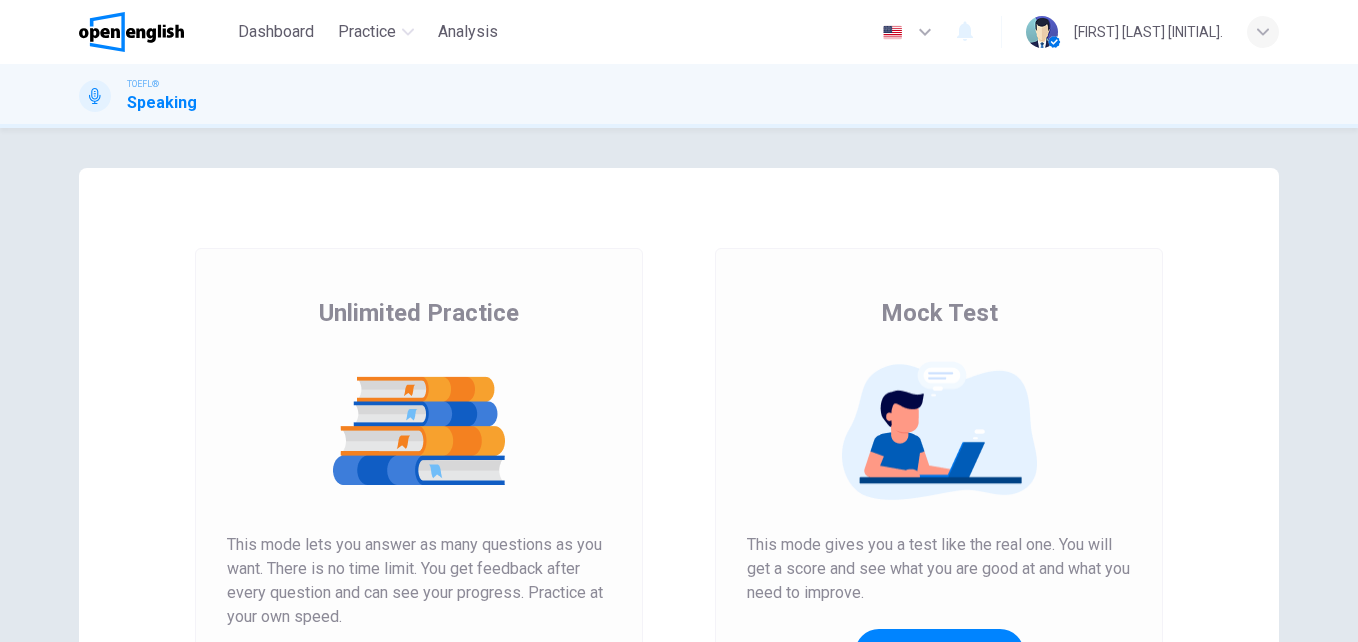 scroll, scrollTop: 0, scrollLeft: 0, axis: both 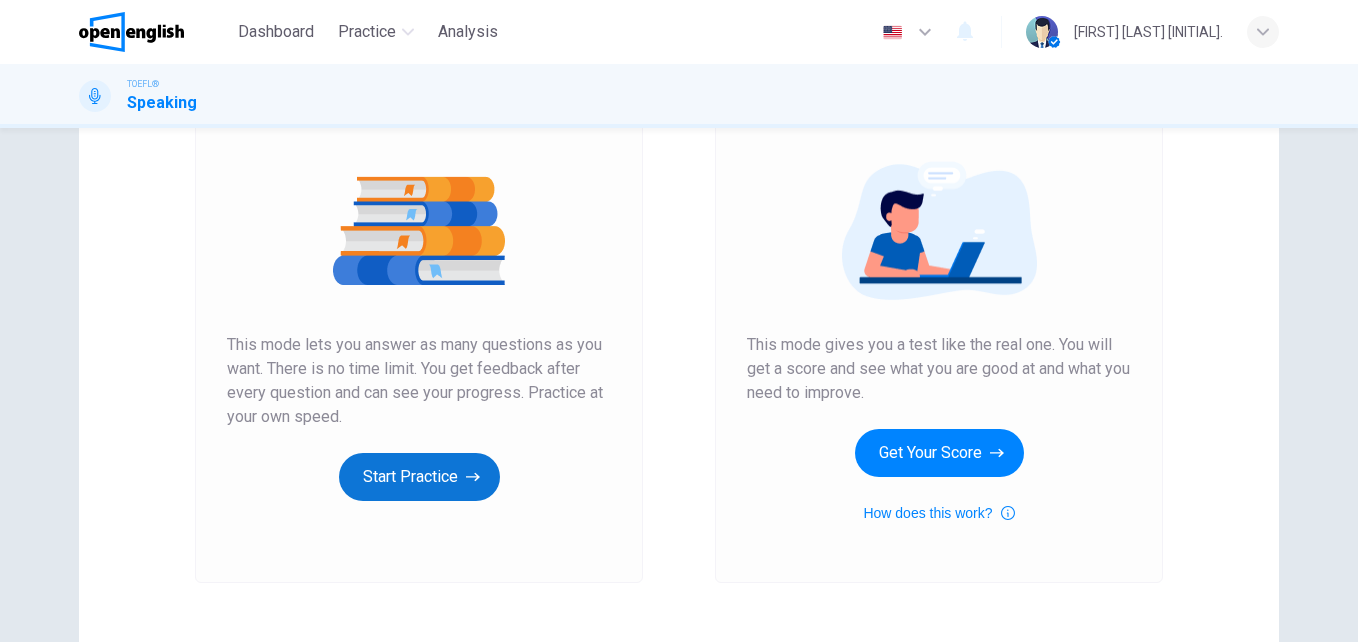 click on "Start Practice" at bounding box center [419, 477] 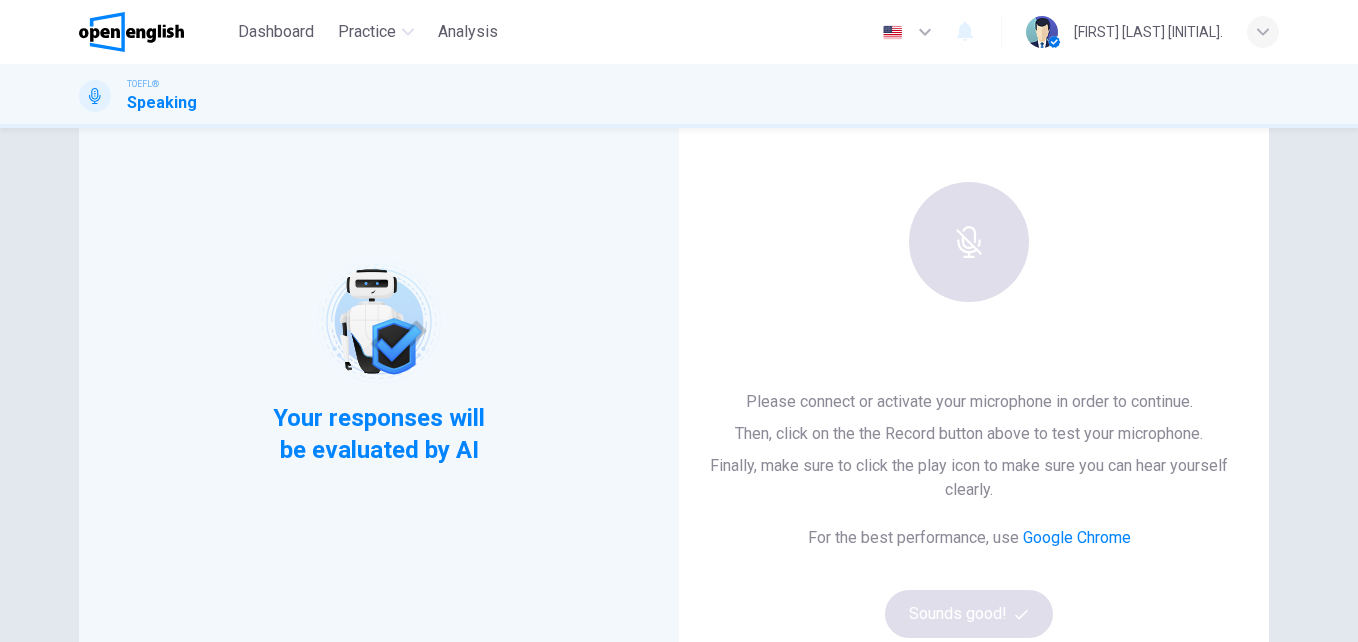 scroll, scrollTop: 133, scrollLeft: 0, axis: vertical 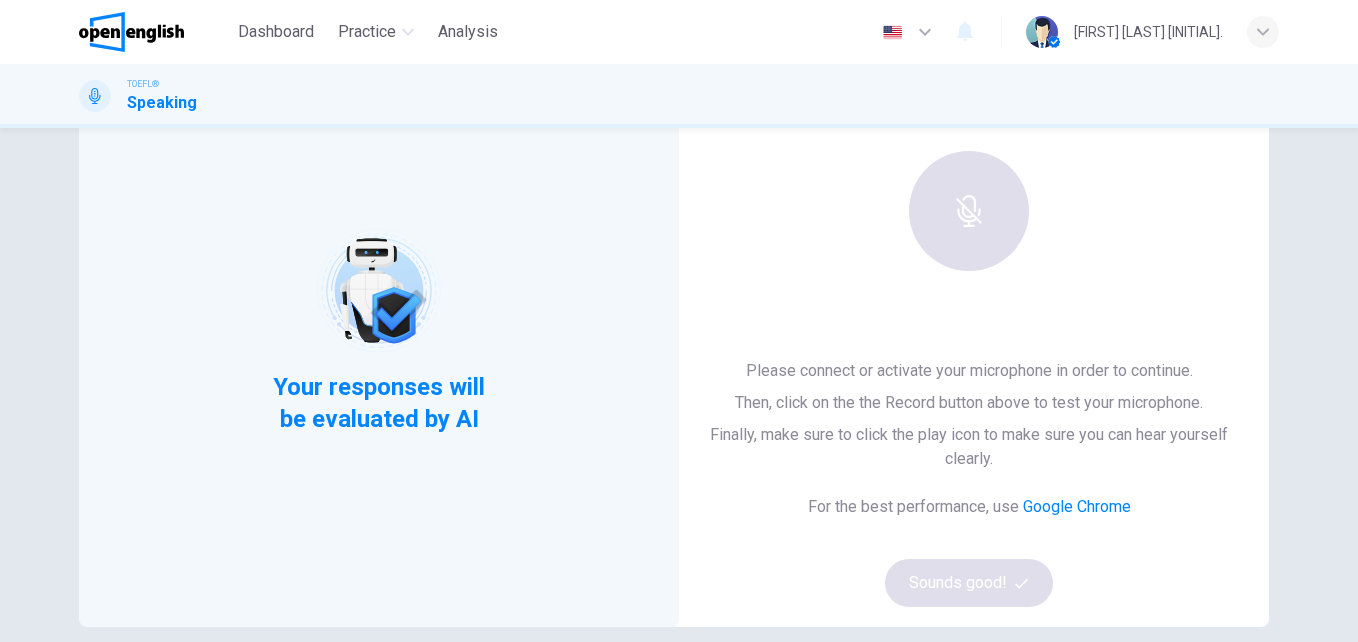 click at bounding box center (969, 211) 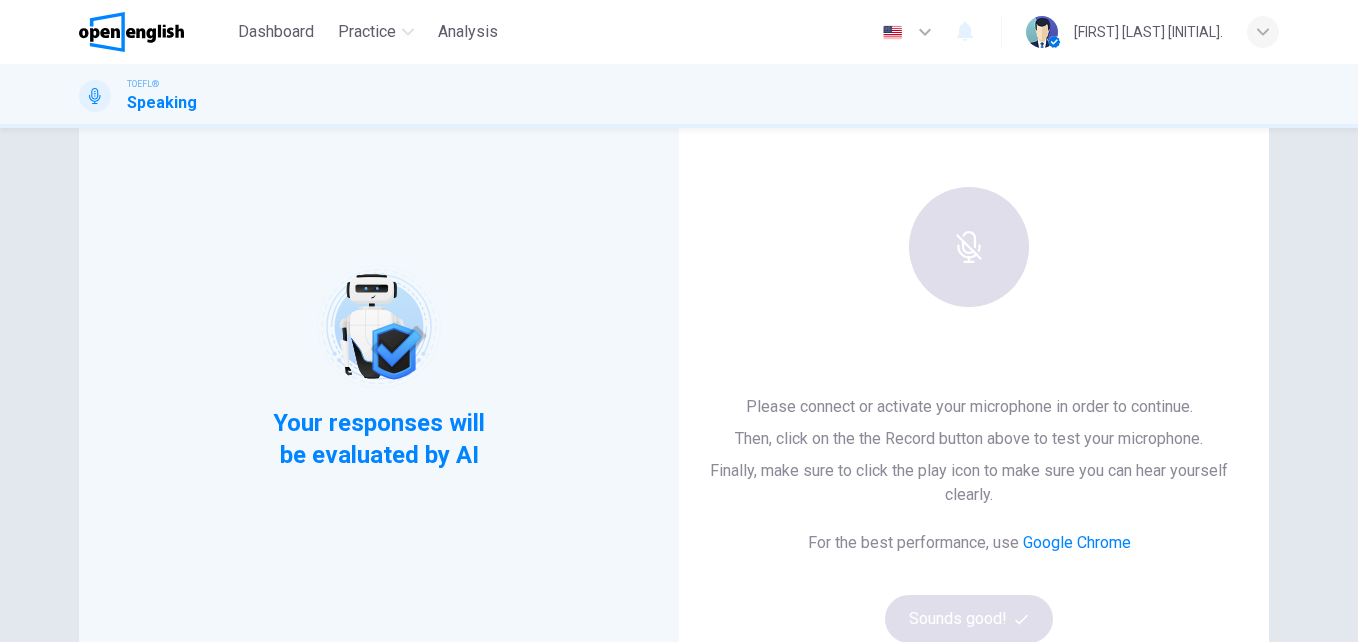 scroll, scrollTop: 67, scrollLeft: 0, axis: vertical 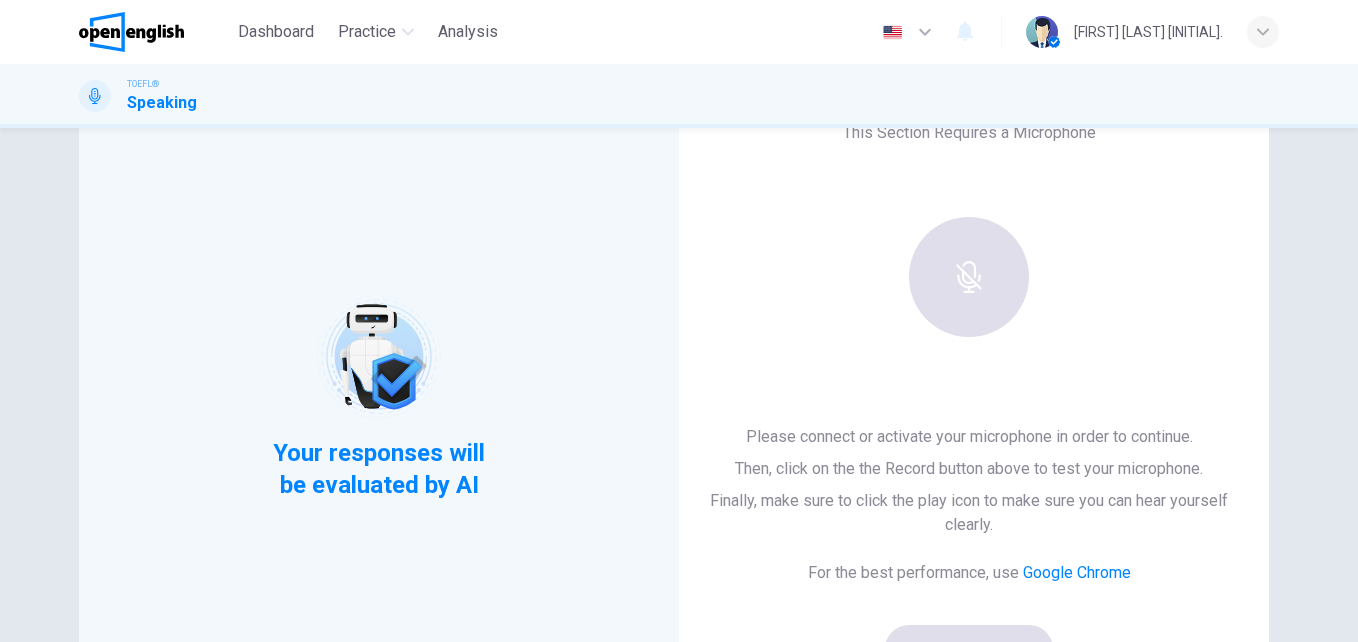 click at bounding box center [969, 277] 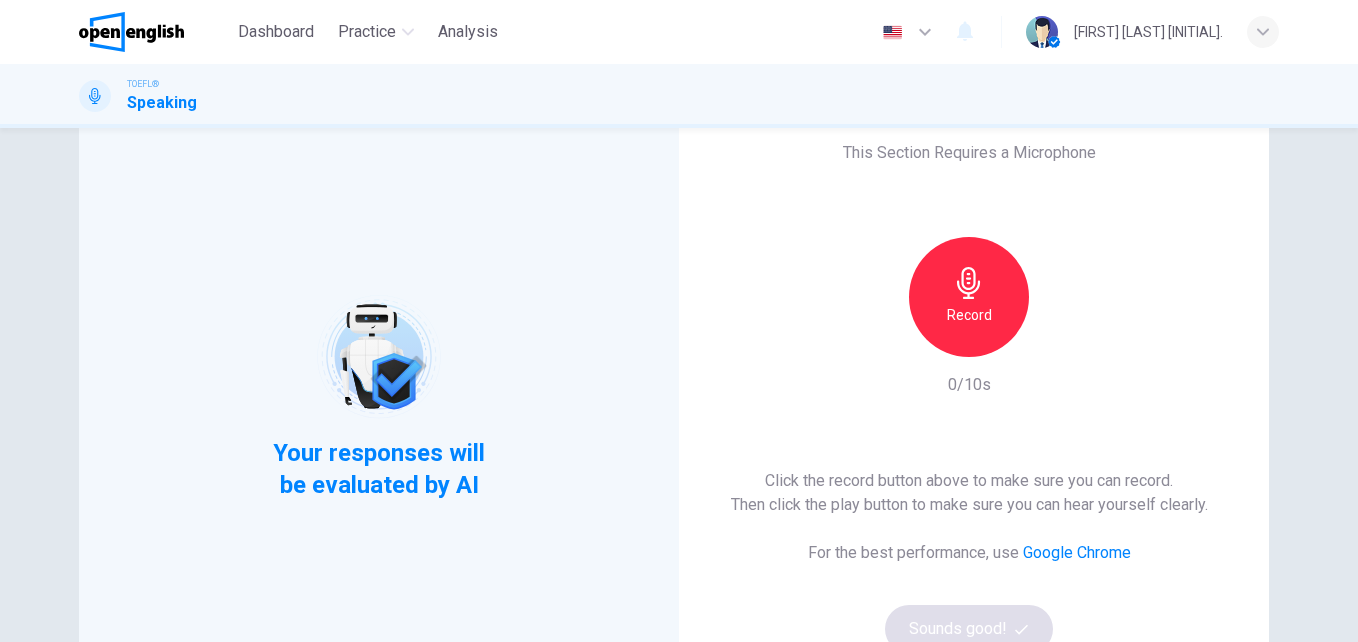 click on "Record" at bounding box center (969, 297) 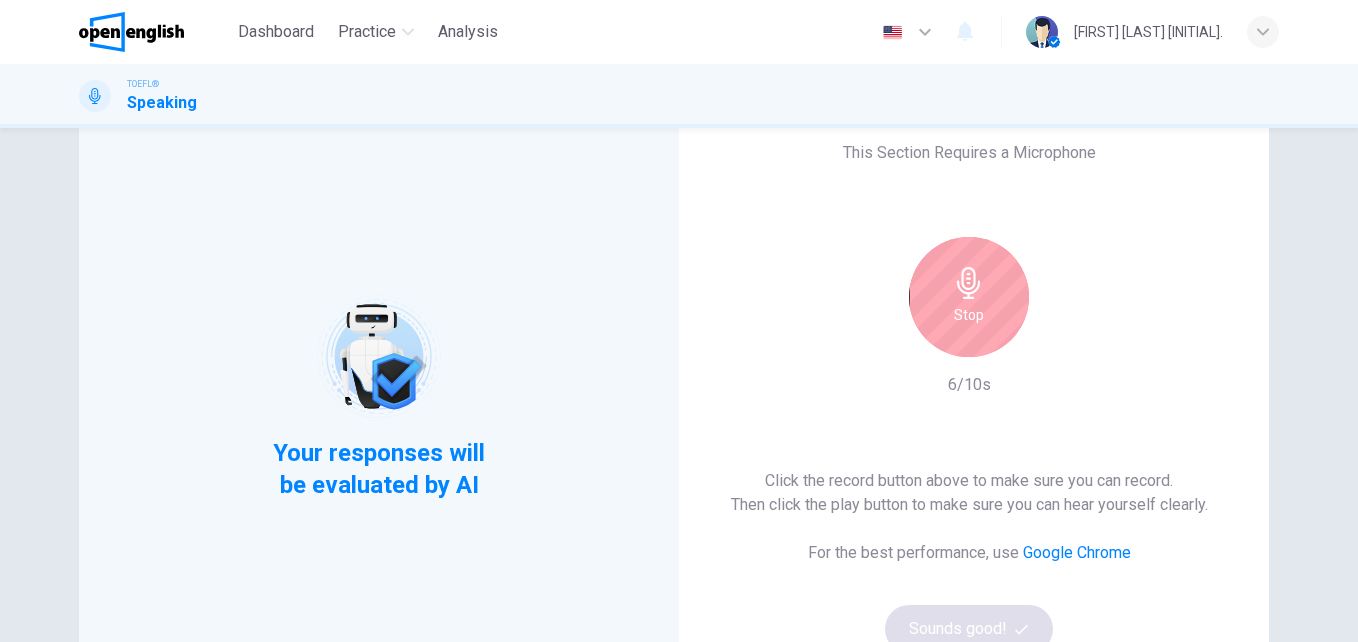 click on "Stop" at bounding box center (969, 297) 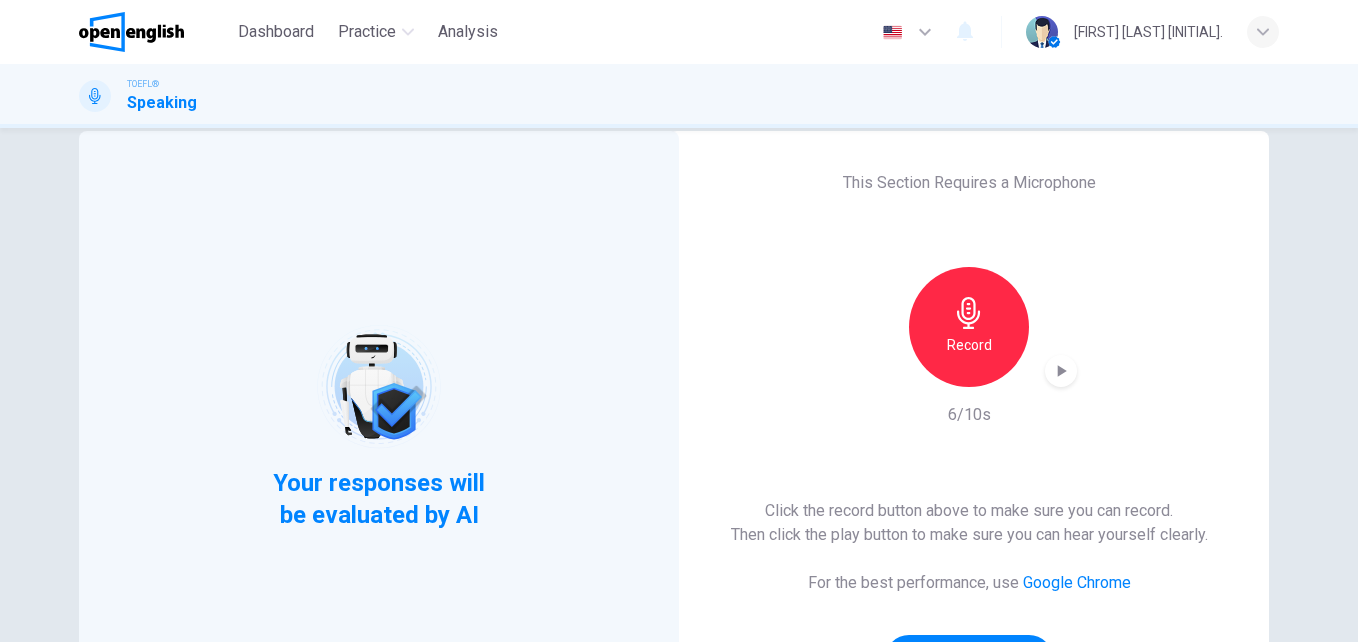 scroll, scrollTop: 67, scrollLeft: 0, axis: vertical 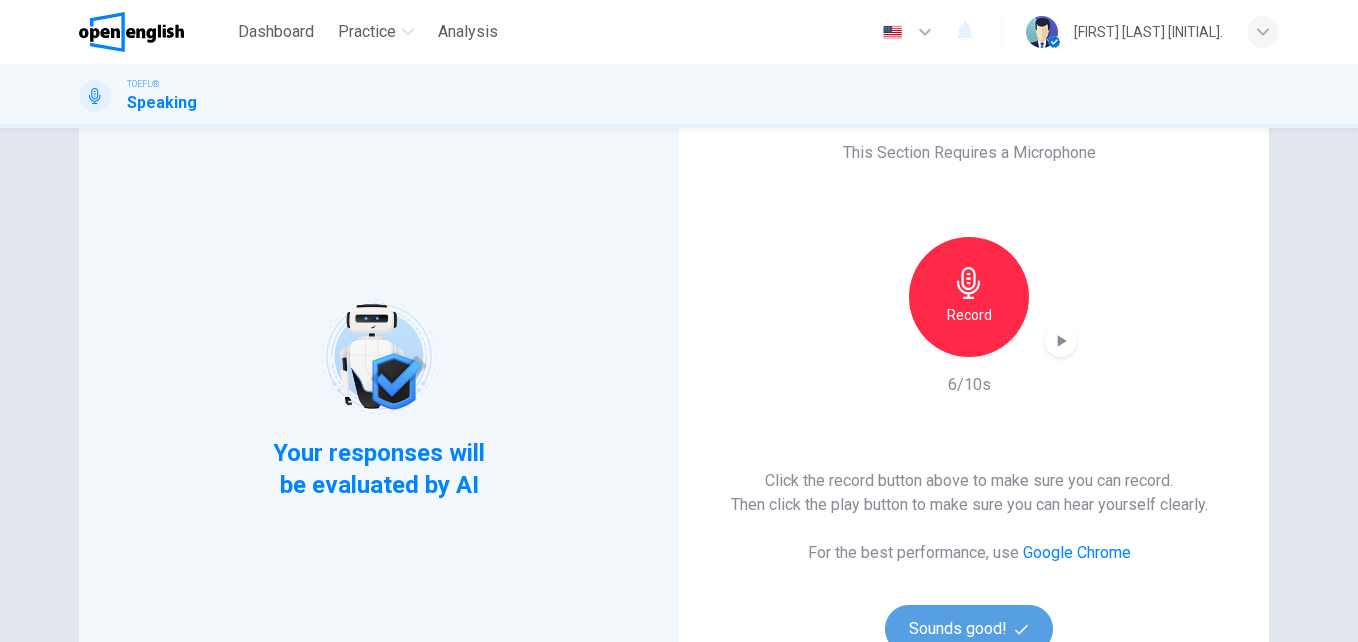 click at bounding box center [1024, 629] 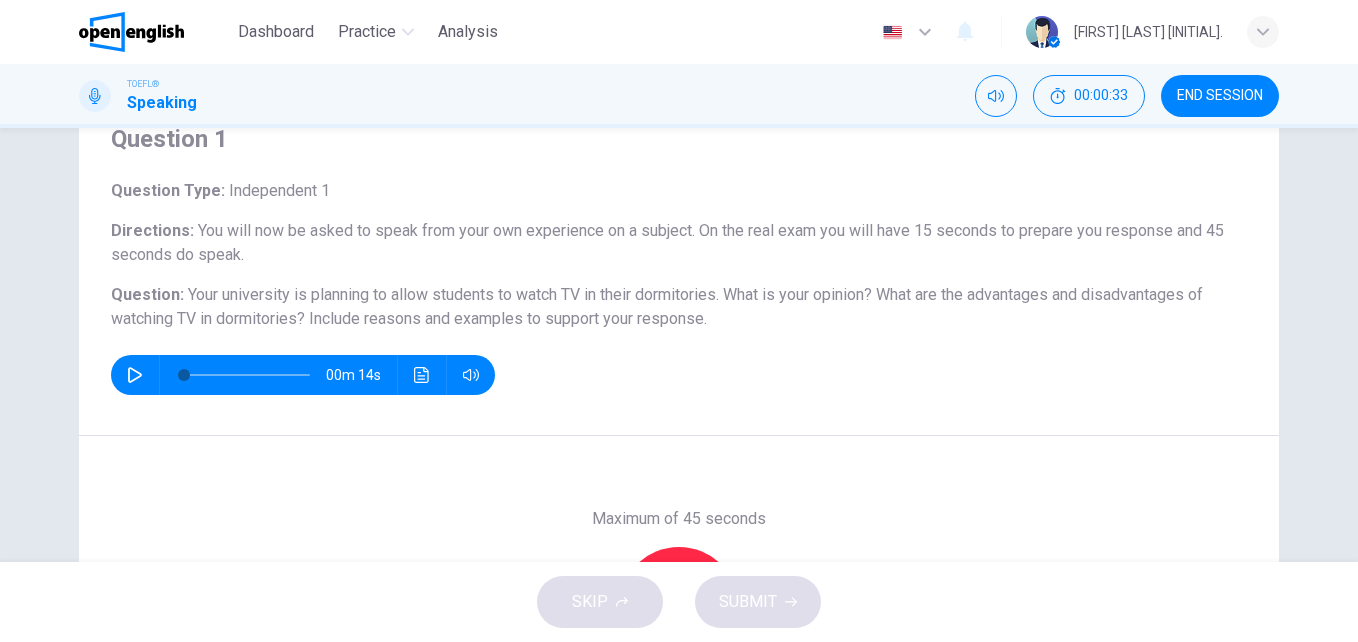 scroll, scrollTop: 8, scrollLeft: 0, axis: vertical 